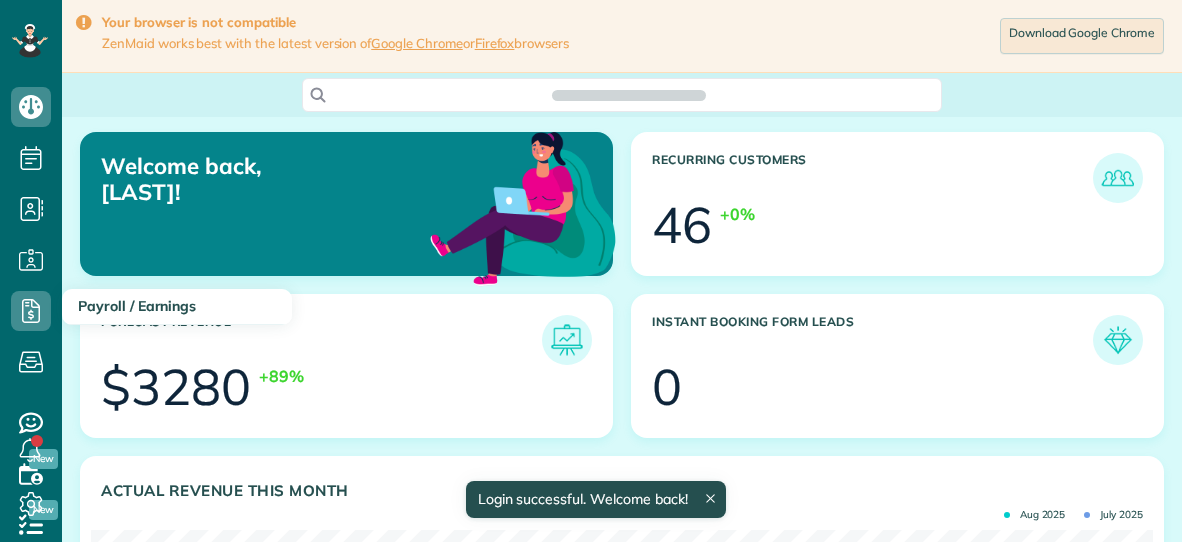 scroll, scrollTop: 0, scrollLeft: 0, axis: both 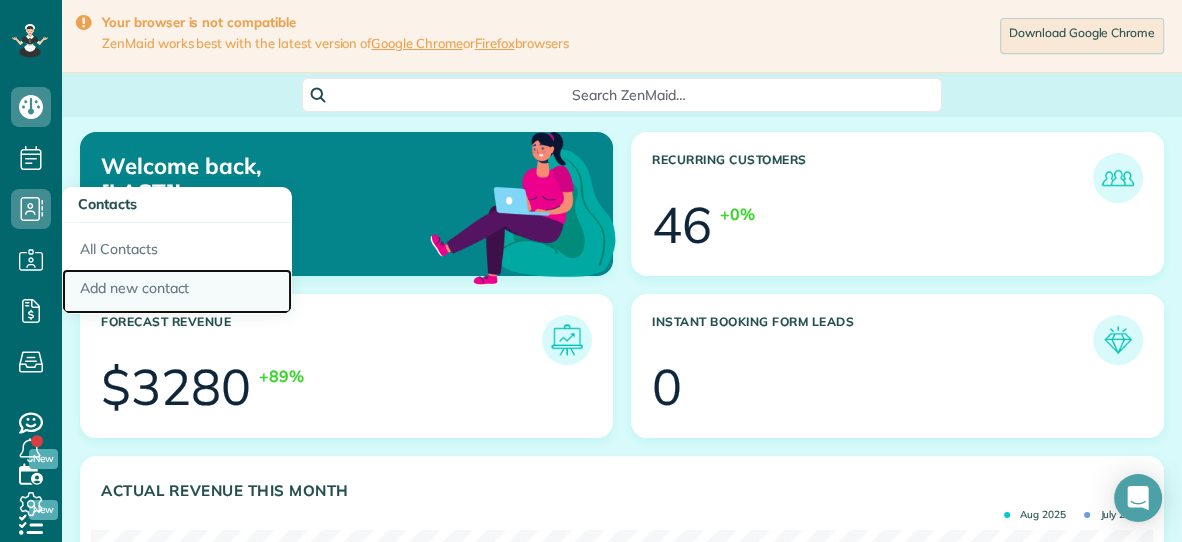 click on "Add new contact" at bounding box center [177, 292] 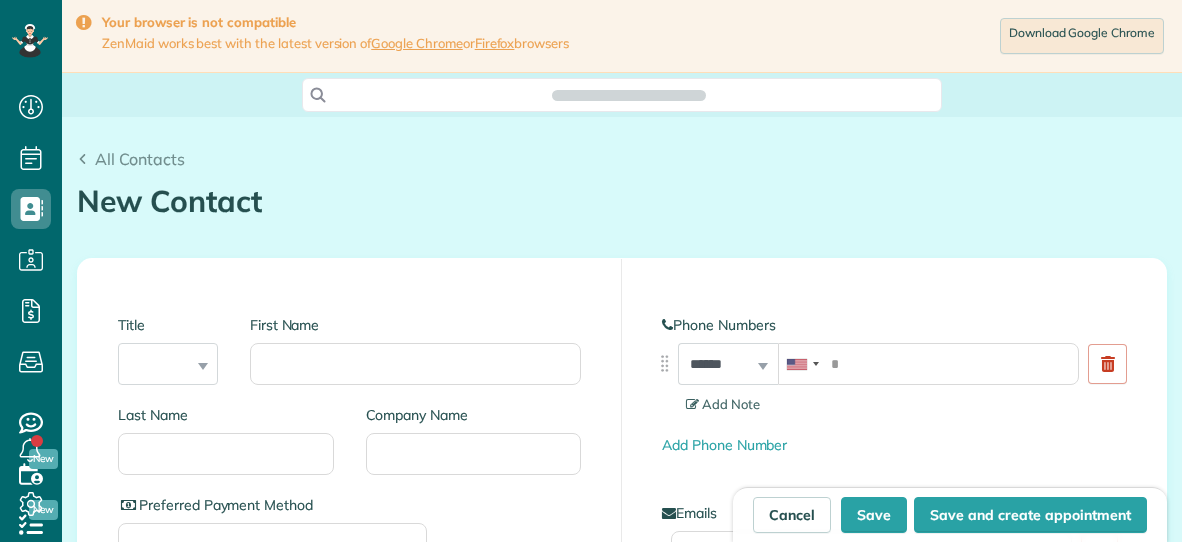 scroll, scrollTop: 0, scrollLeft: 0, axis: both 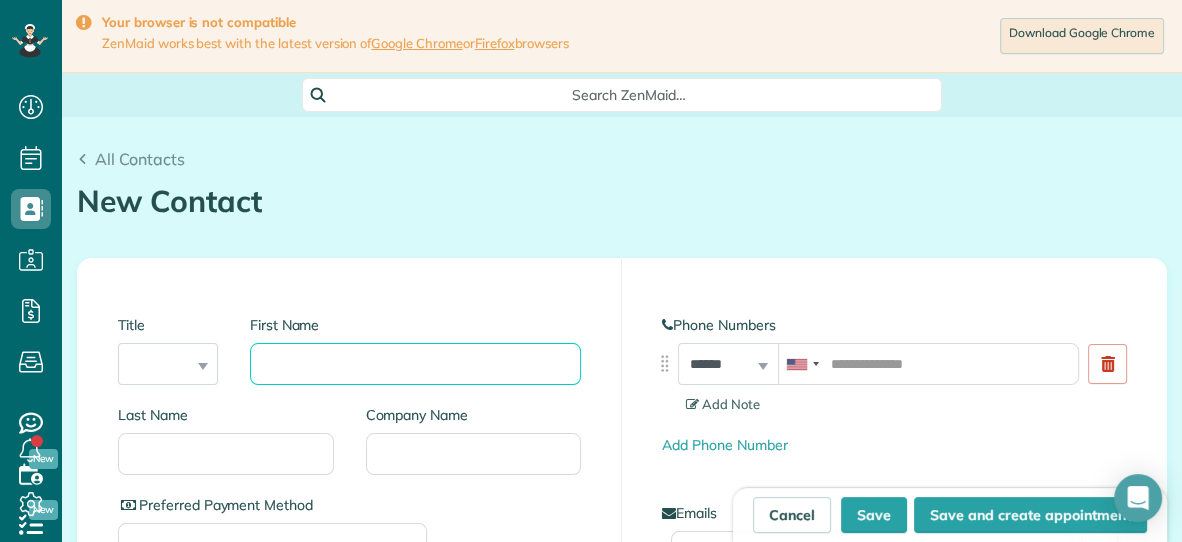 click on "First Name" at bounding box center (415, 364) 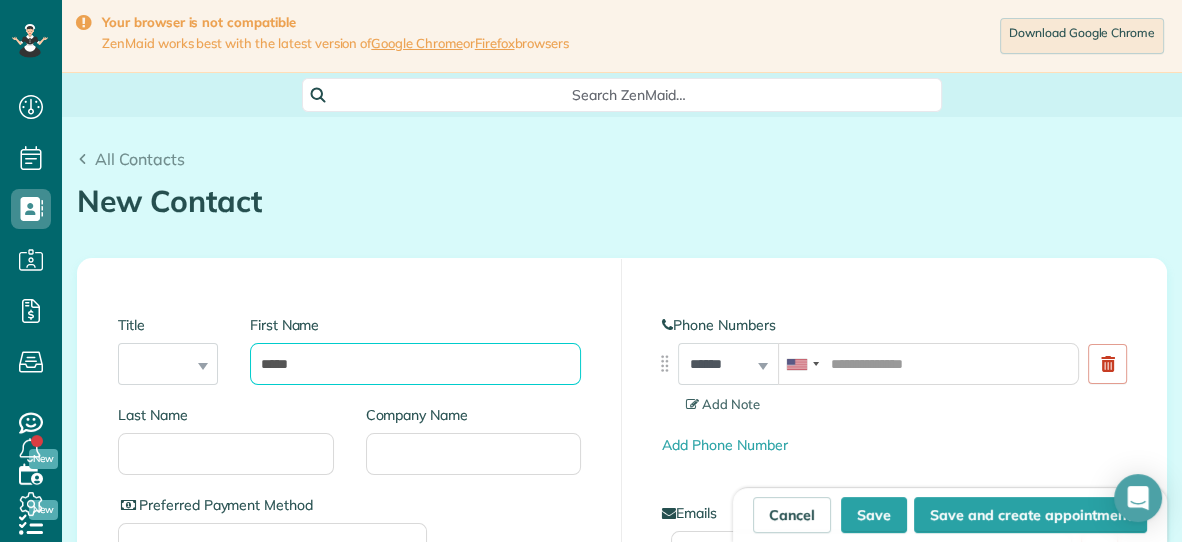type on "*****" 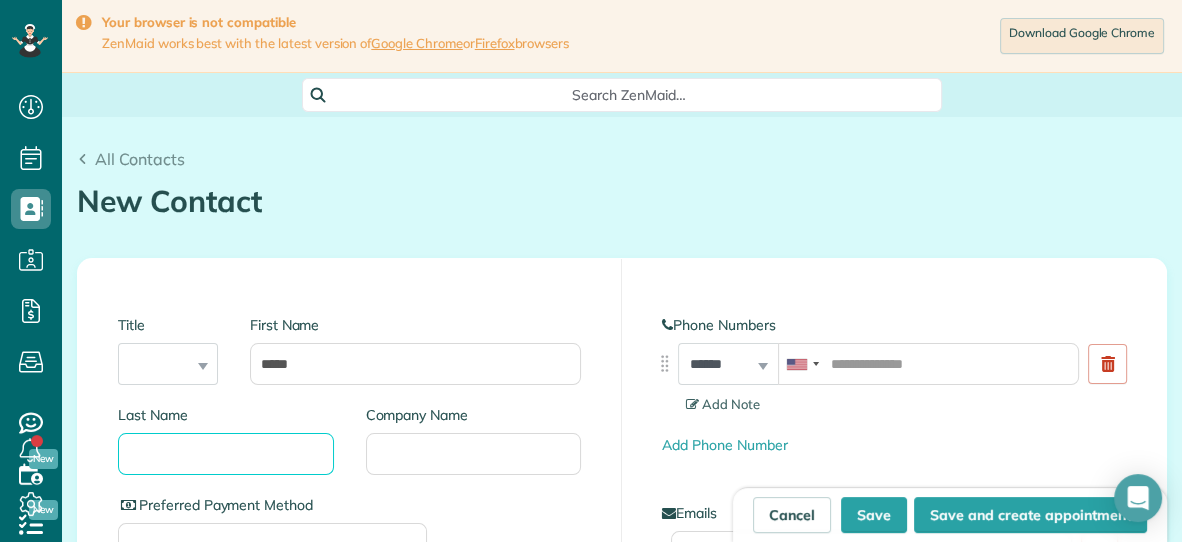 click on "Last Name" at bounding box center (226, 454) 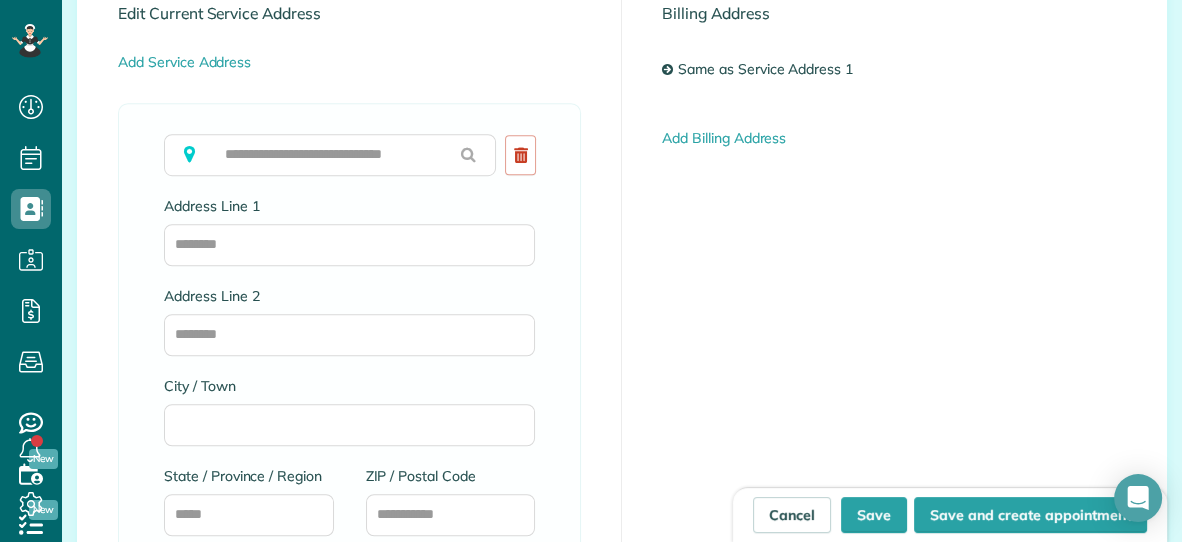 scroll, scrollTop: 1179, scrollLeft: 0, axis: vertical 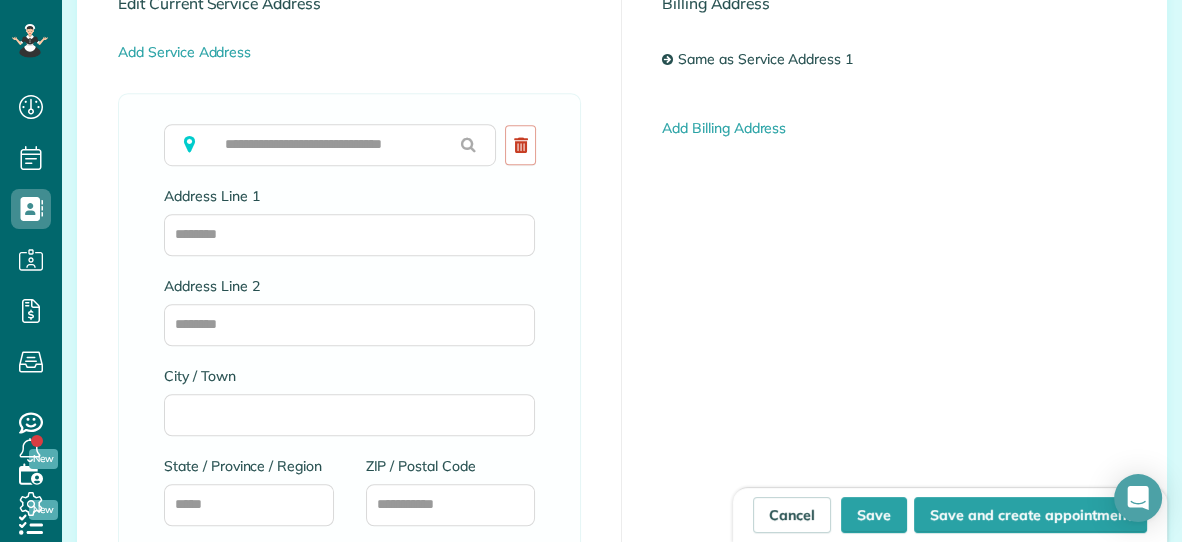 type on "******" 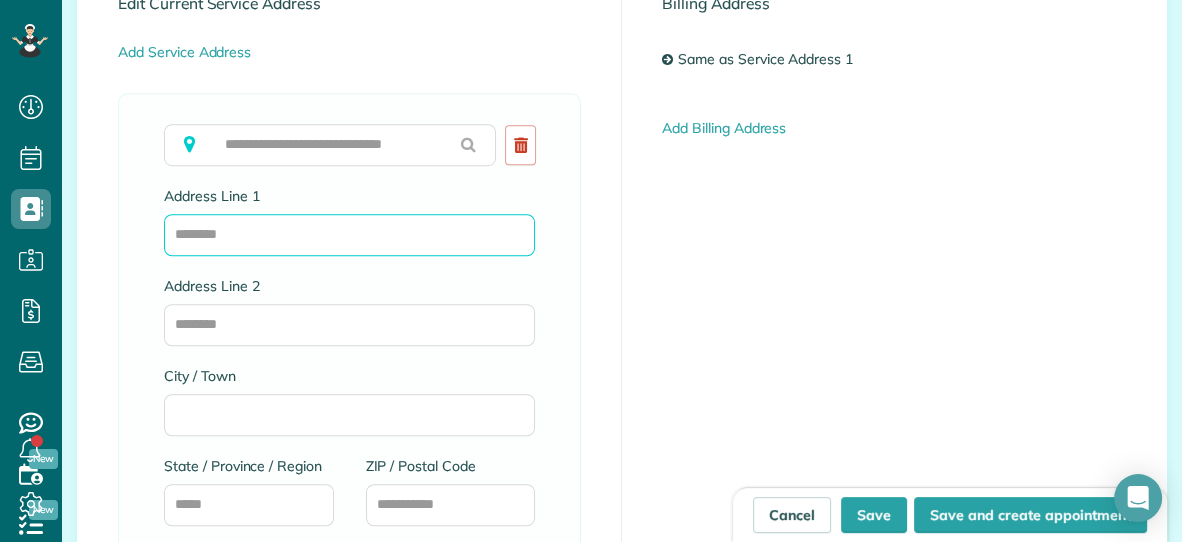 click on "Address Line 1" at bounding box center [349, 235] 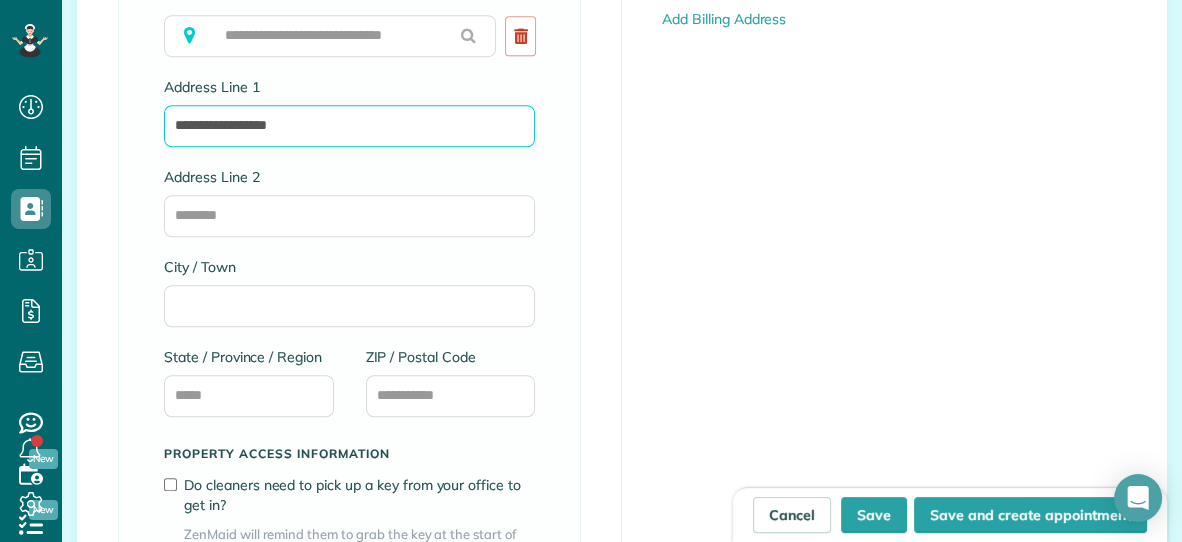 scroll, scrollTop: 1322, scrollLeft: 0, axis: vertical 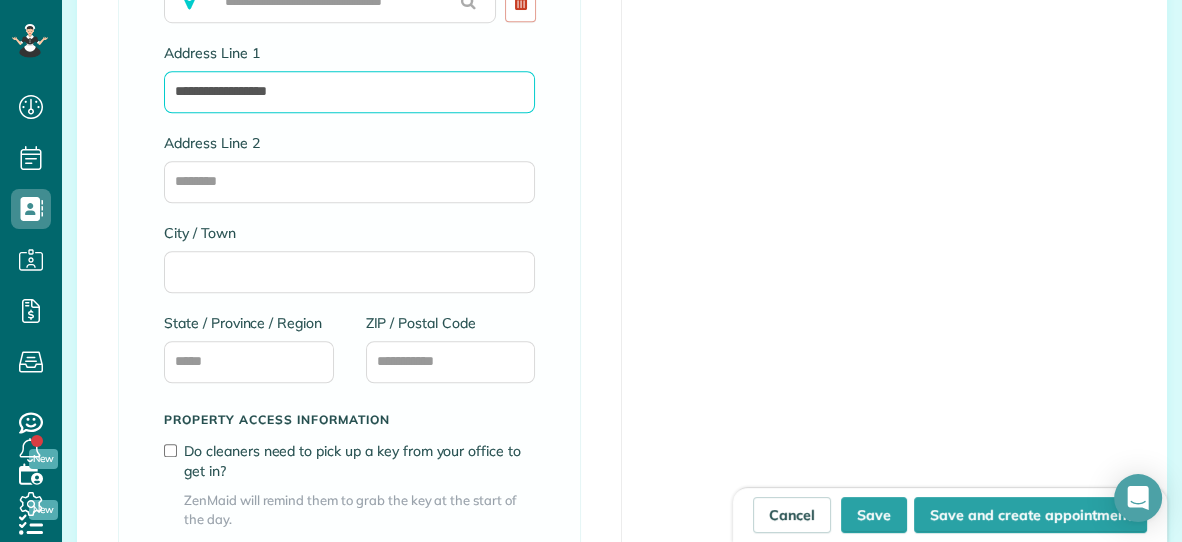 type on "**********" 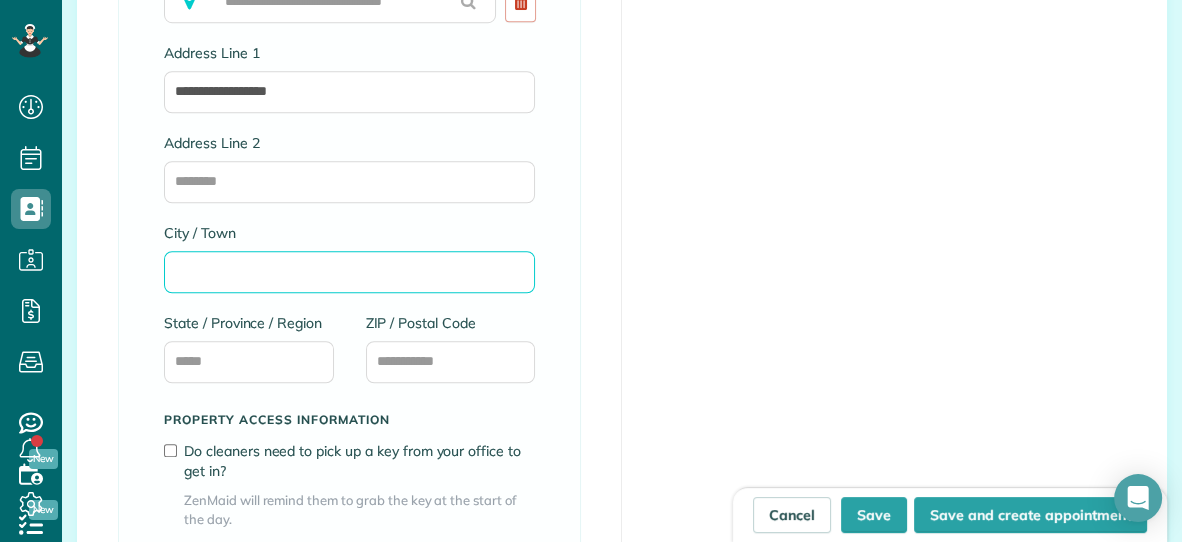 click on "City / Town" at bounding box center [349, 272] 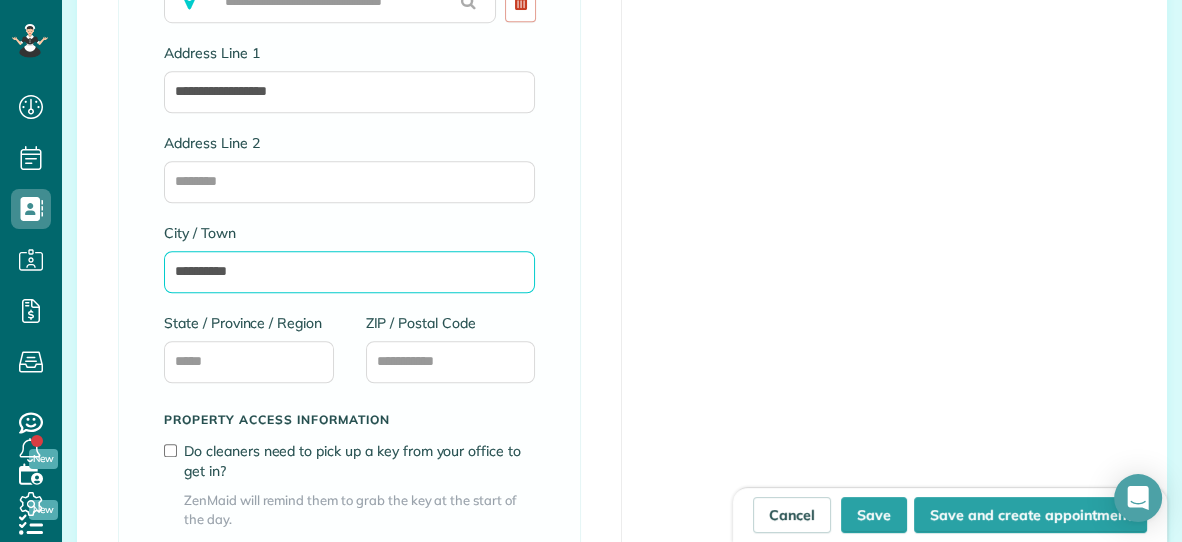 type on "**********" 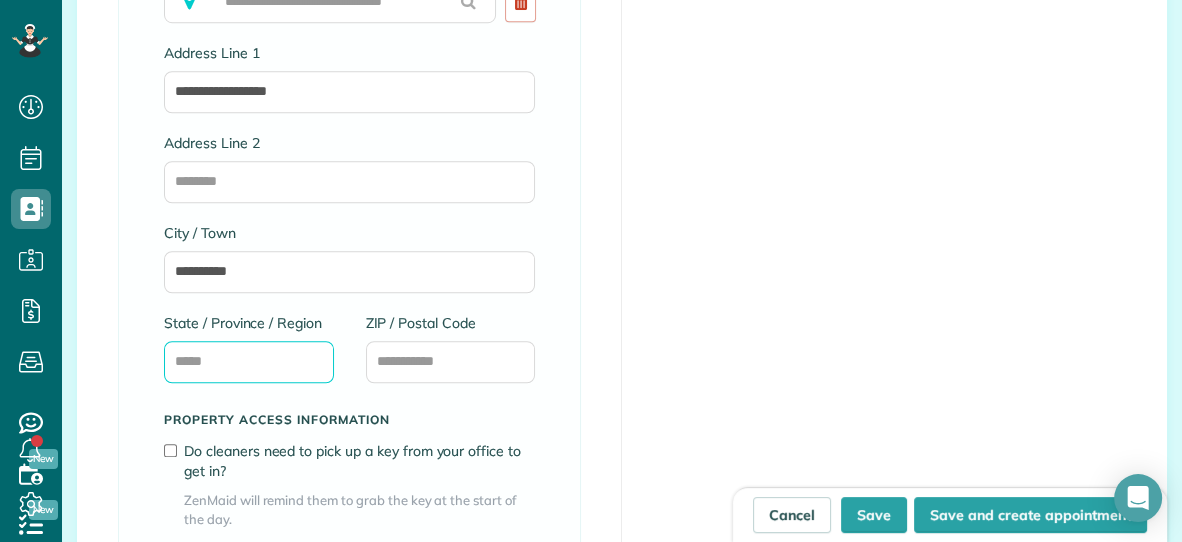 click on "State / Province / Region" at bounding box center (249, 362) 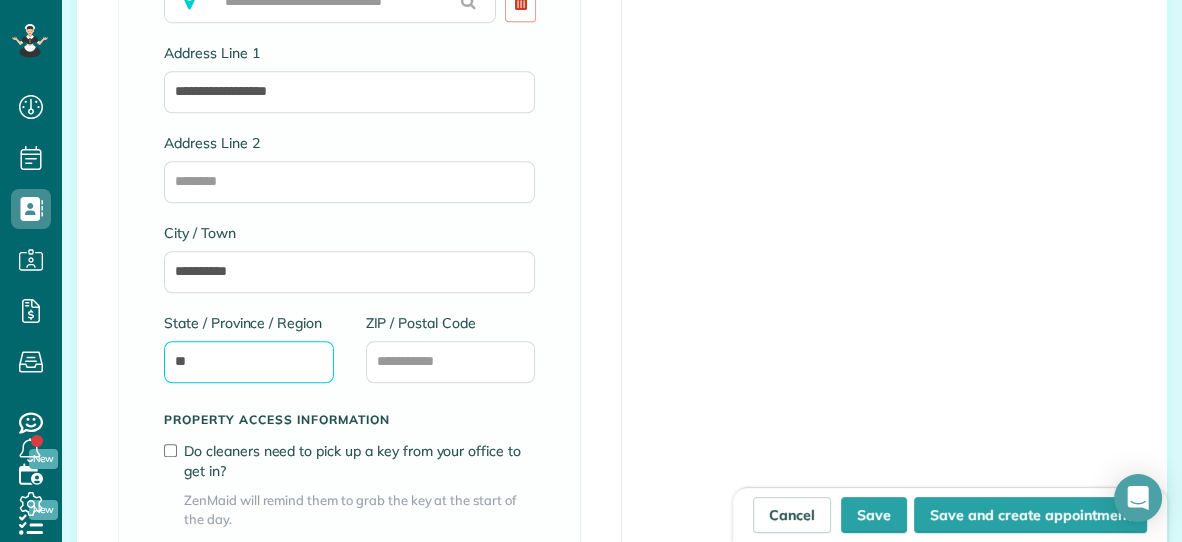 type on "**" 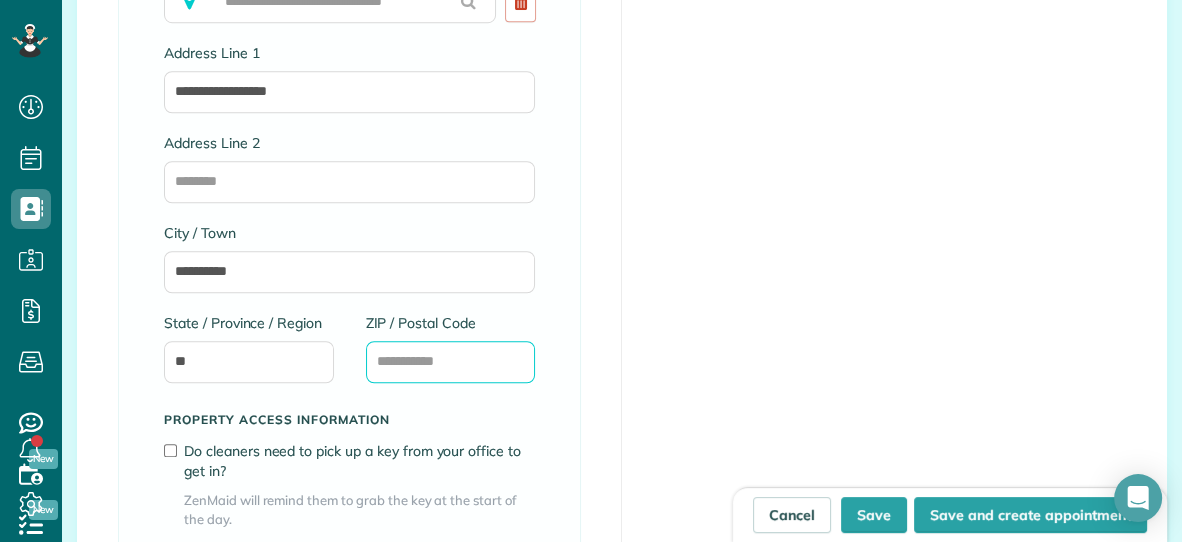 click on "ZIP / Postal Code" at bounding box center [451, 362] 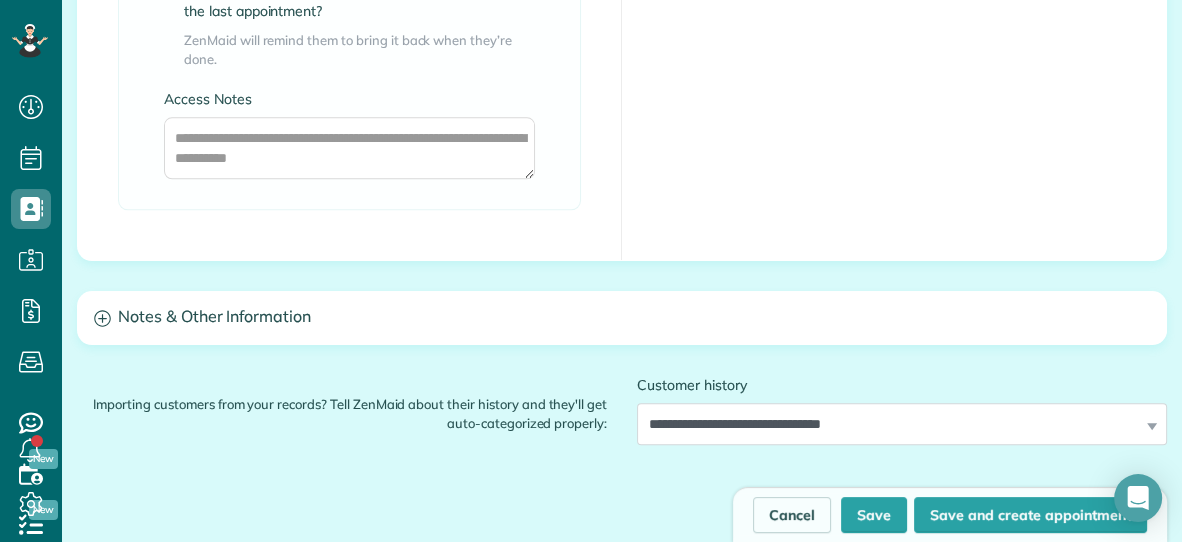 scroll, scrollTop: 1911, scrollLeft: 0, axis: vertical 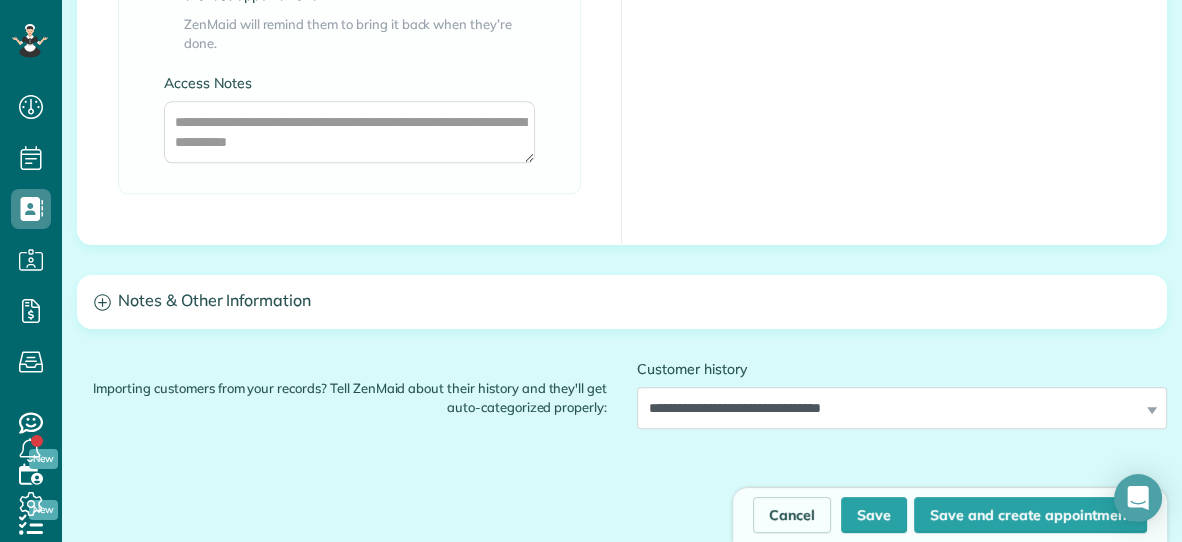 type on "*****" 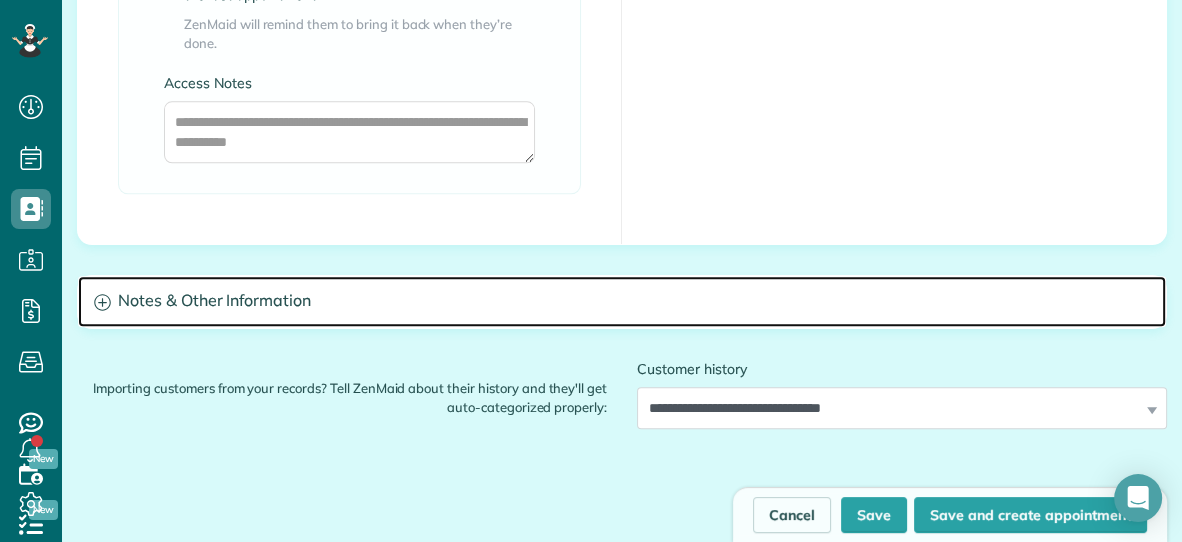 click on "Notes & Other Information" at bounding box center [622, 301] 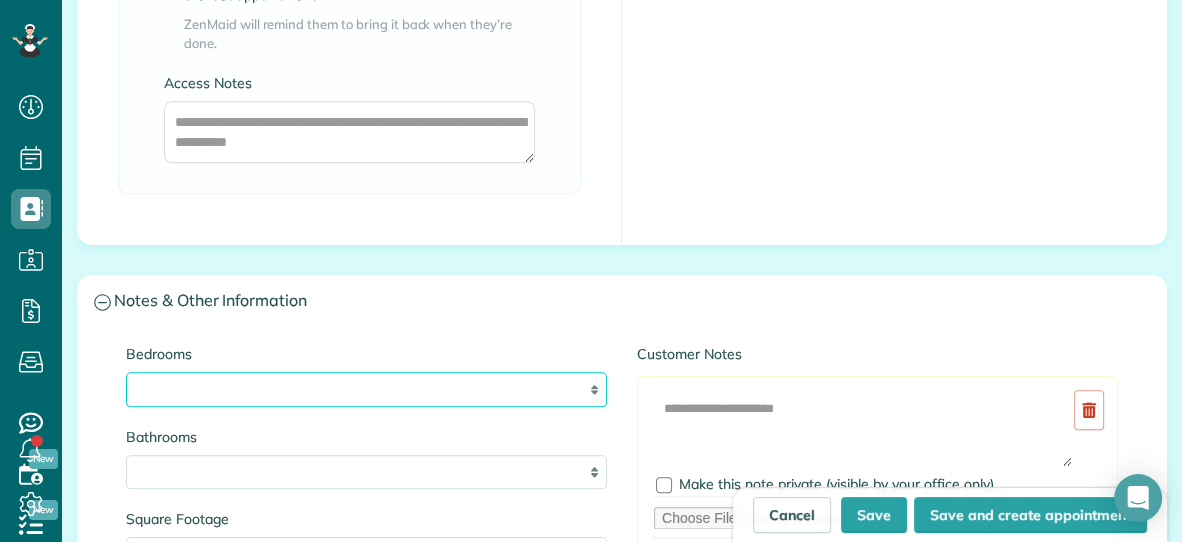 click on "*
*
*
*
**" at bounding box center [366, 389] 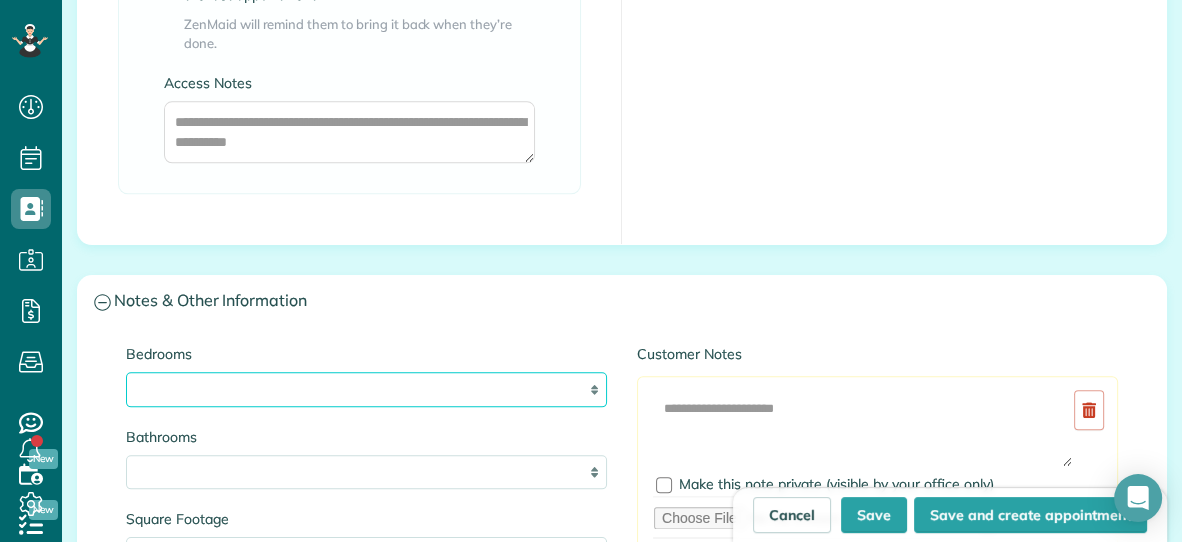 select on "*" 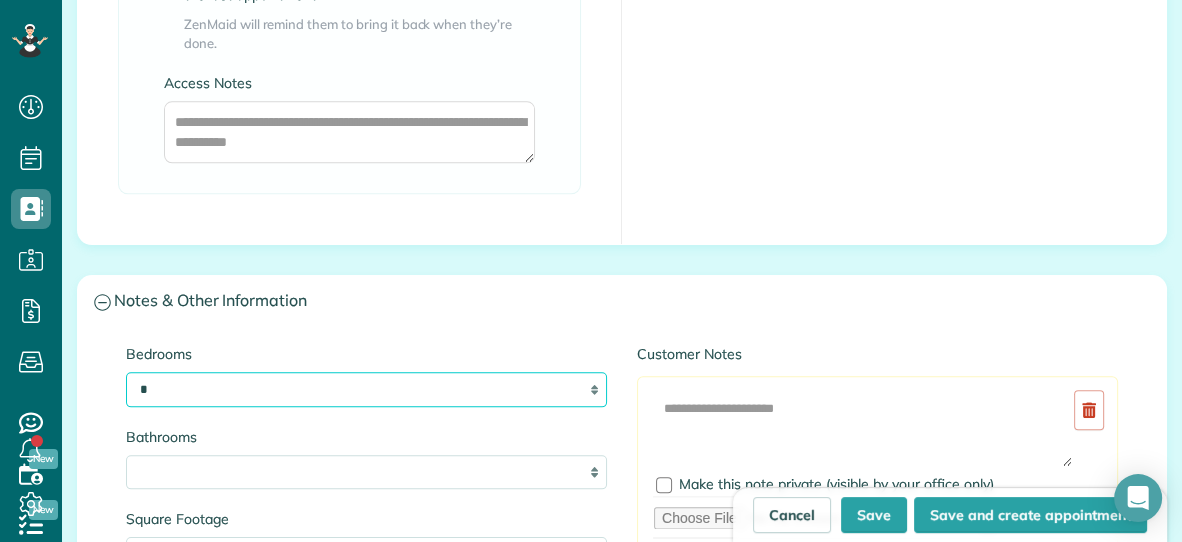 click on "*
*
*
*
**" at bounding box center [366, 389] 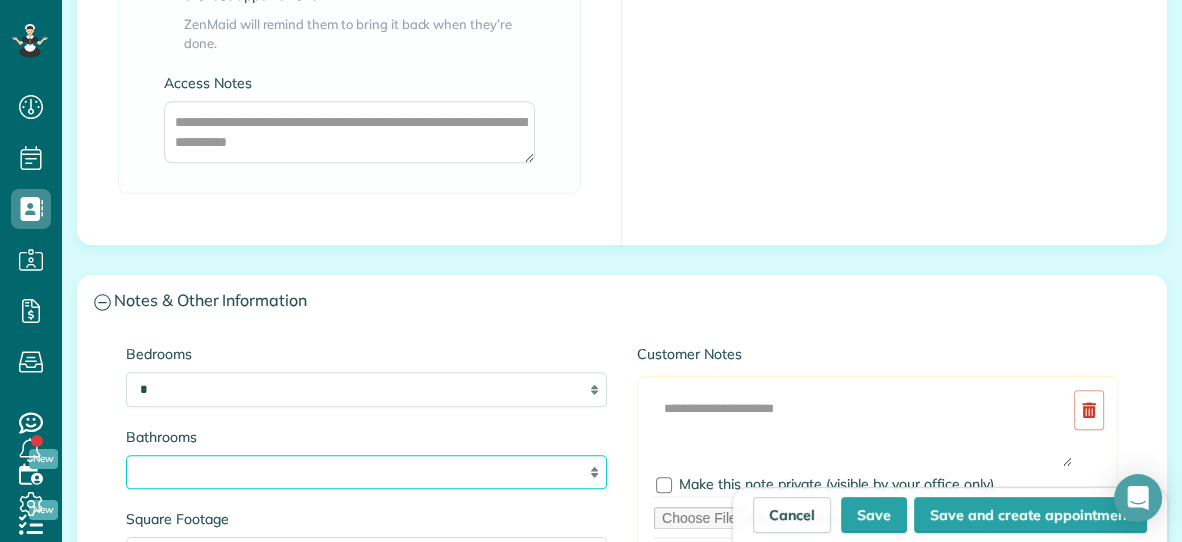 click on "*
***
*
***
*
***
*
***
**" at bounding box center (366, 472) 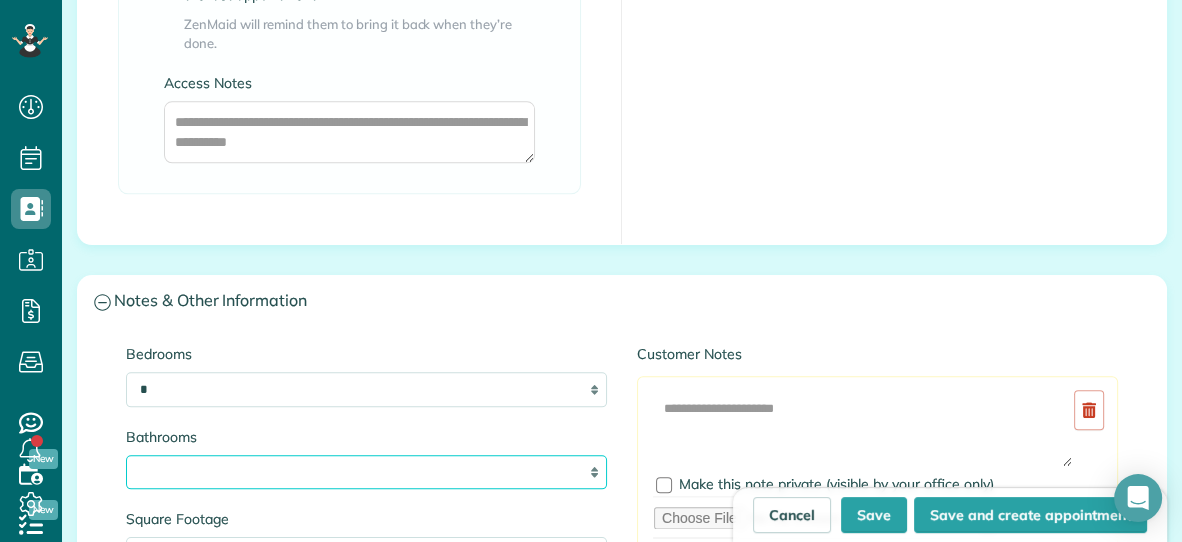 select on "*" 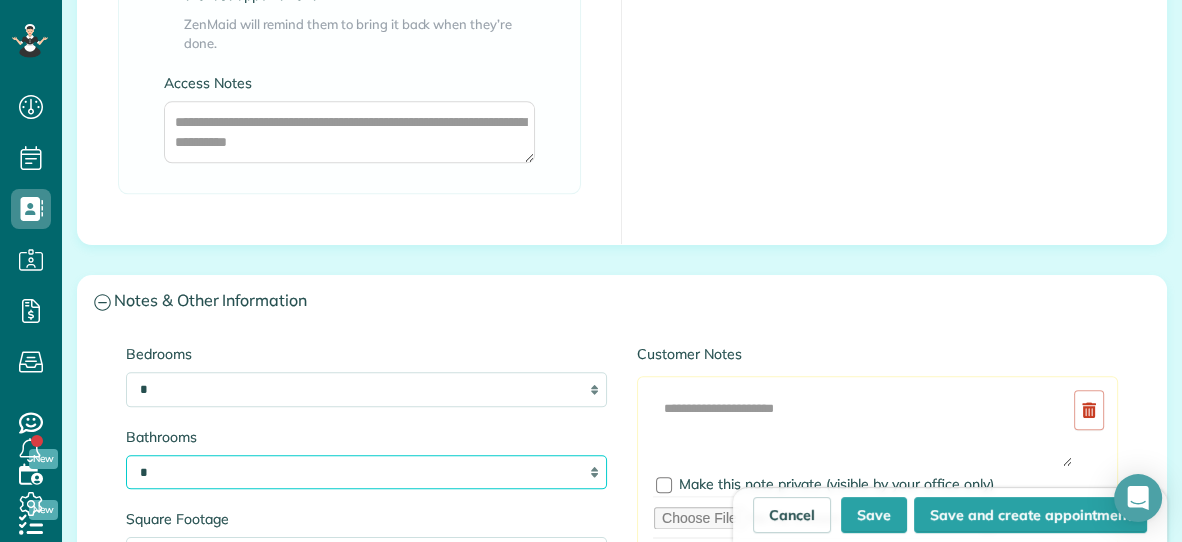 click on "*
***
*
***
*
***
*
***
**" at bounding box center (366, 472) 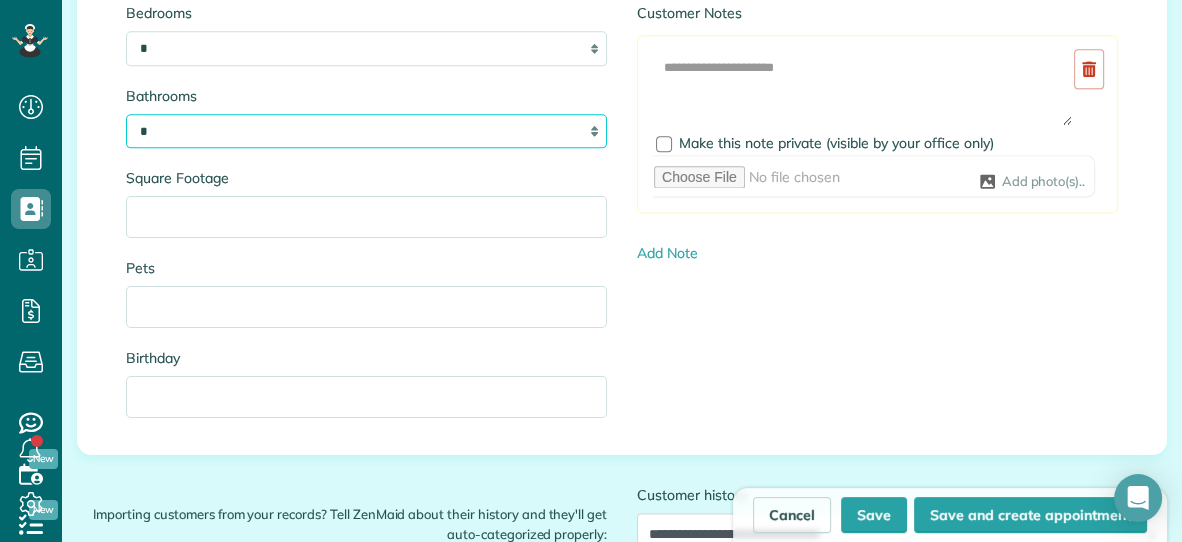 scroll, scrollTop: 2252, scrollLeft: 0, axis: vertical 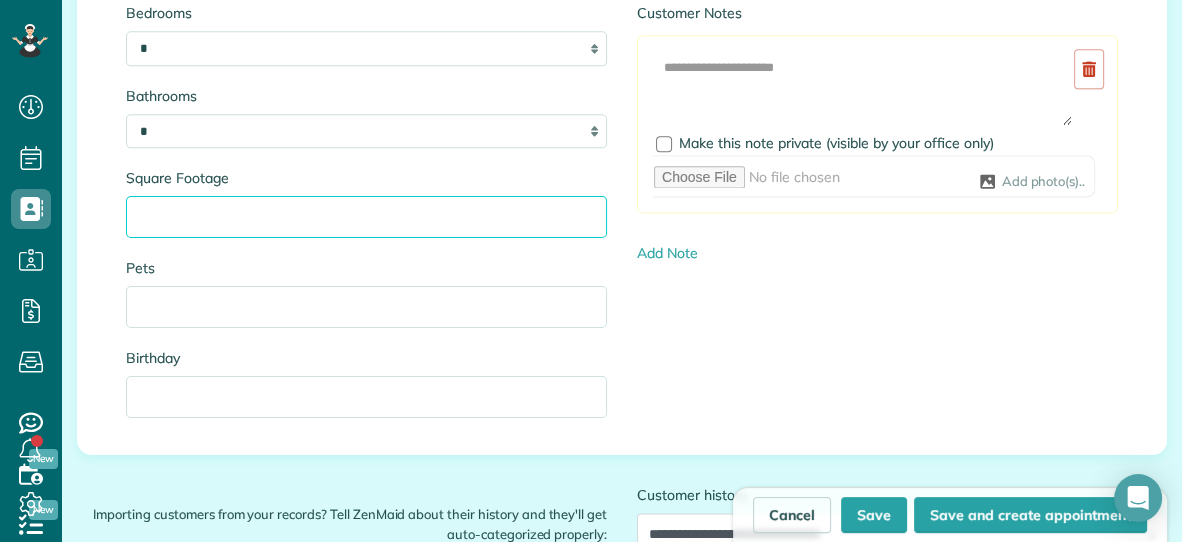 click on "Square Footage" at bounding box center (366, 217) 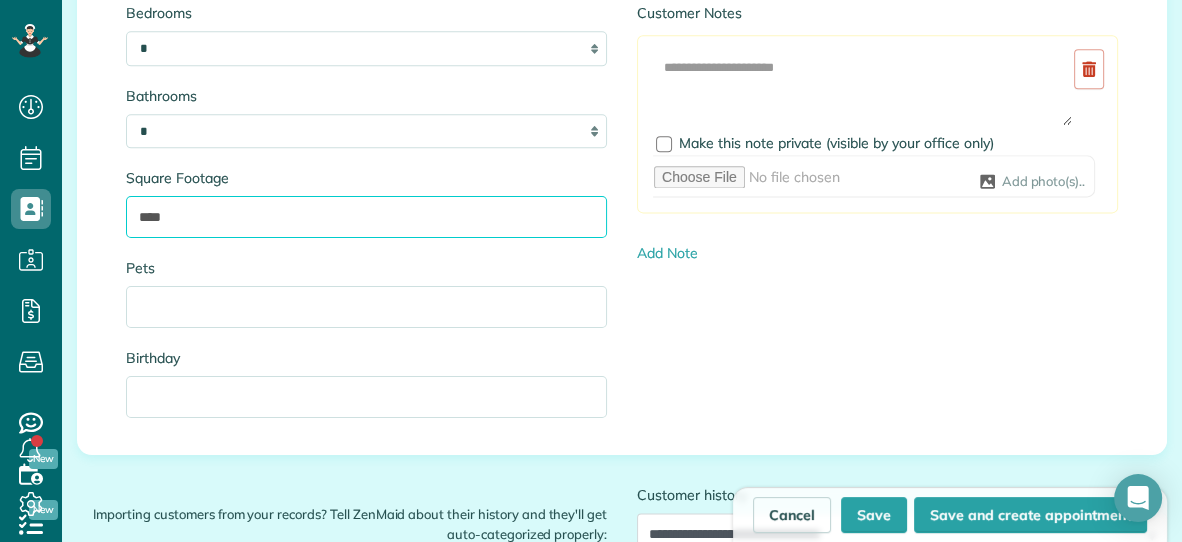 scroll, scrollTop: 2174, scrollLeft: 0, axis: vertical 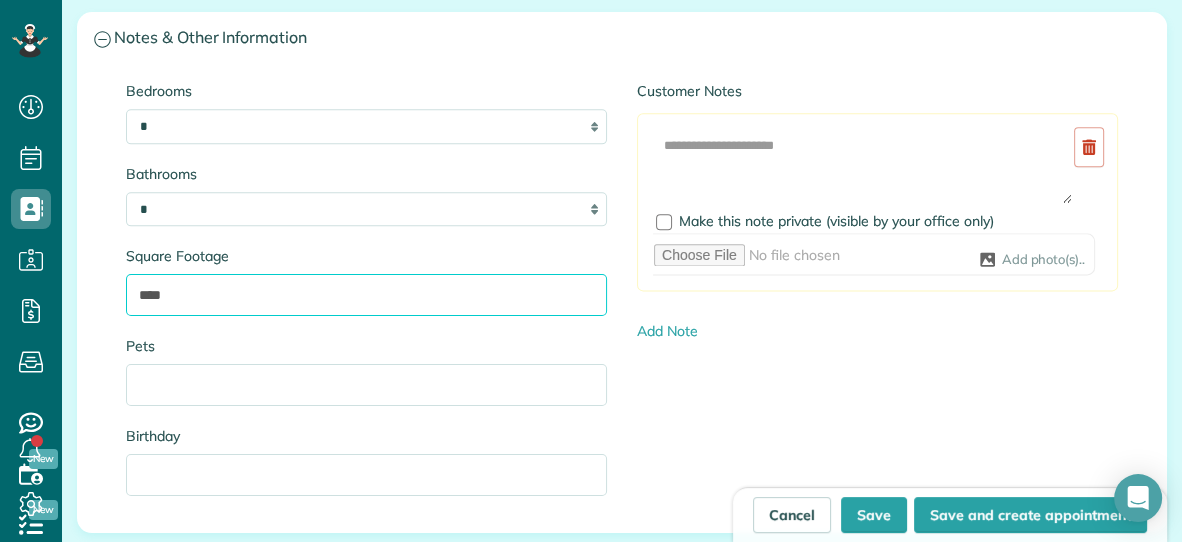 type on "****" 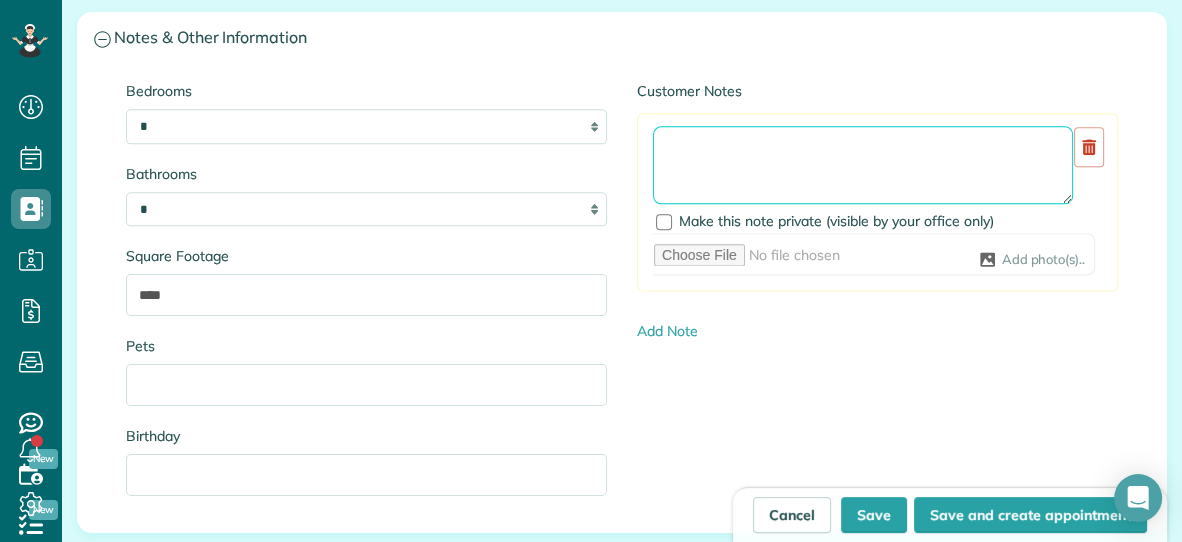 click at bounding box center (863, 165) 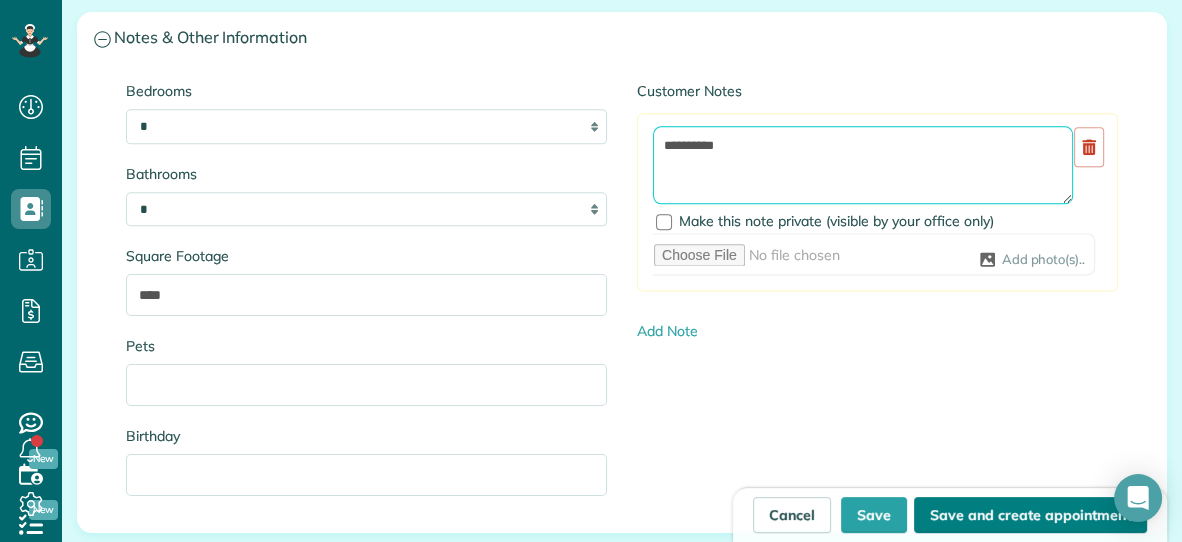 type on "**********" 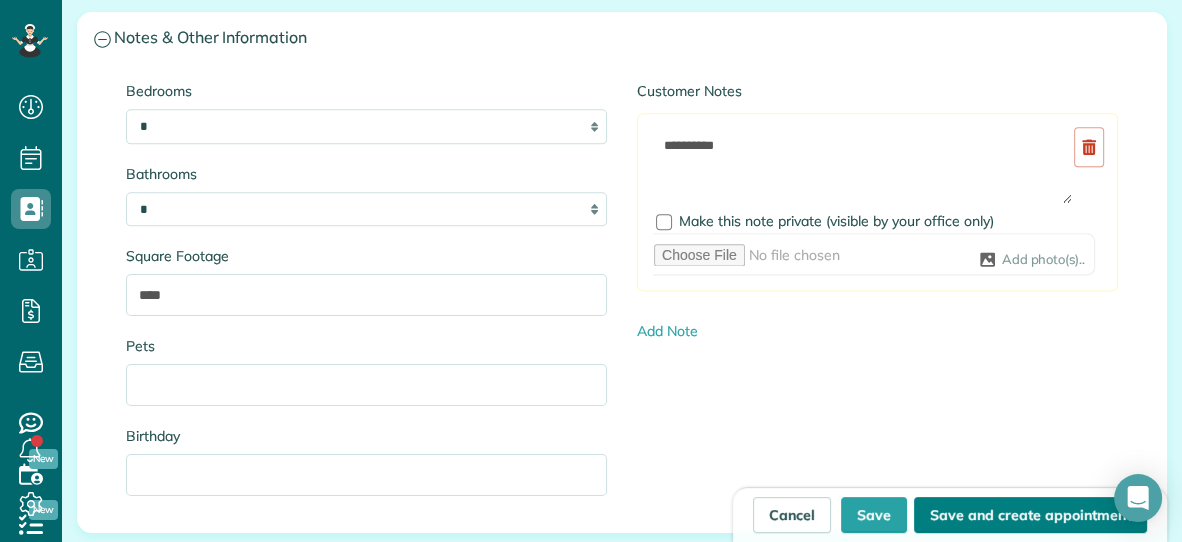 click on "Save and create appointment" at bounding box center [1030, 515] 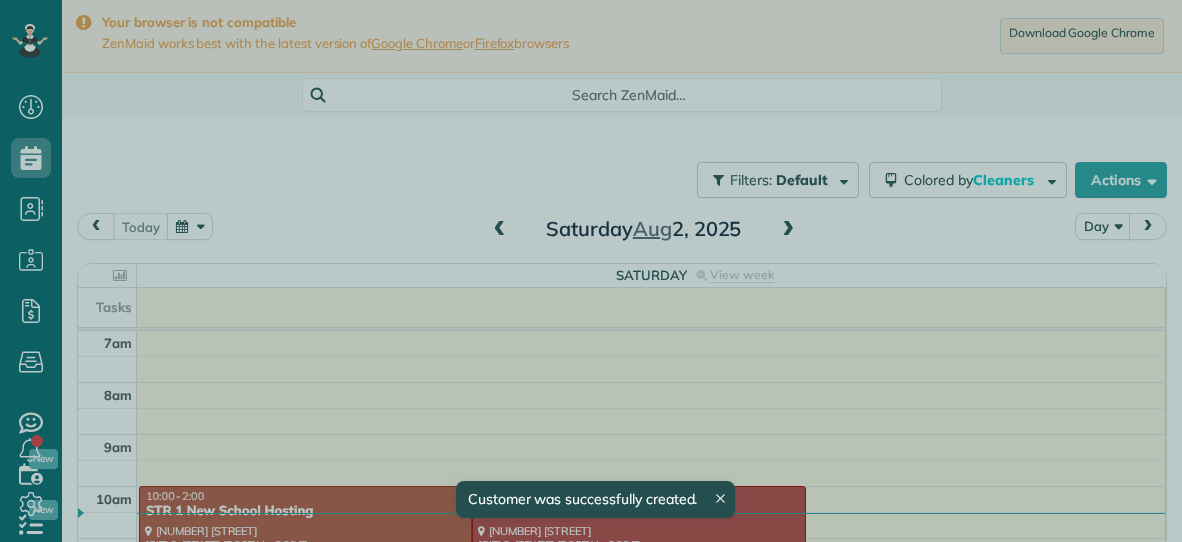 scroll, scrollTop: 0, scrollLeft: 0, axis: both 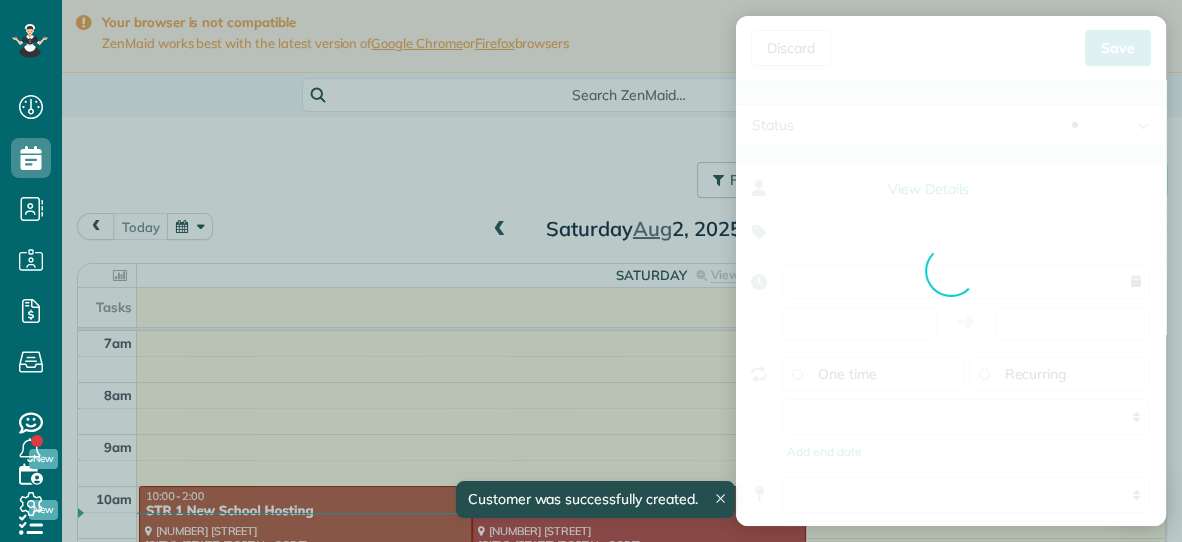 type on "**********" 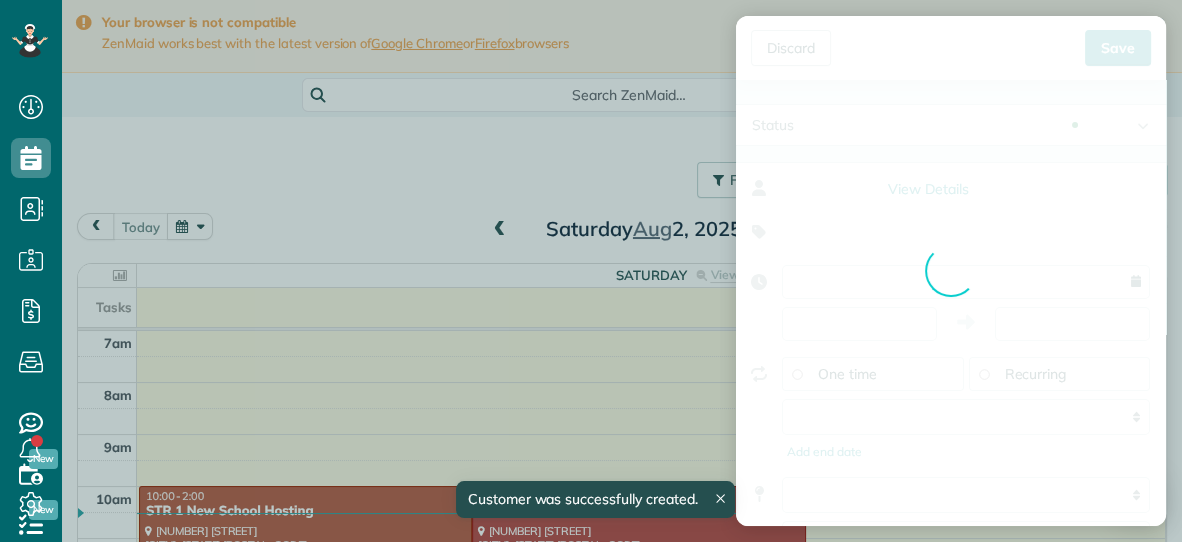 type on "*****" 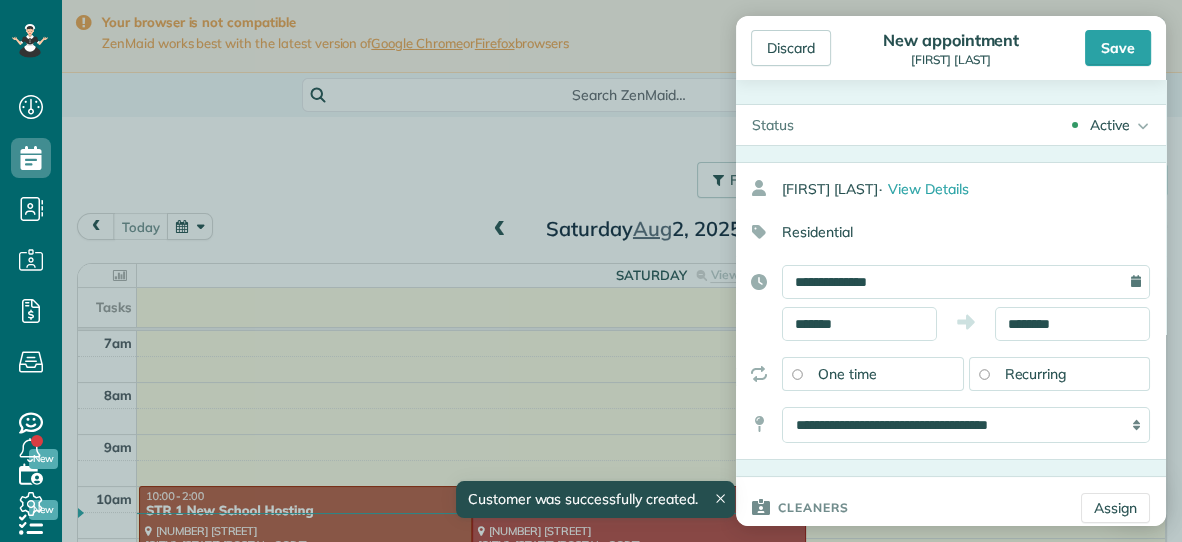 scroll, scrollTop: 541, scrollLeft: 61, axis: both 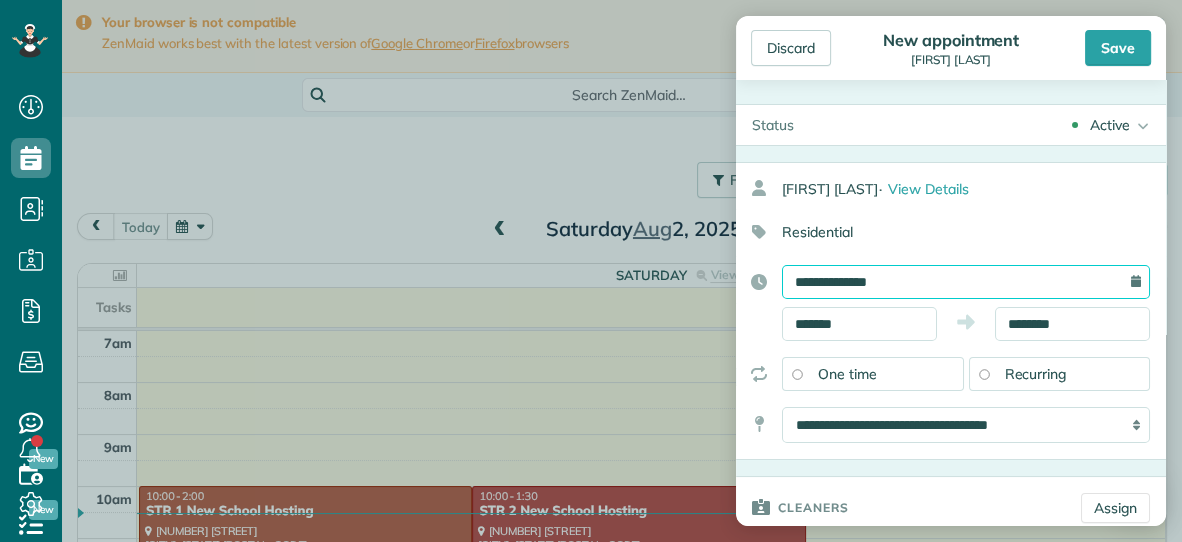 click on "**********" at bounding box center [966, 282] 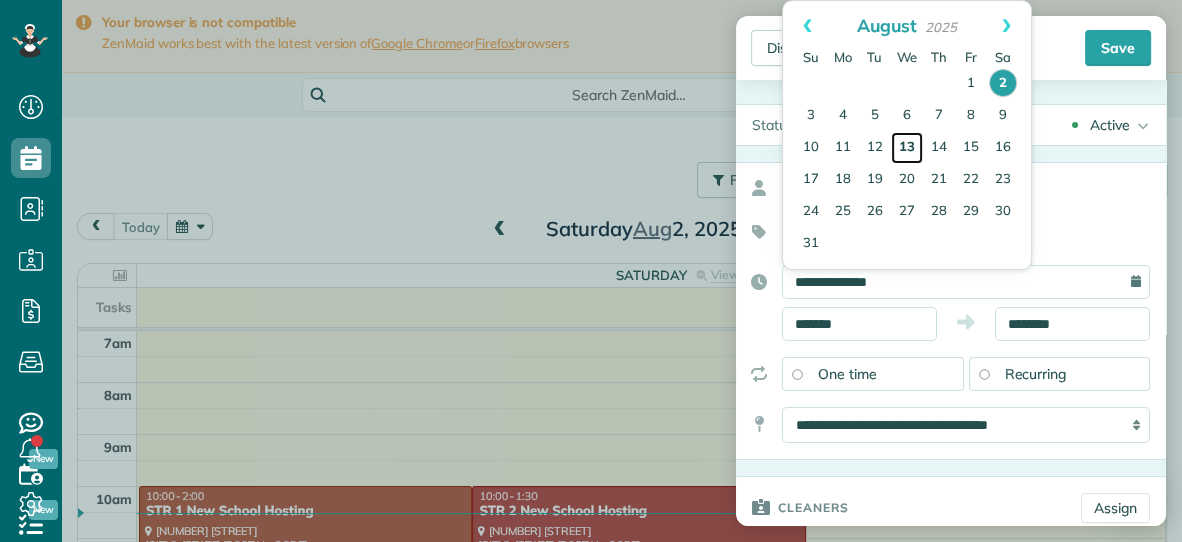 click on "13" at bounding box center (907, 148) 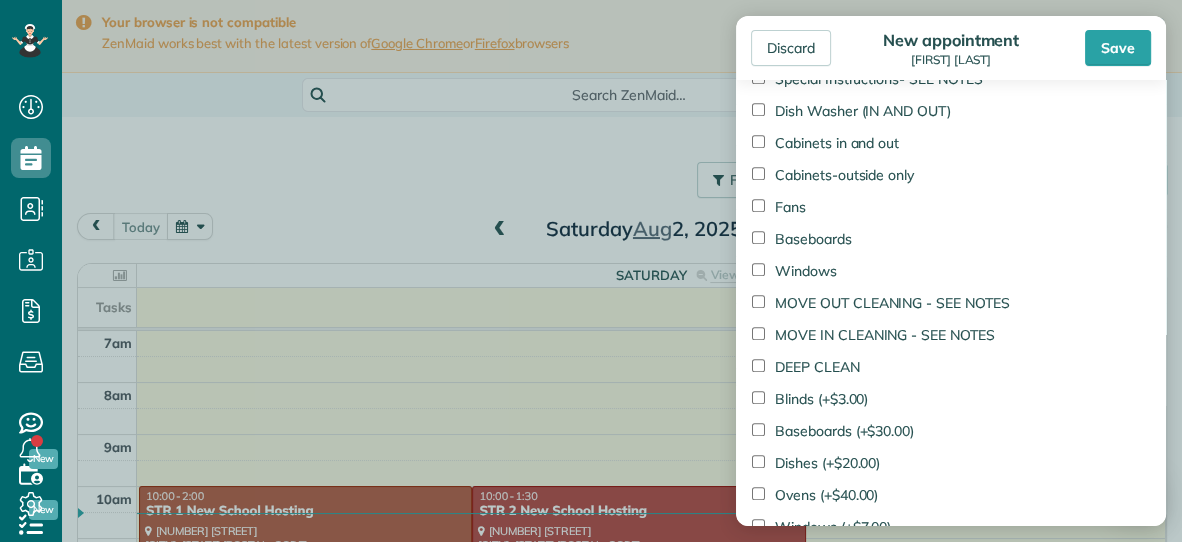 scroll, scrollTop: 1225, scrollLeft: 0, axis: vertical 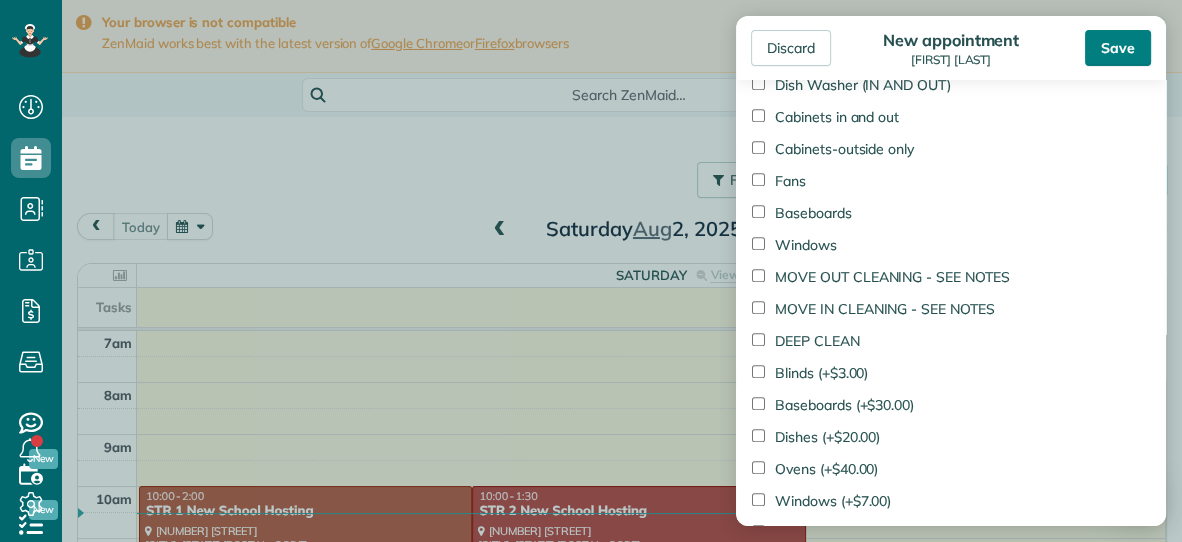 click on "Save" at bounding box center (1118, 48) 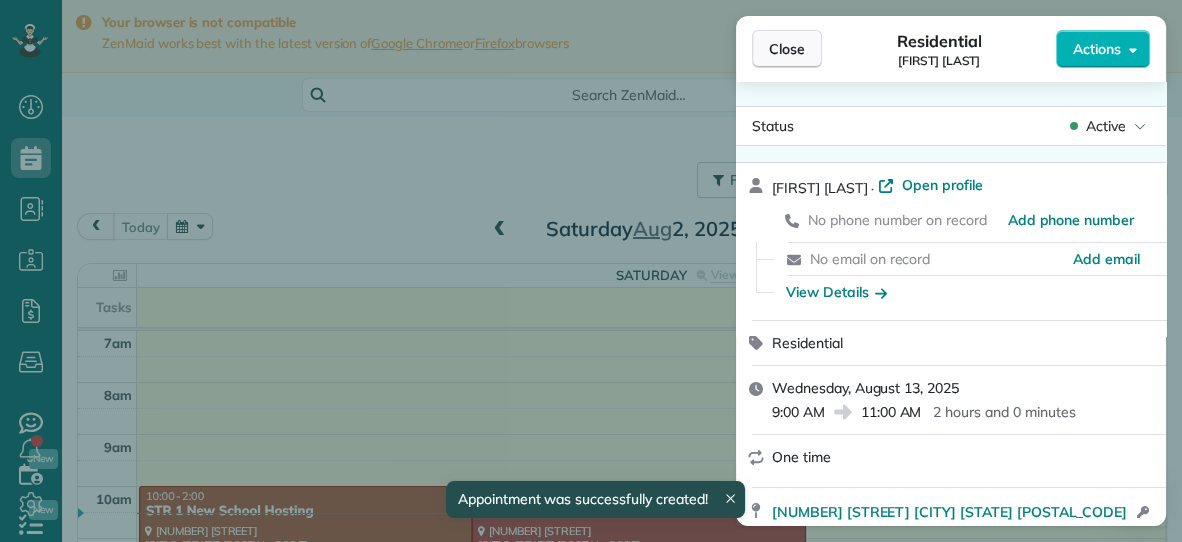 click on "Close" at bounding box center [787, 49] 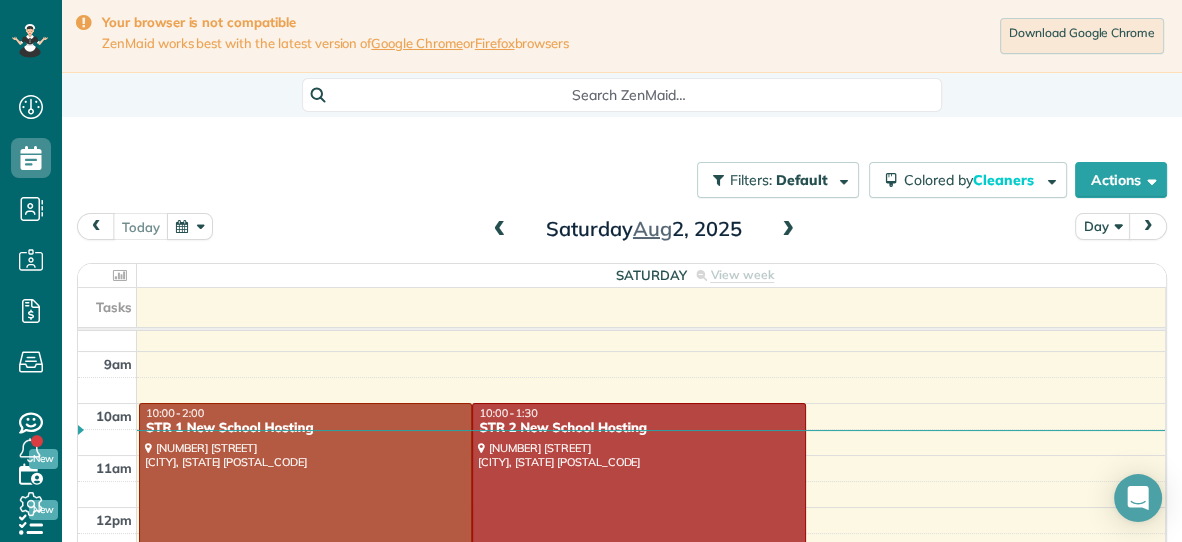 scroll, scrollTop: 0, scrollLeft: 0, axis: both 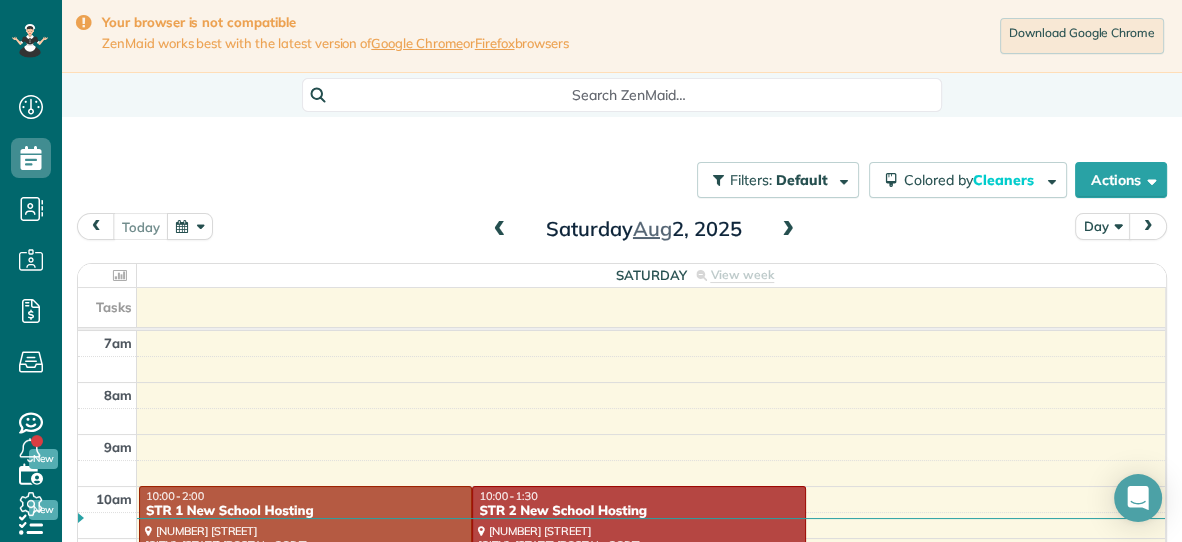click at bounding box center (500, 230) 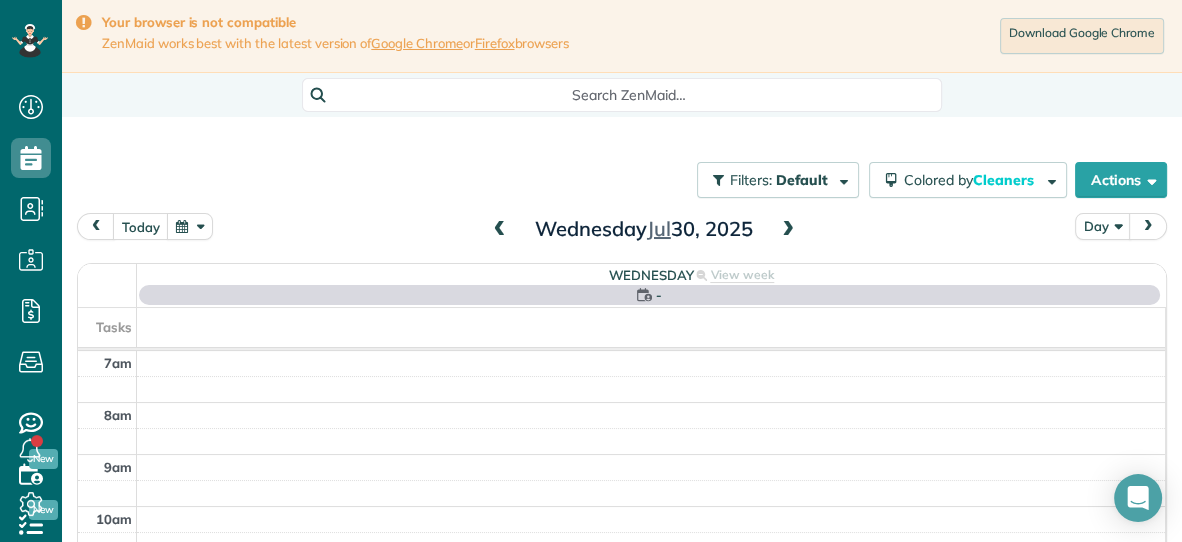 click at bounding box center [500, 230] 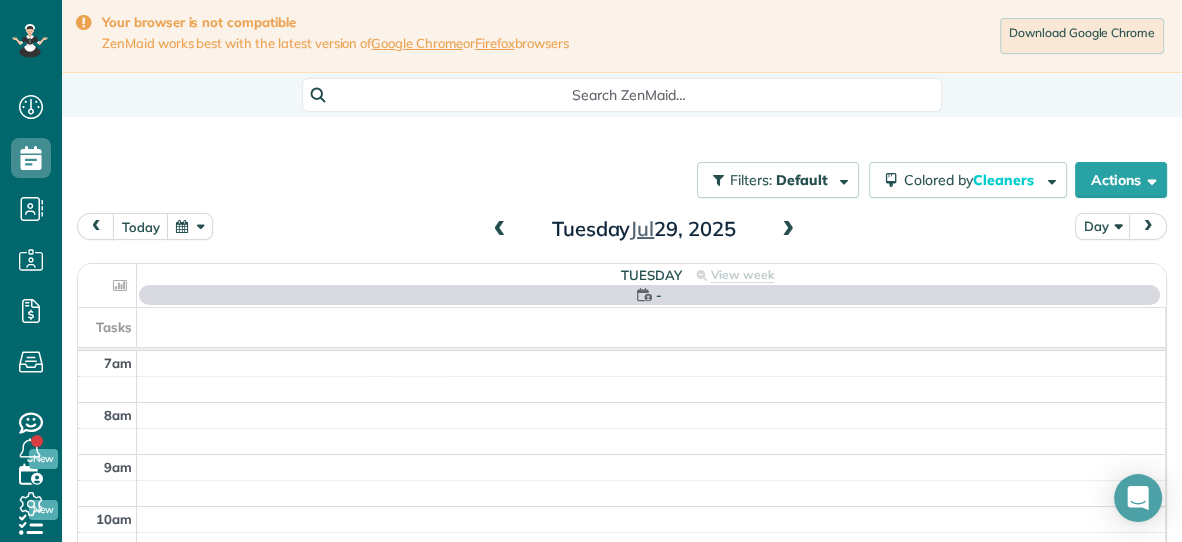click at bounding box center [500, 230] 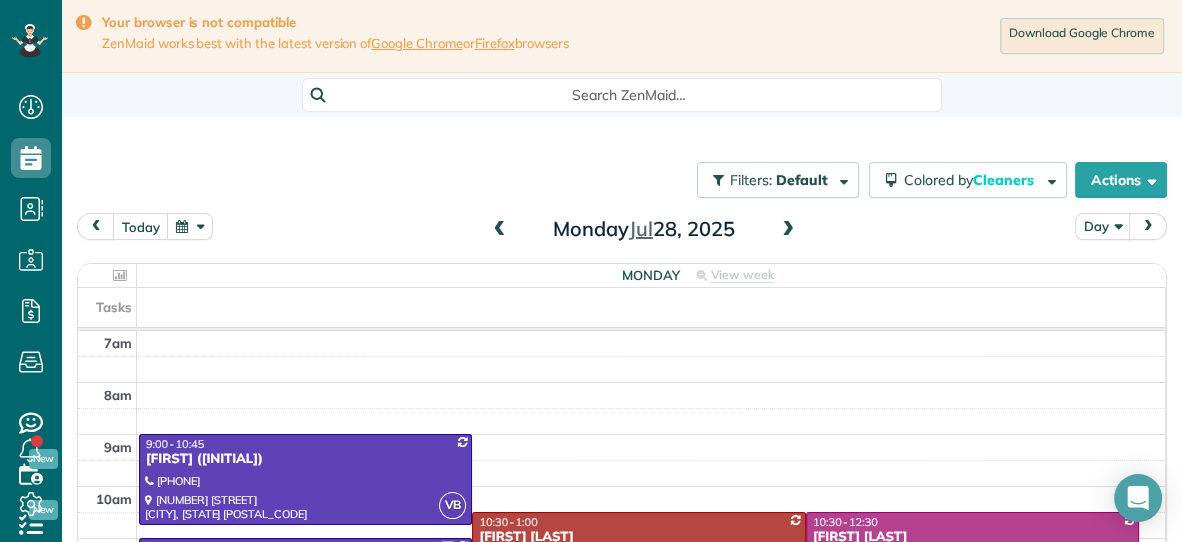 click at bounding box center [500, 230] 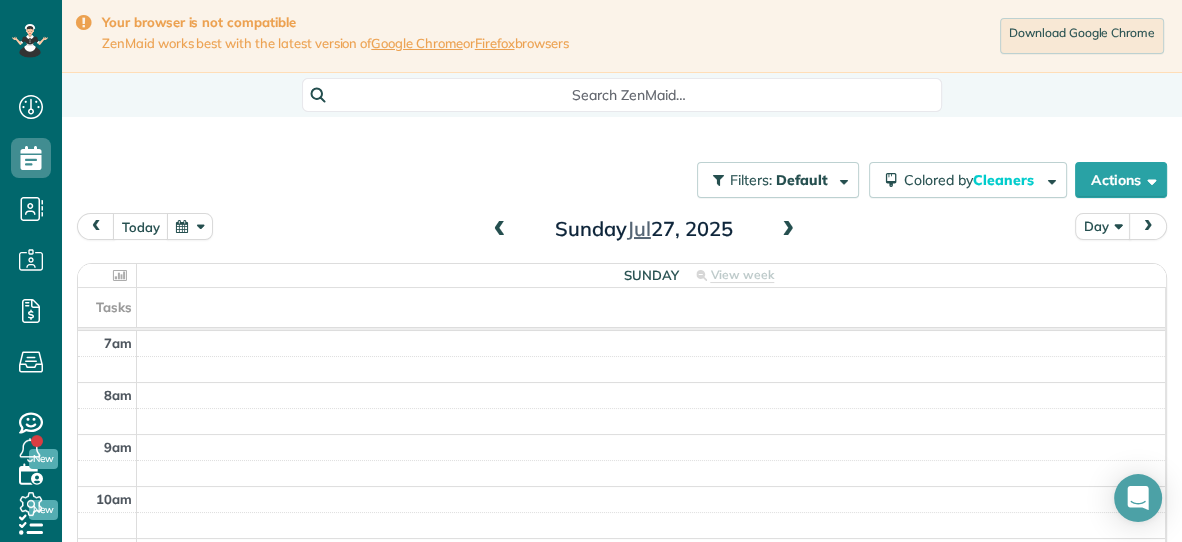 click at bounding box center [500, 230] 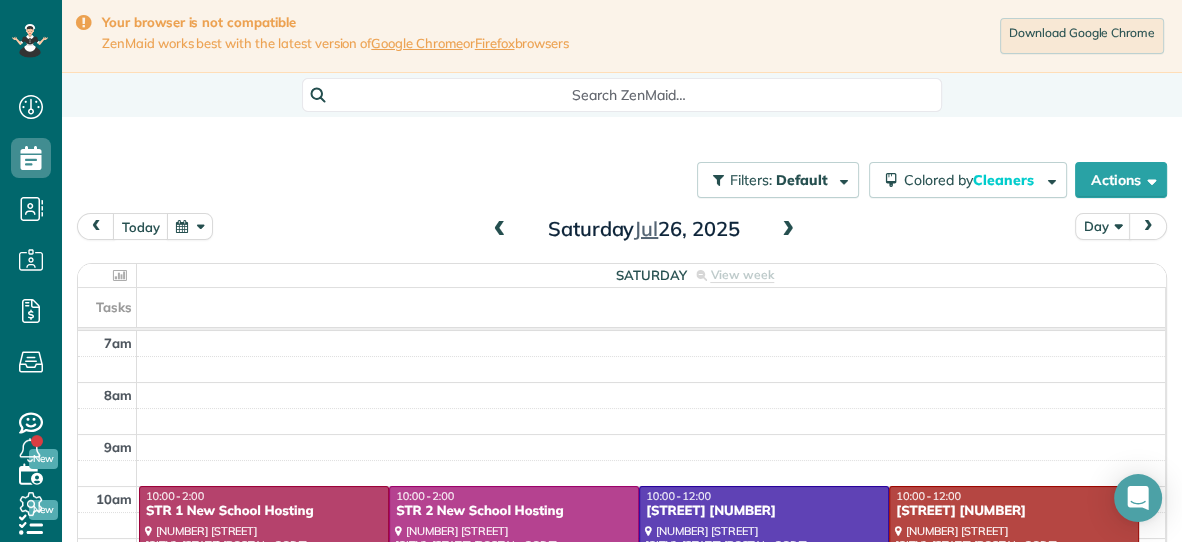 click at bounding box center [788, 230] 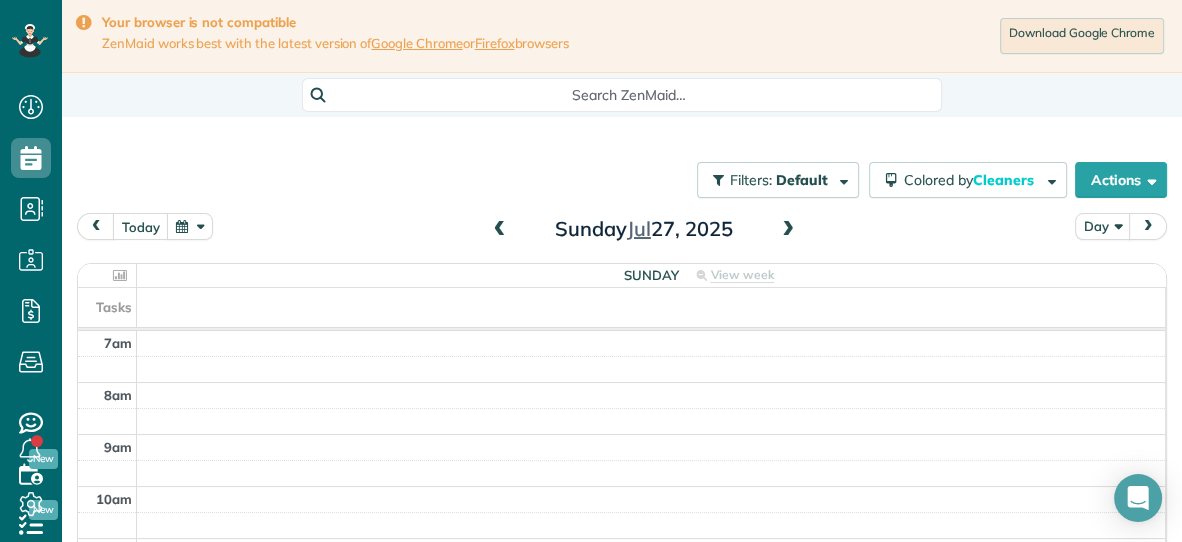 click at bounding box center [788, 230] 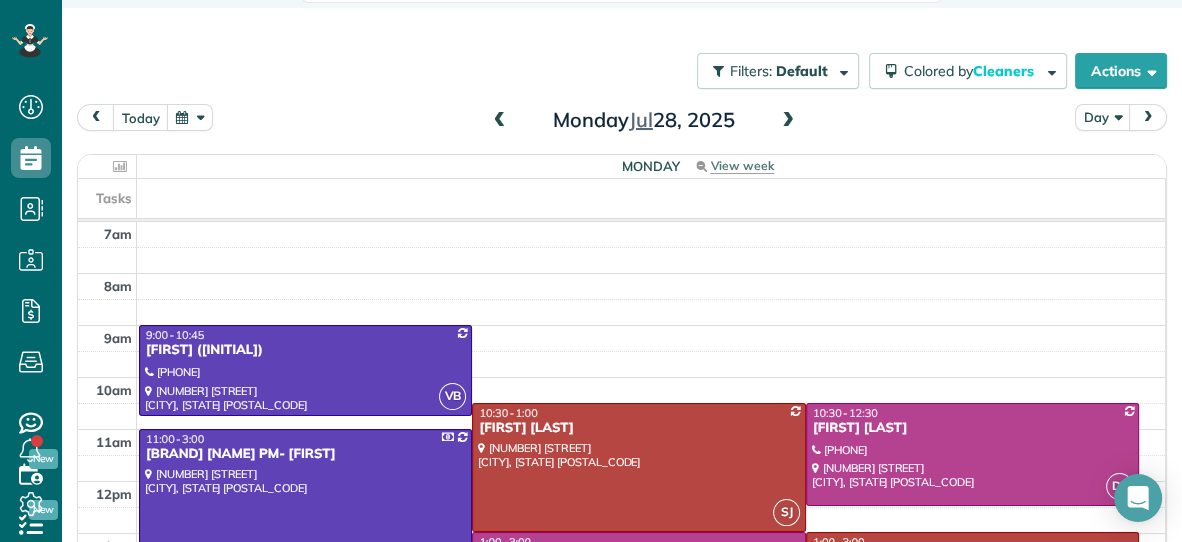 scroll, scrollTop: 128, scrollLeft: 0, axis: vertical 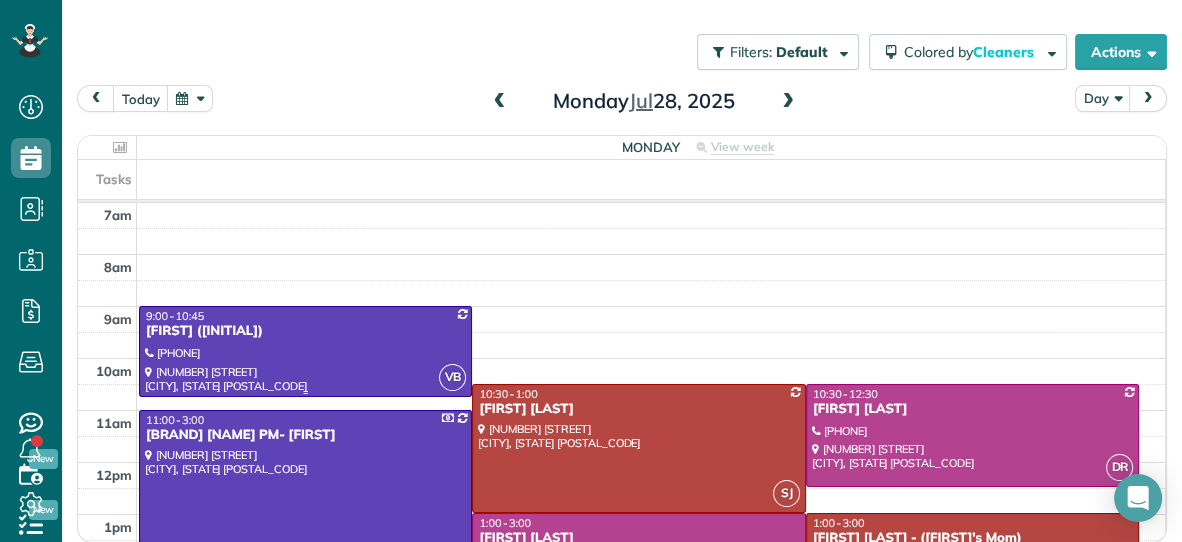 click on "Danielle (MBH)" at bounding box center (305, 331) 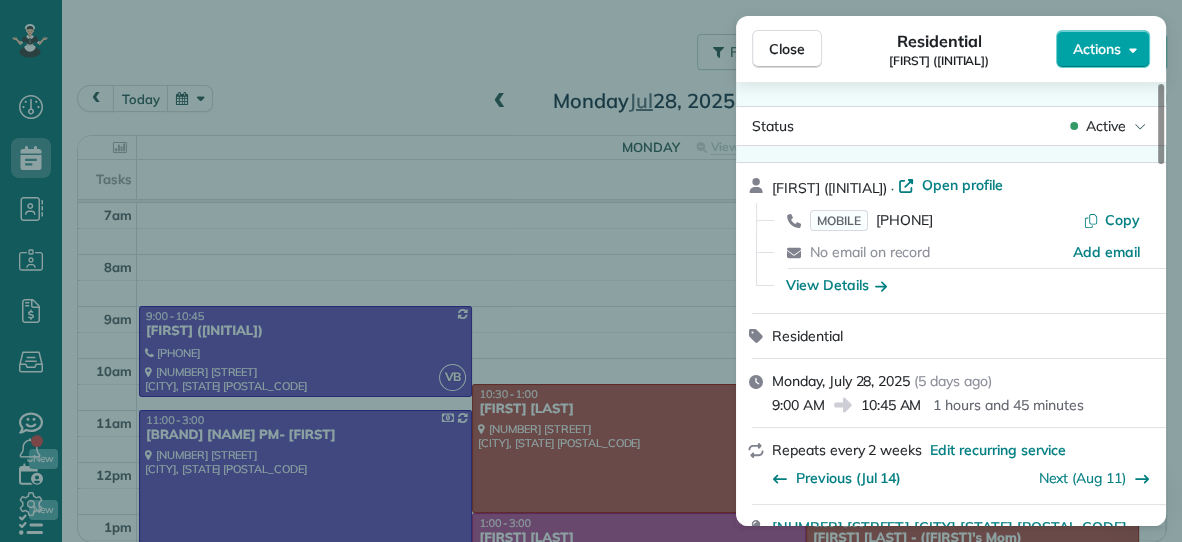 click on "Actions" at bounding box center [1097, 49] 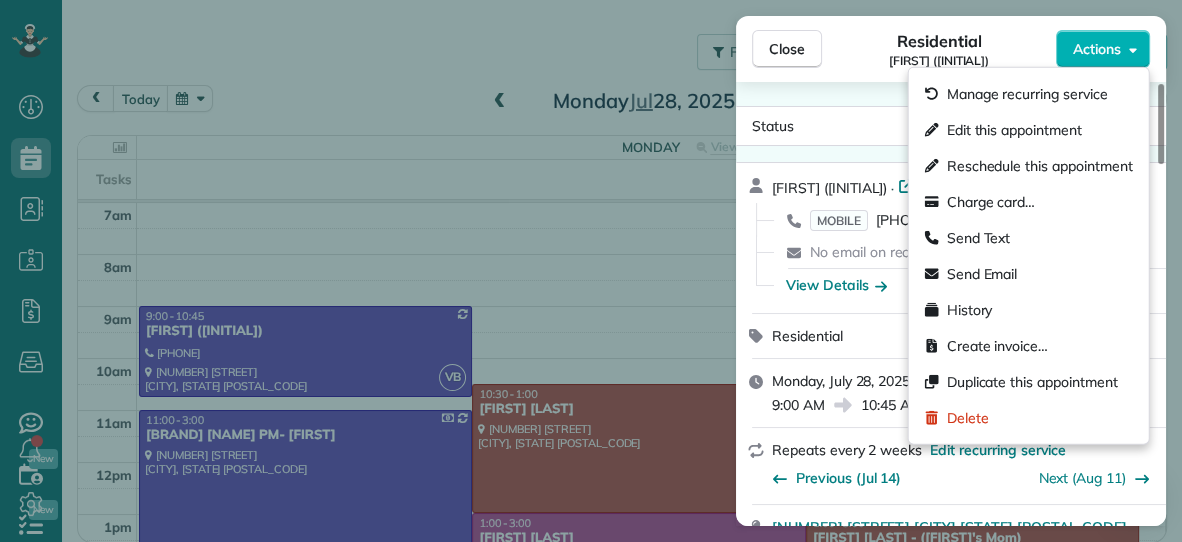 click on "Residential Danielle (MBH)" at bounding box center [939, 49] 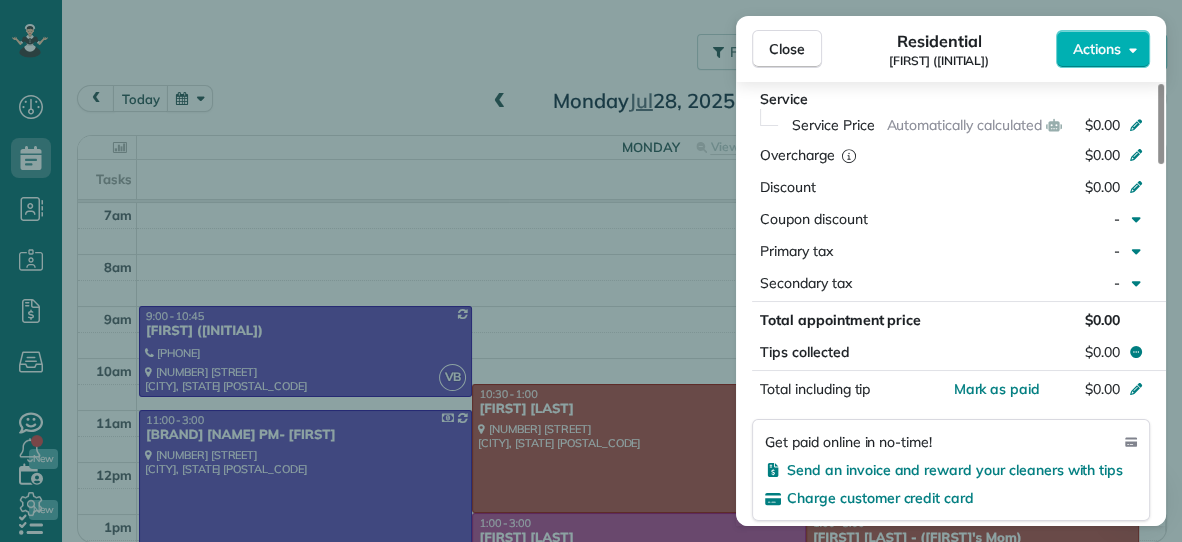 scroll, scrollTop: 944, scrollLeft: 0, axis: vertical 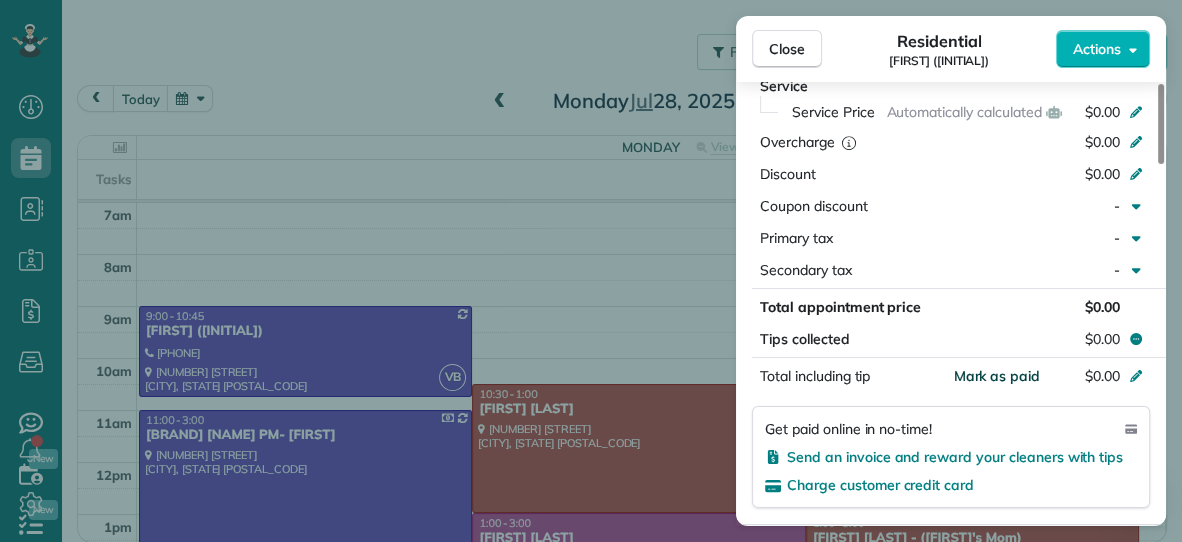 click on "Mark as paid" at bounding box center [996, 376] 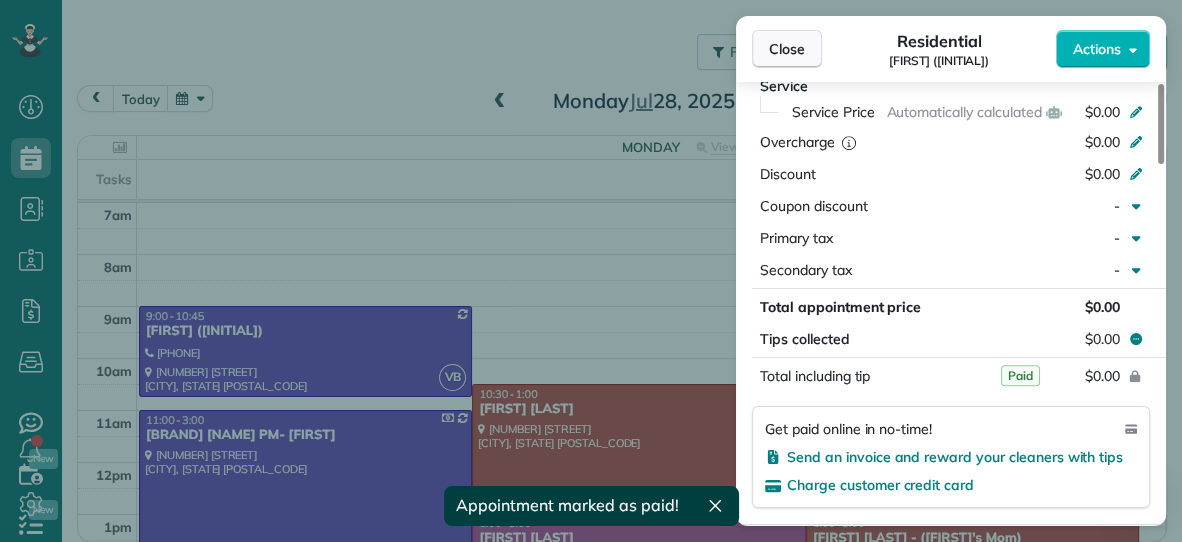 click on "Close" at bounding box center [787, 49] 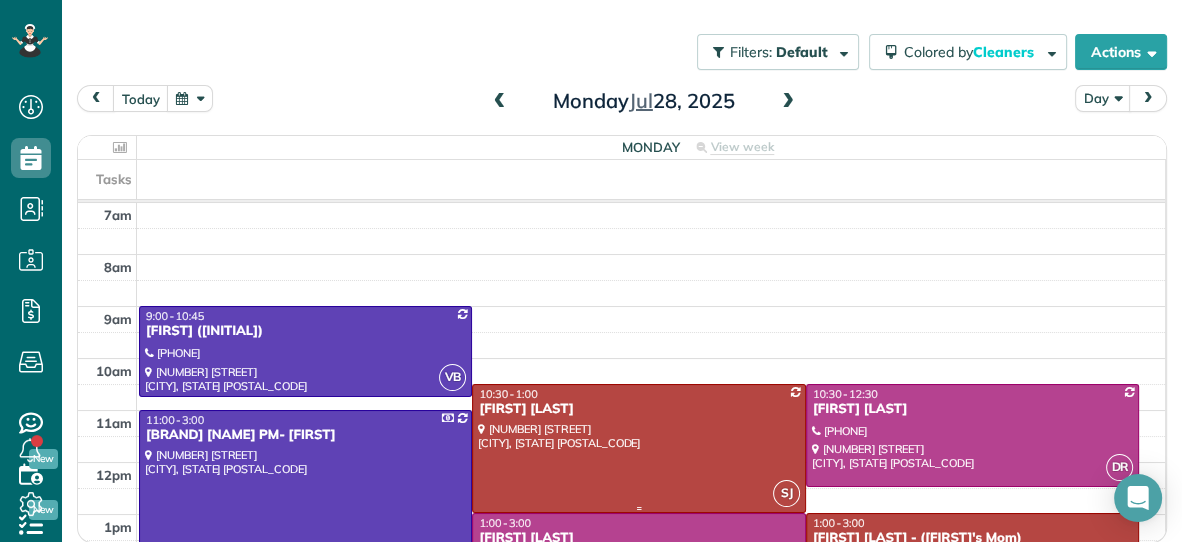 click at bounding box center (638, 448) 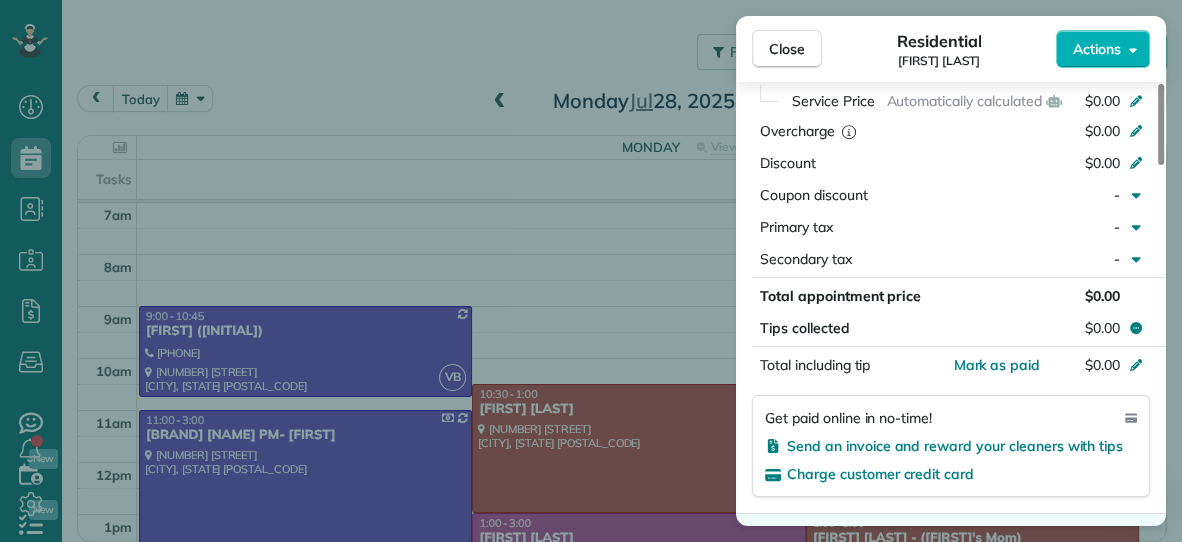 scroll, scrollTop: 969, scrollLeft: 0, axis: vertical 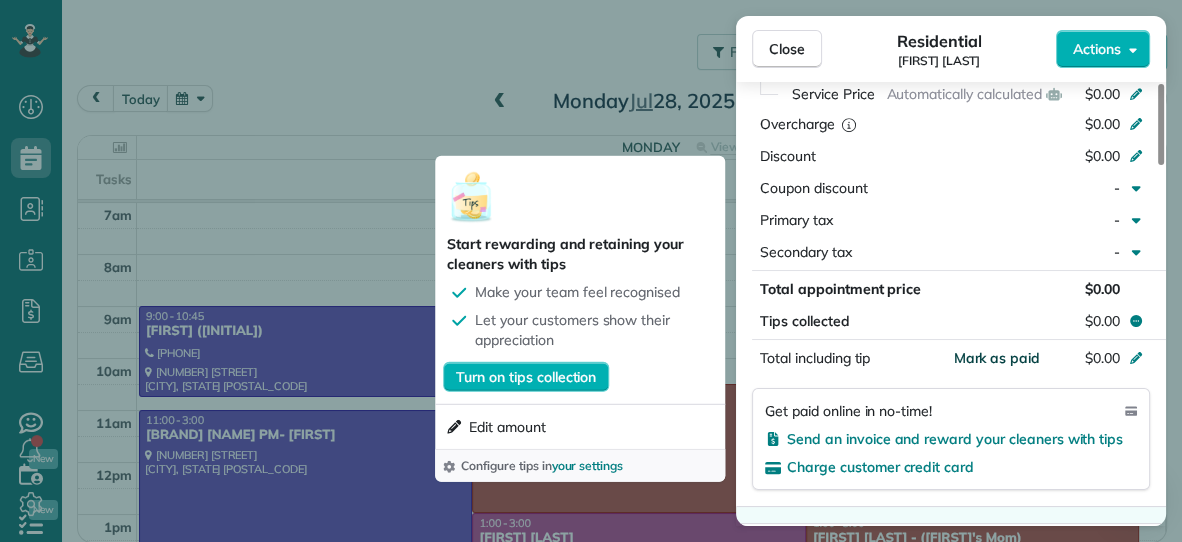 click on "Mark as paid" at bounding box center [996, 358] 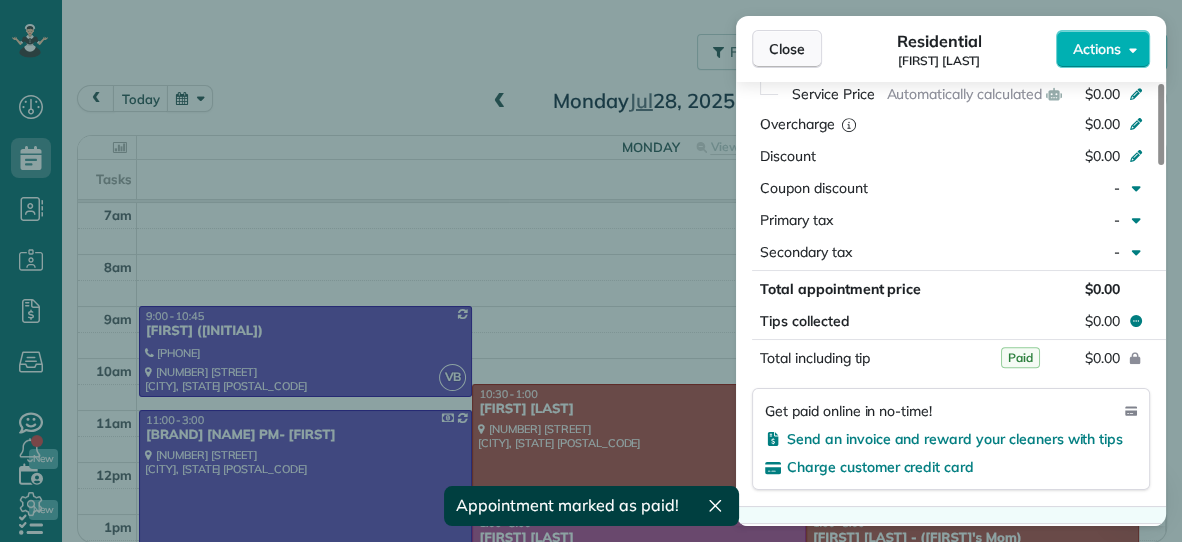 click on "Close" at bounding box center [787, 49] 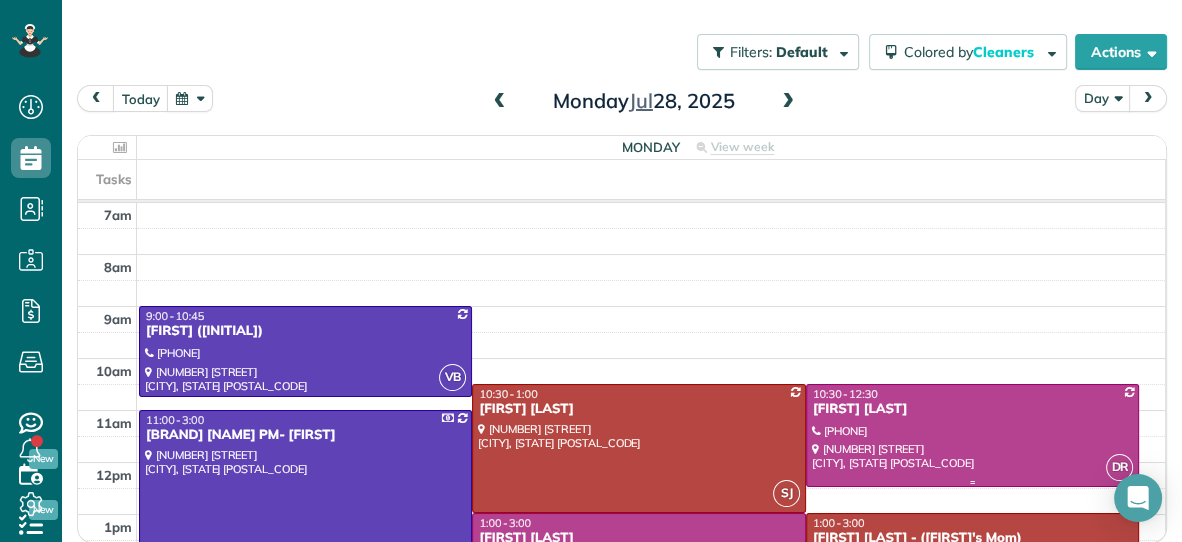 click on "Brenda Claffy" at bounding box center [972, 409] 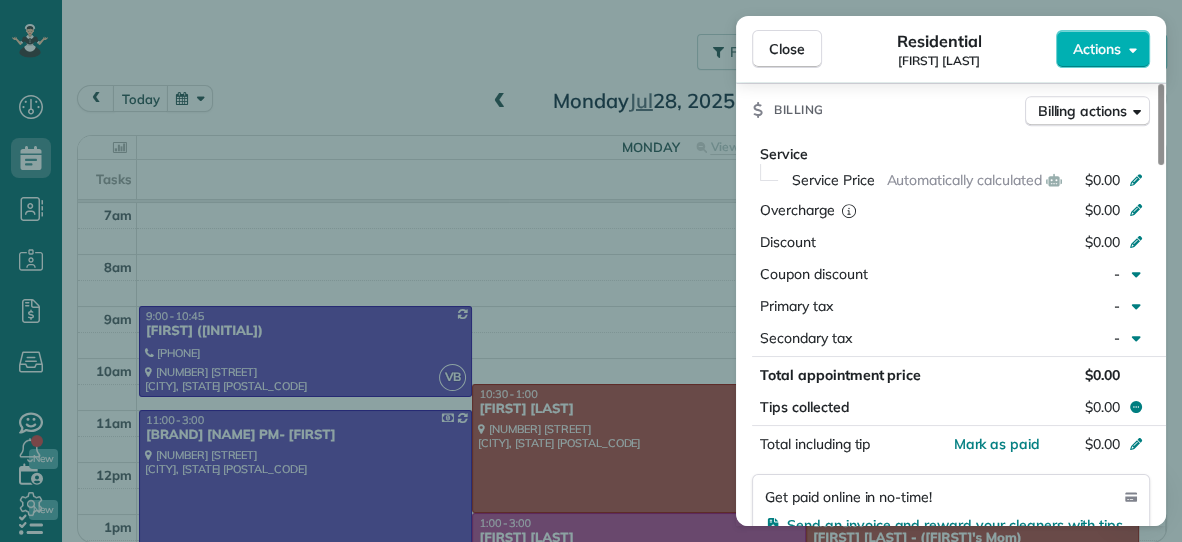 scroll, scrollTop: 879, scrollLeft: 0, axis: vertical 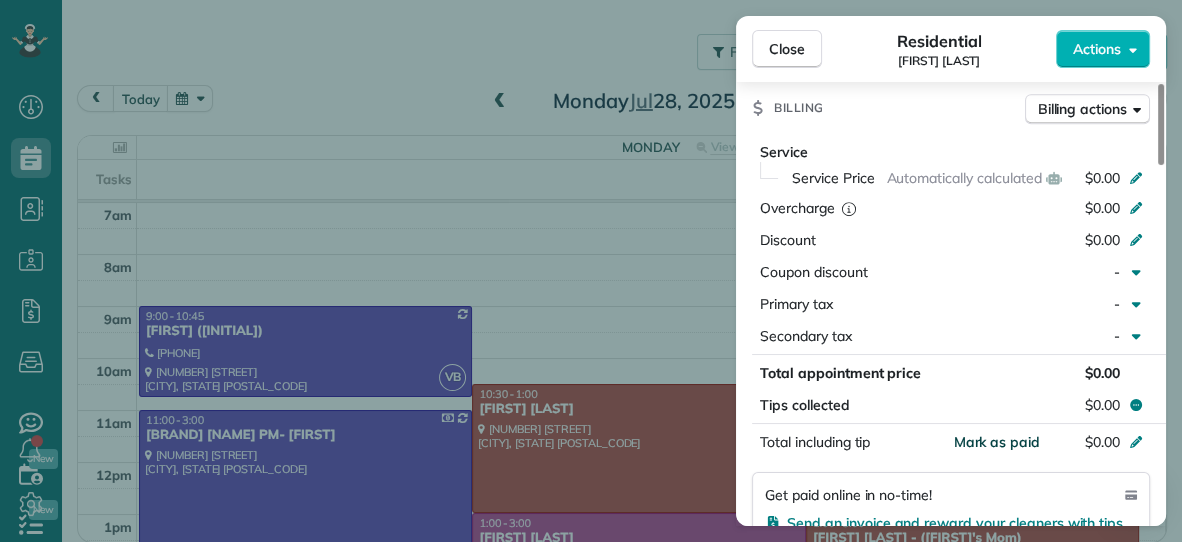 click on "Mark as paid" at bounding box center [996, 442] 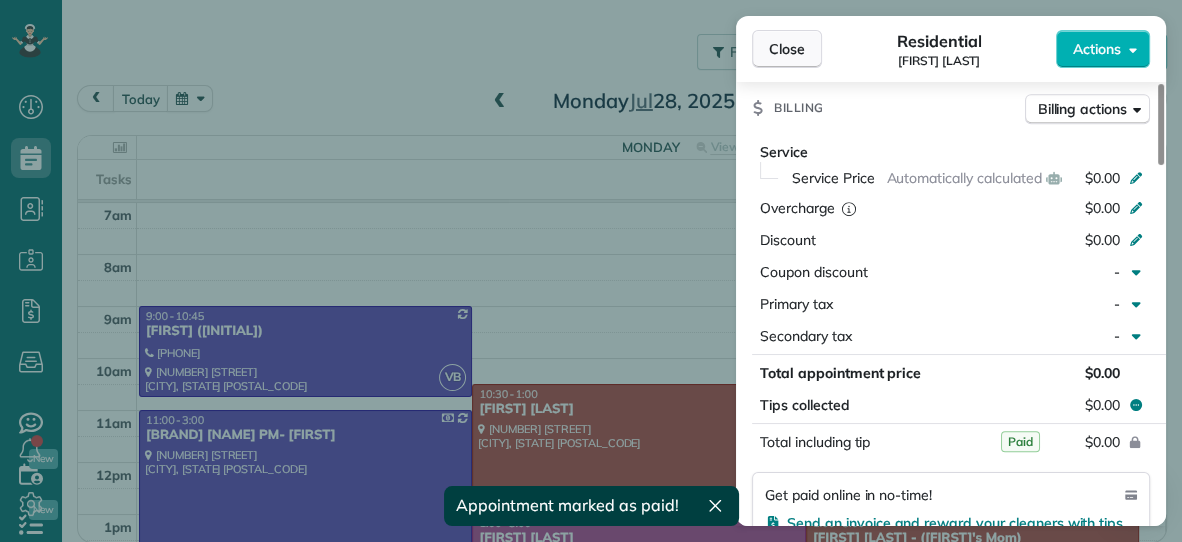 click on "Close" at bounding box center (787, 49) 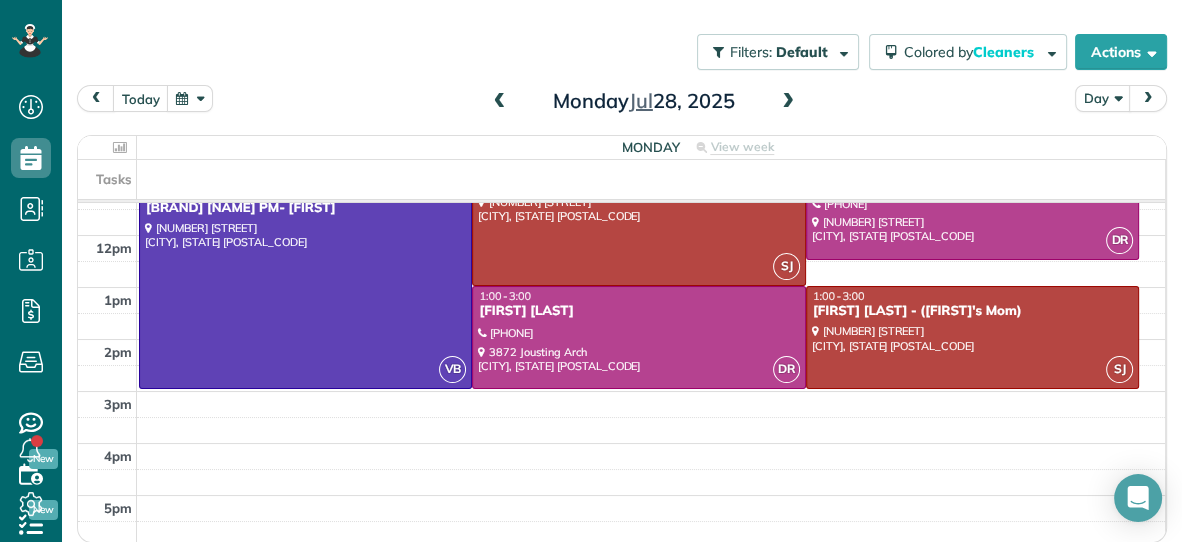 scroll, scrollTop: 269, scrollLeft: 0, axis: vertical 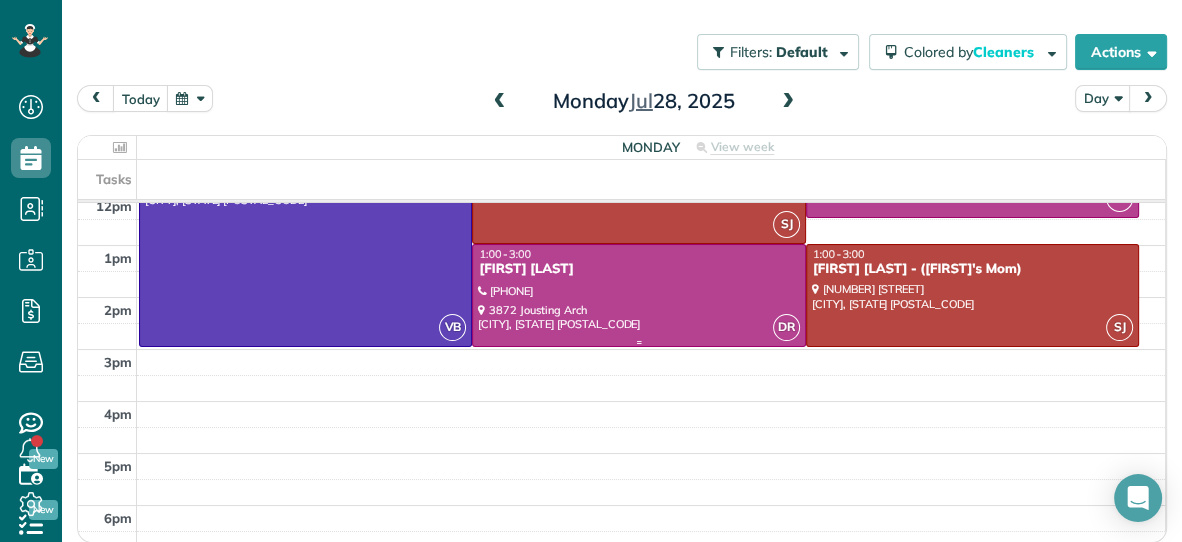 click at bounding box center [638, 295] 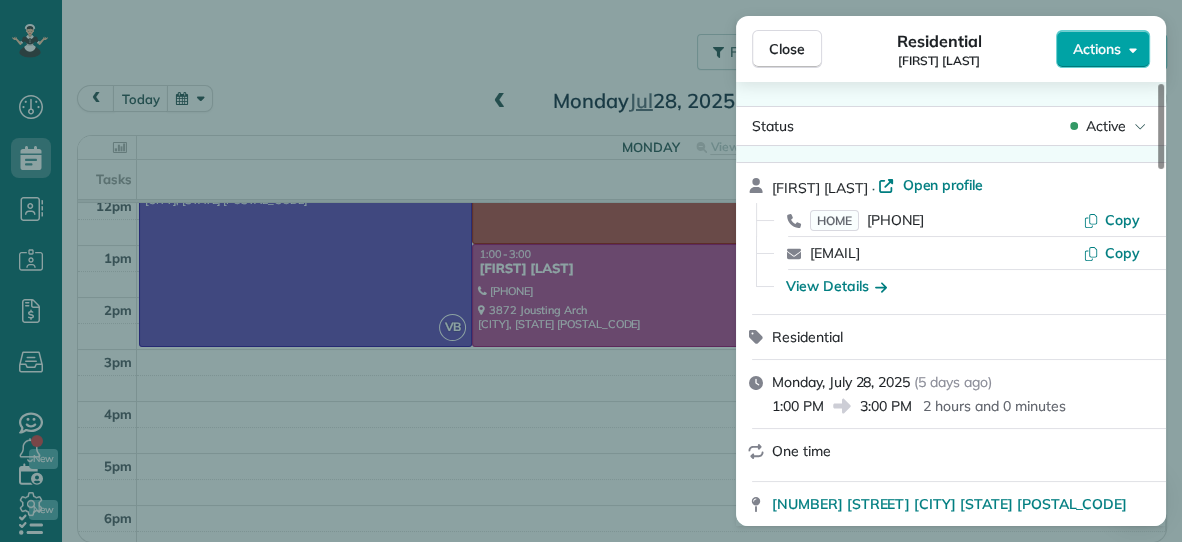 click on "Actions" at bounding box center (1097, 49) 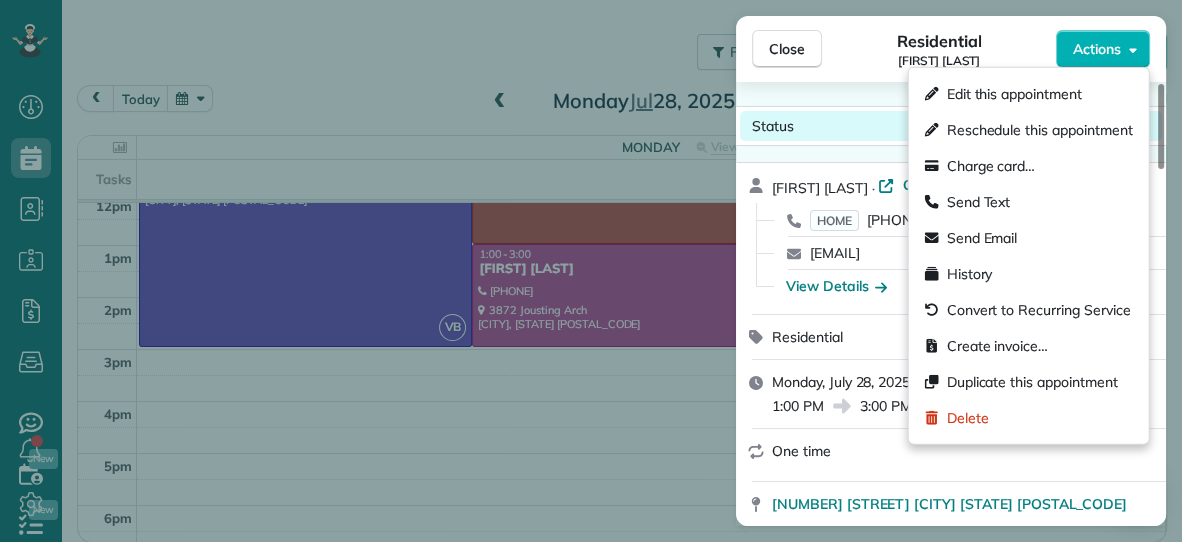 click on "Status Active" at bounding box center [951, 126] 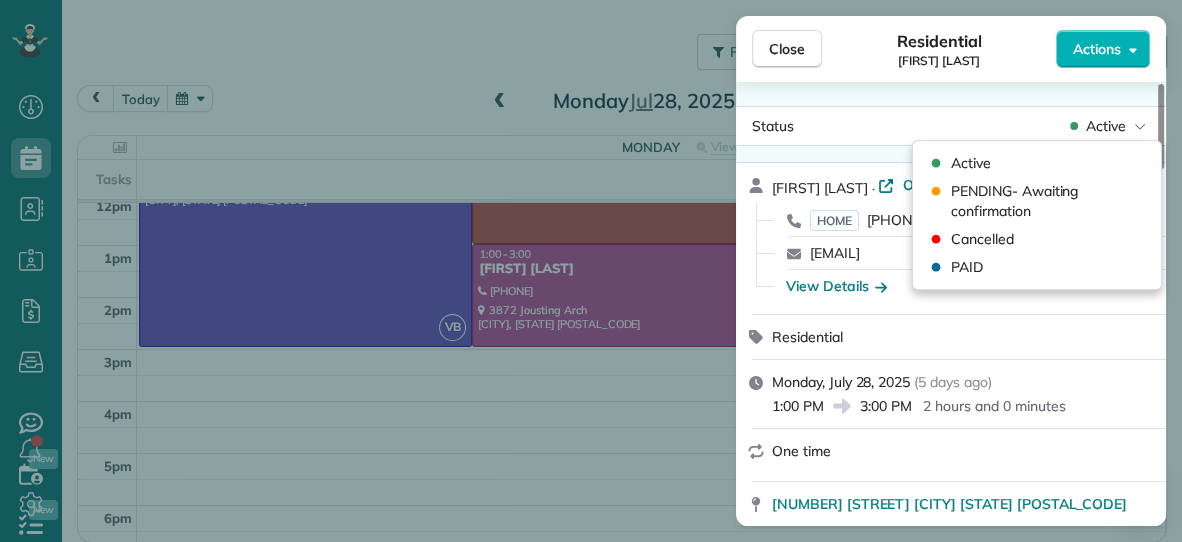 click on "Close Residential Josetta Thomae Actions" at bounding box center (951, 49) 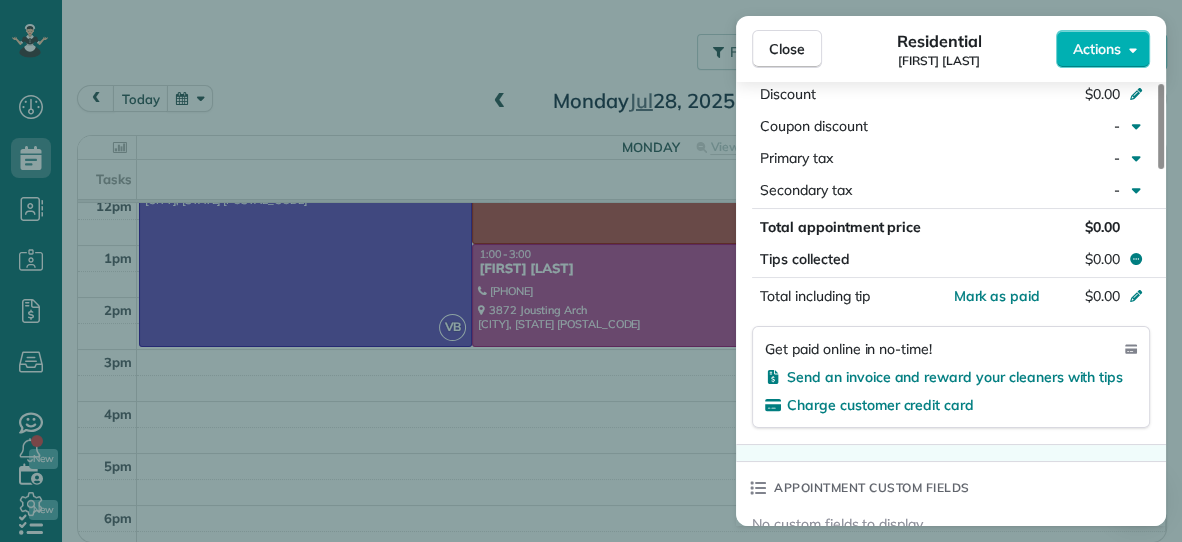 scroll, scrollTop: 1035, scrollLeft: 0, axis: vertical 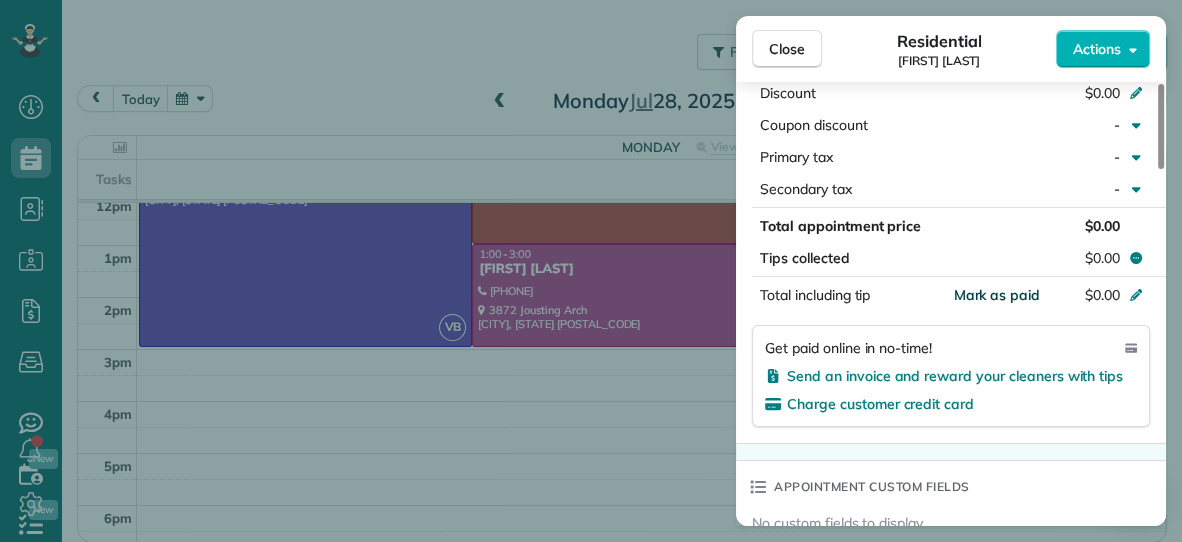 click on "Mark as paid" at bounding box center (996, 295) 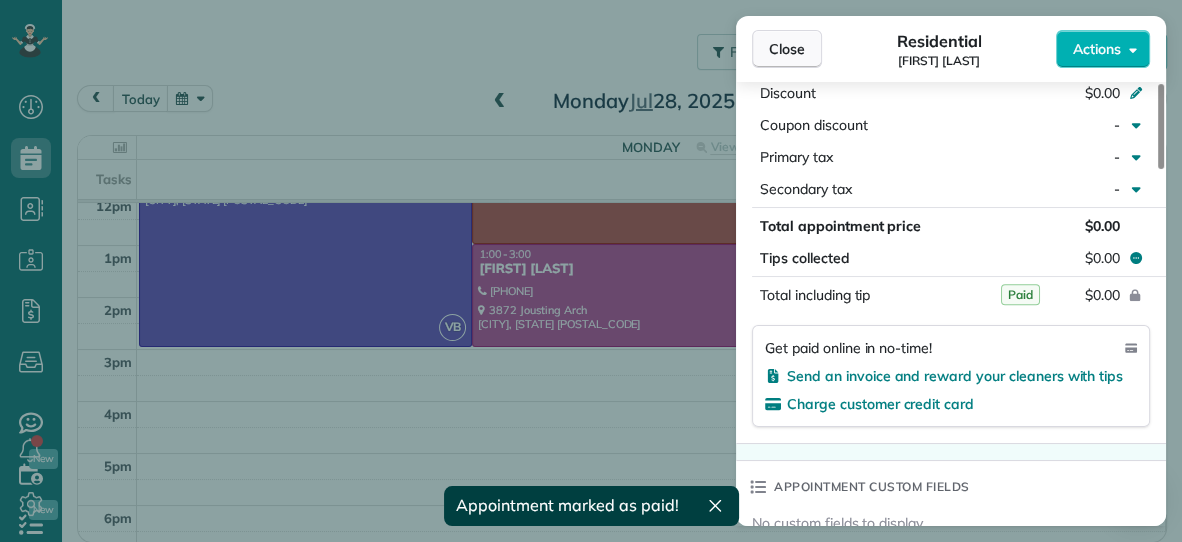 click on "Close" at bounding box center [787, 49] 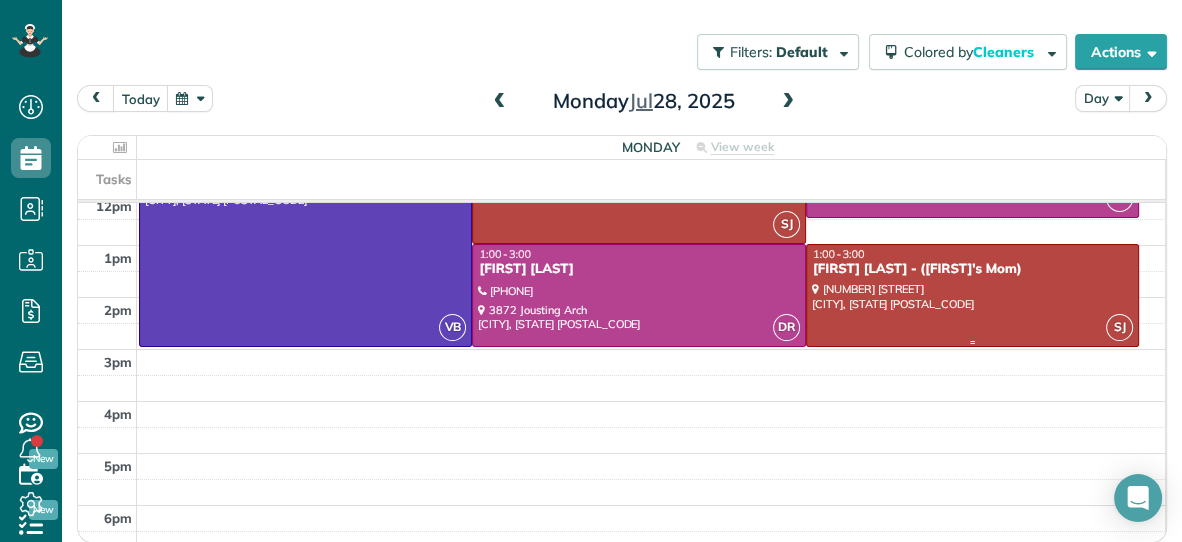 click at bounding box center [972, 295] 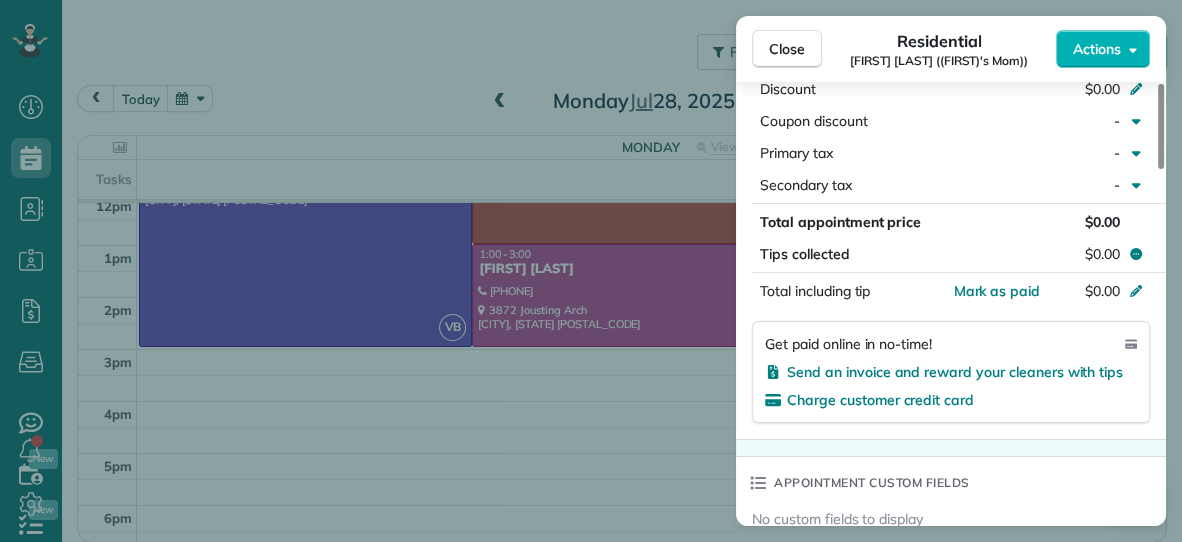 scroll, scrollTop: 1080, scrollLeft: 0, axis: vertical 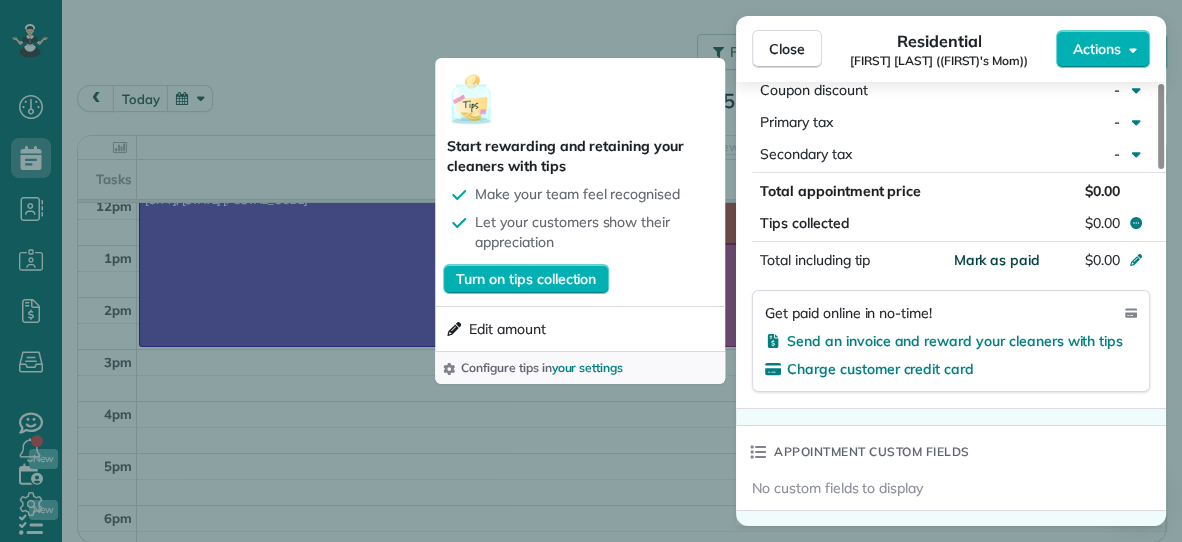 click on "Mark as paid" at bounding box center [996, 260] 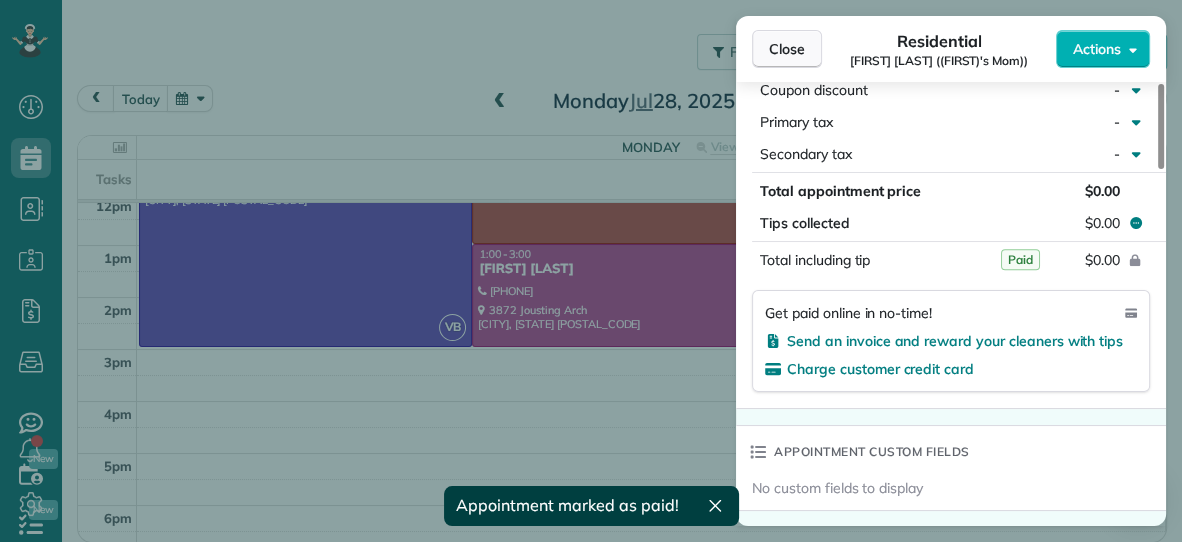 scroll, scrollTop: 1071, scrollLeft: 0, axis: vertical 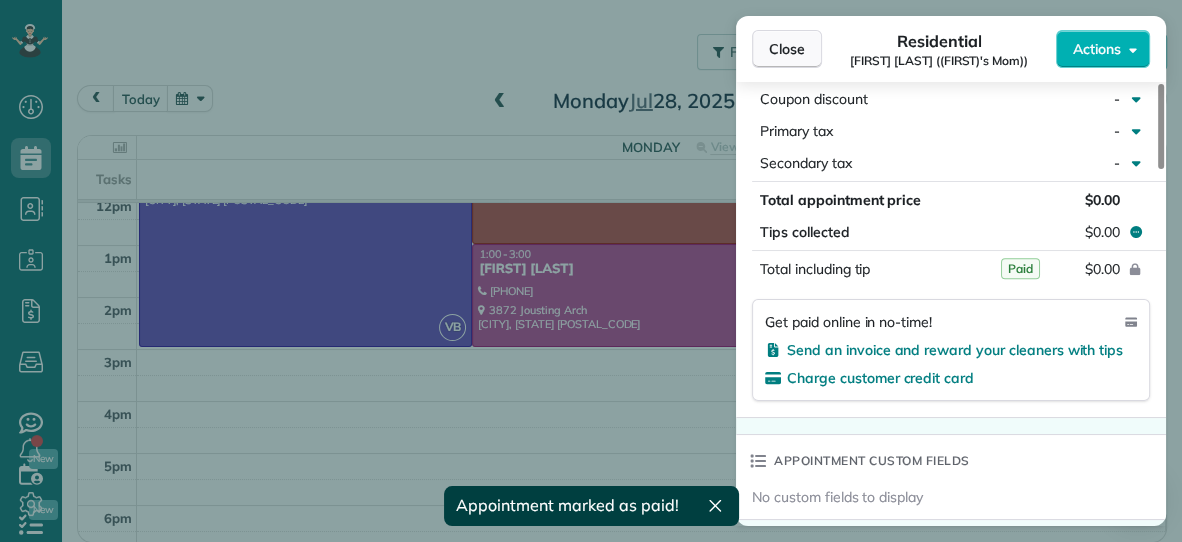 click on "Close" at bounding box center (787, 49) 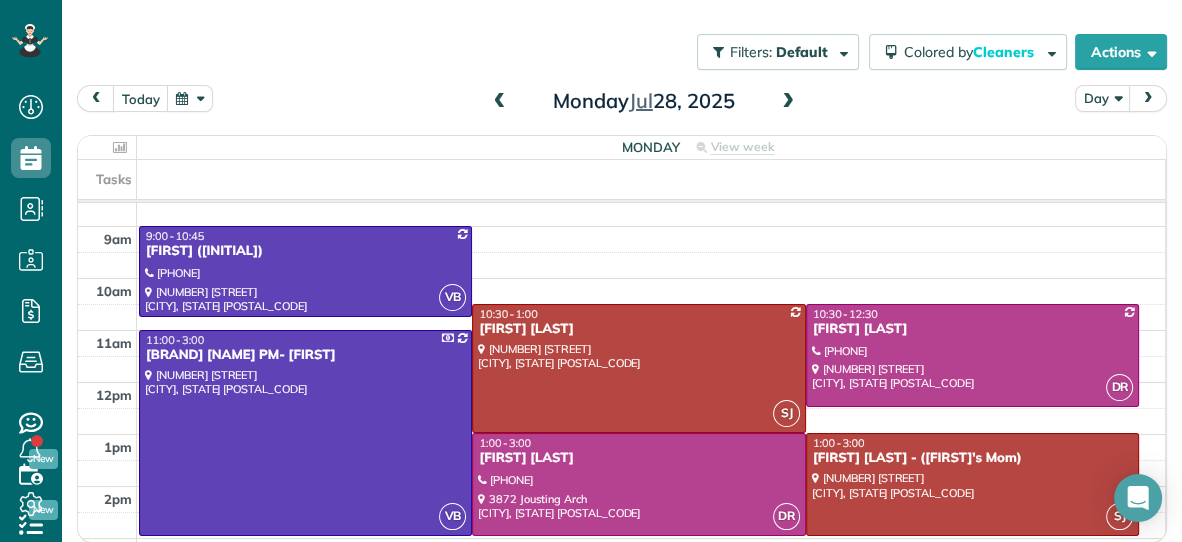 scroll, scrollTop: 79, scrollLeft: 0, axis: vertical 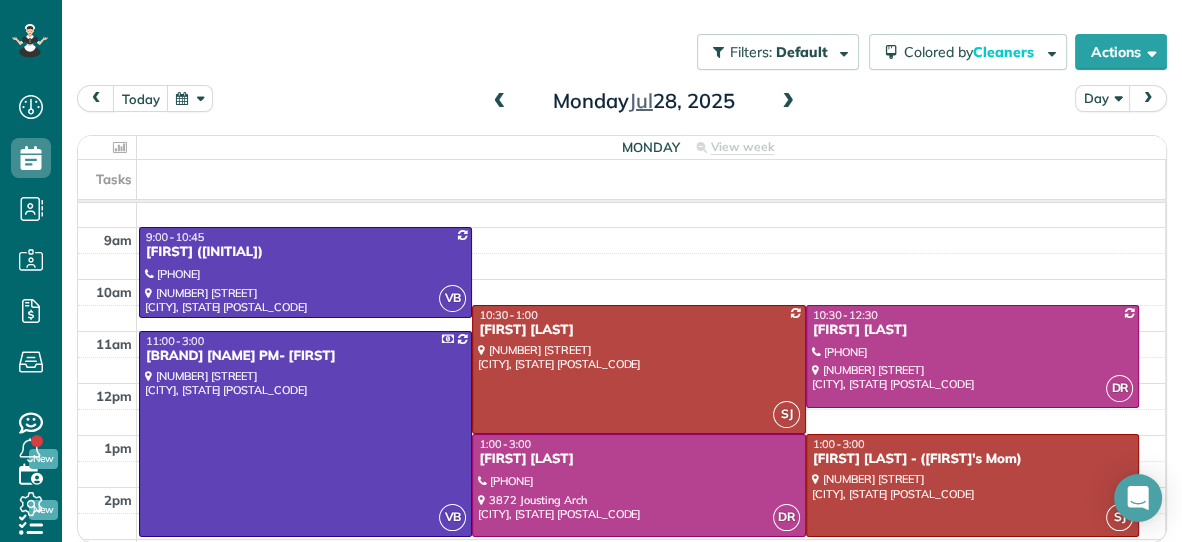 click at bounding box center [788, 102] 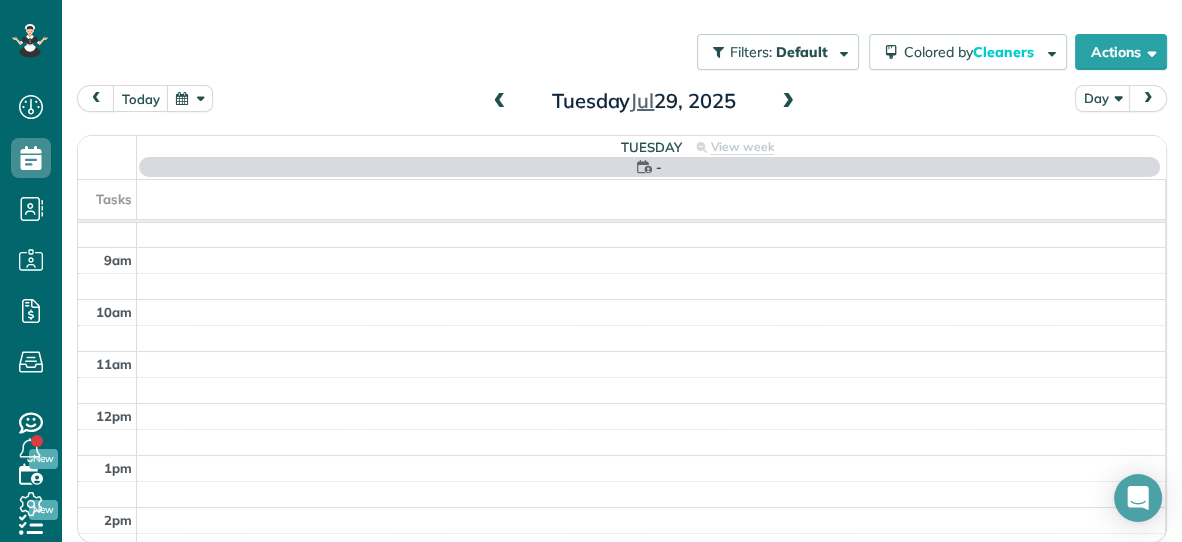 scroll, scrollTop: 0, scrollLeft: 0, axis: both 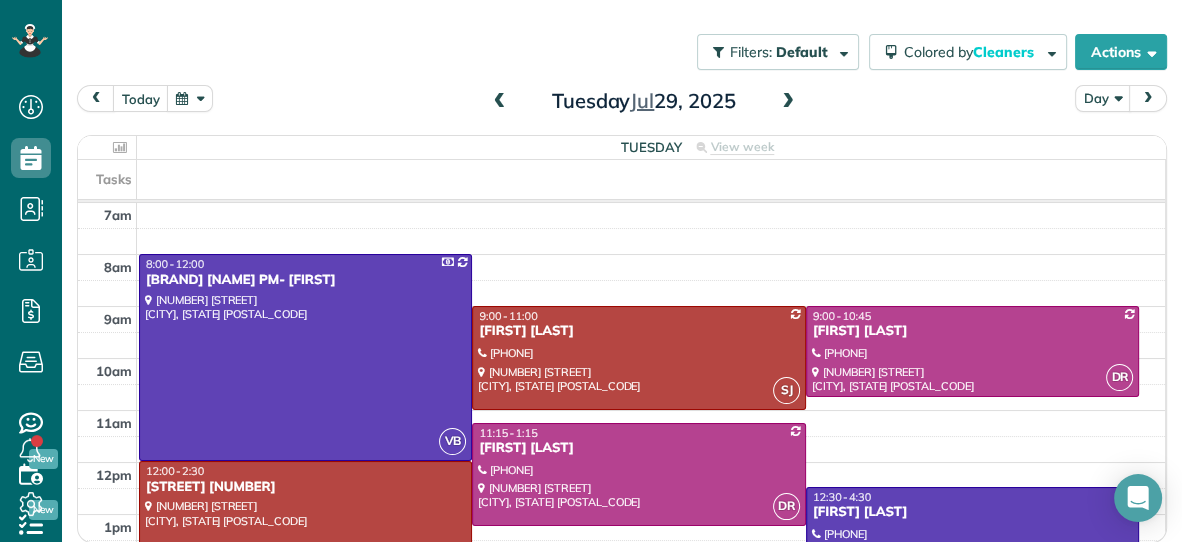 click on "Atkinson 404 26th" at bounding box center [305, 487] 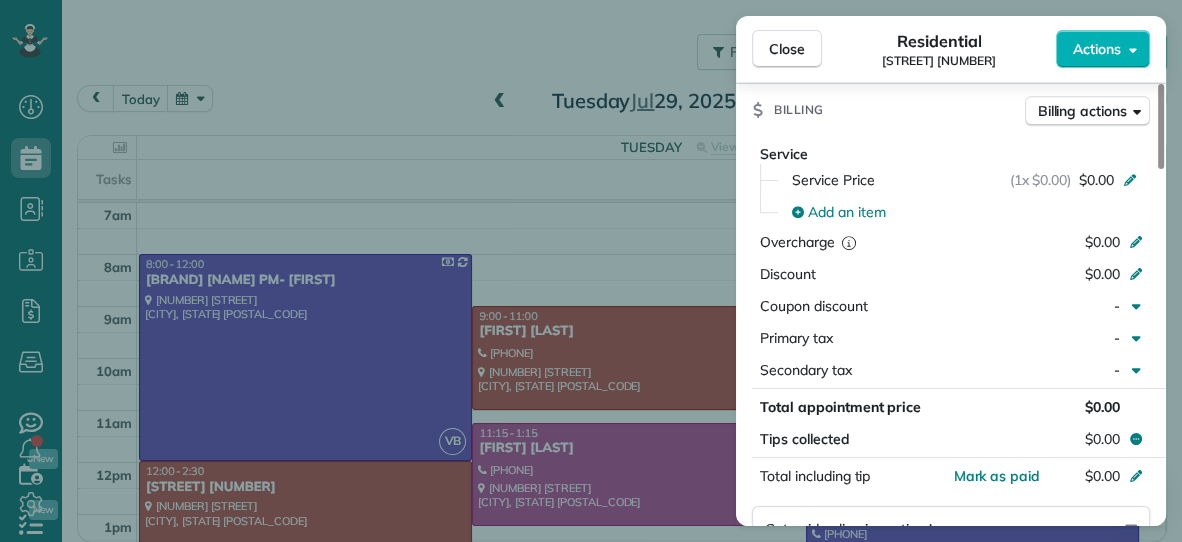 scroll, scrollTop: 927, scrollLeft: 0, axis: vertical 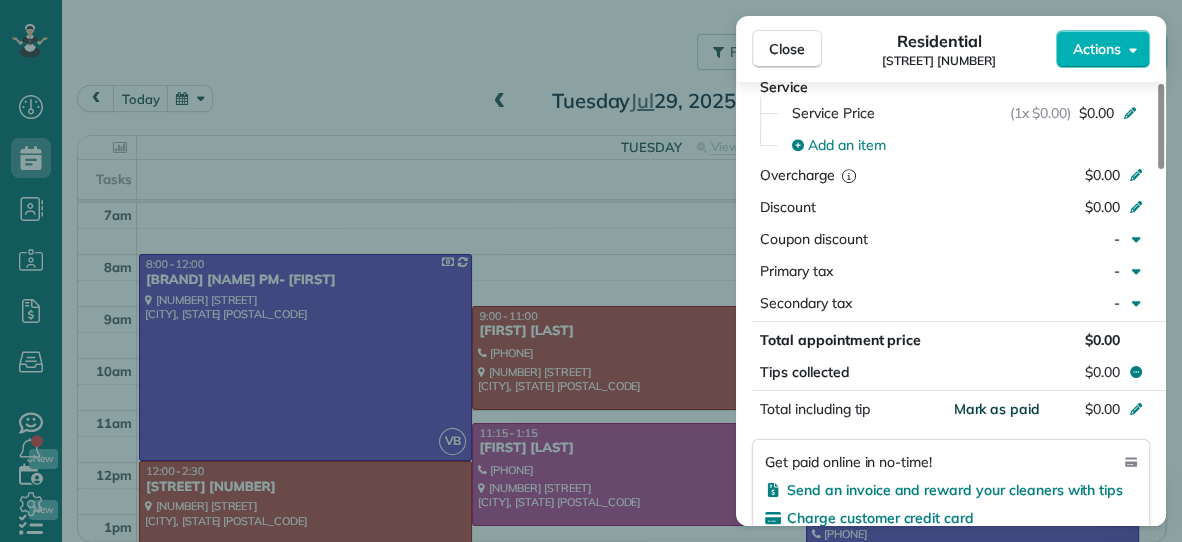 click on "Mark as paid" at bounding box center (996, 409) 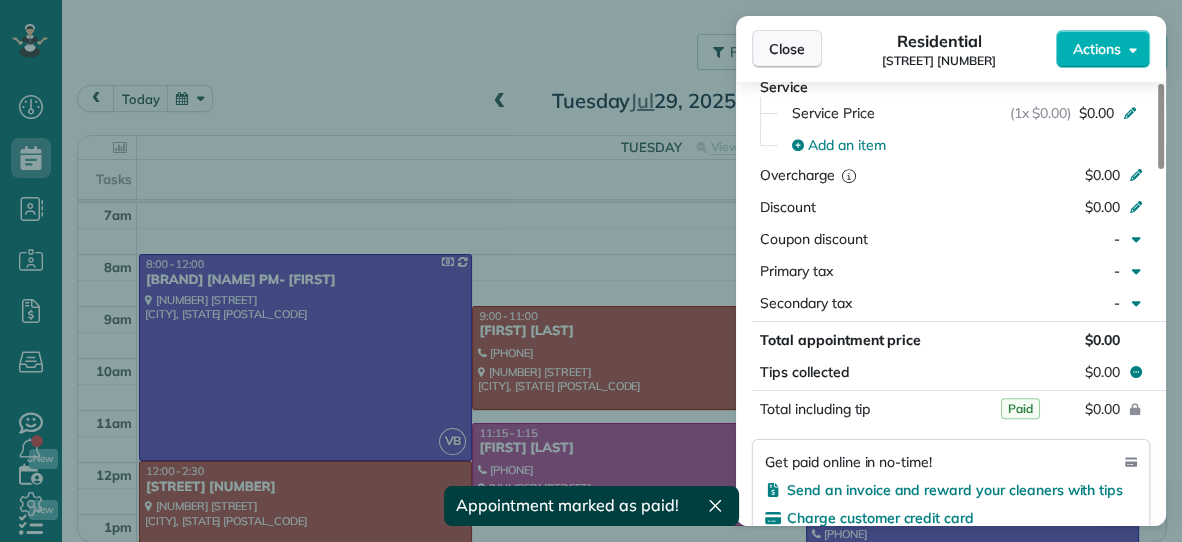 click on "Close" at bounding box center [787, 49] 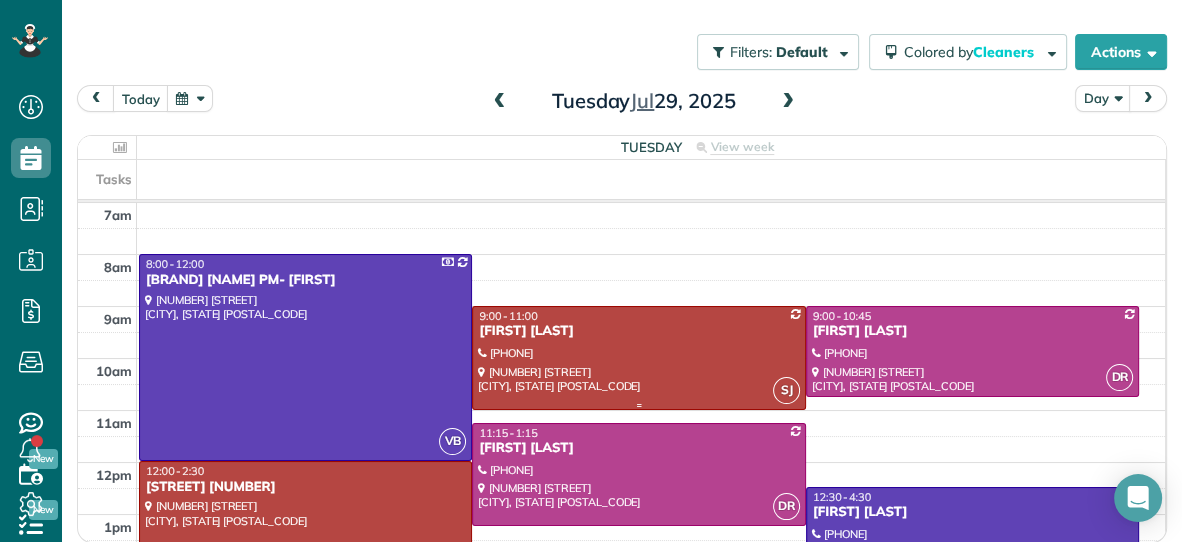 click on "Kylyn Keck" at bounding box center [638, 331] 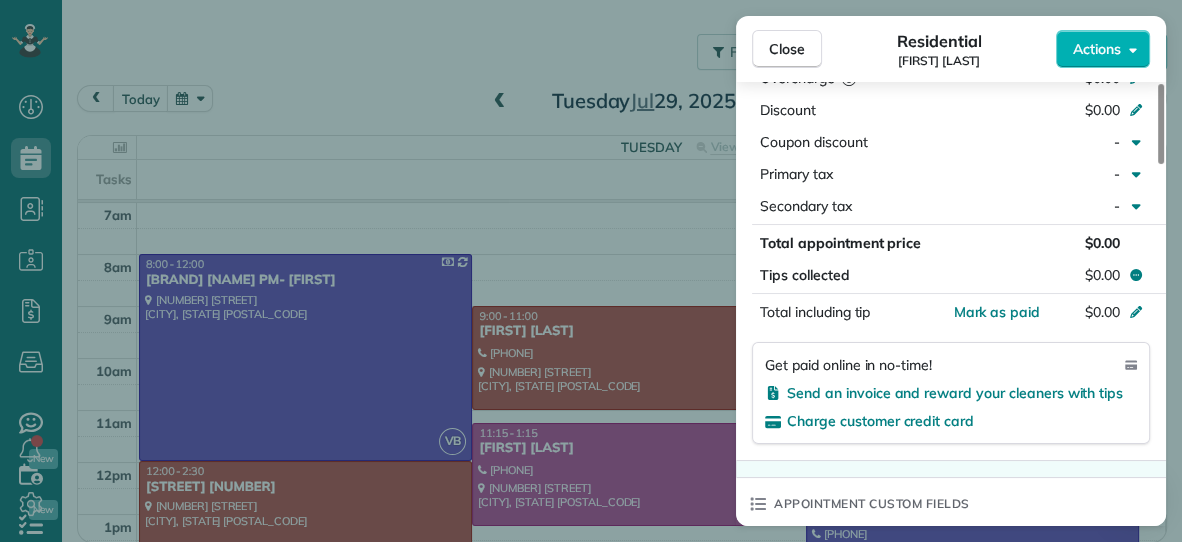 scroll, scrollTop: 1013, scrollLeft: 0, axis: vertical 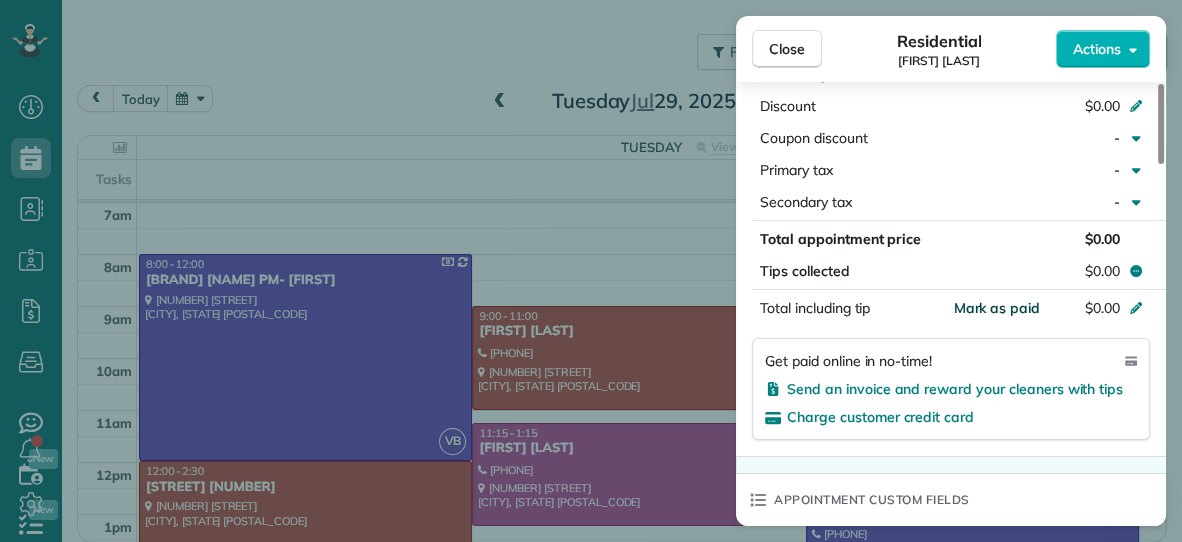 click on "Mark as paid" at bounding box center [996, 308] 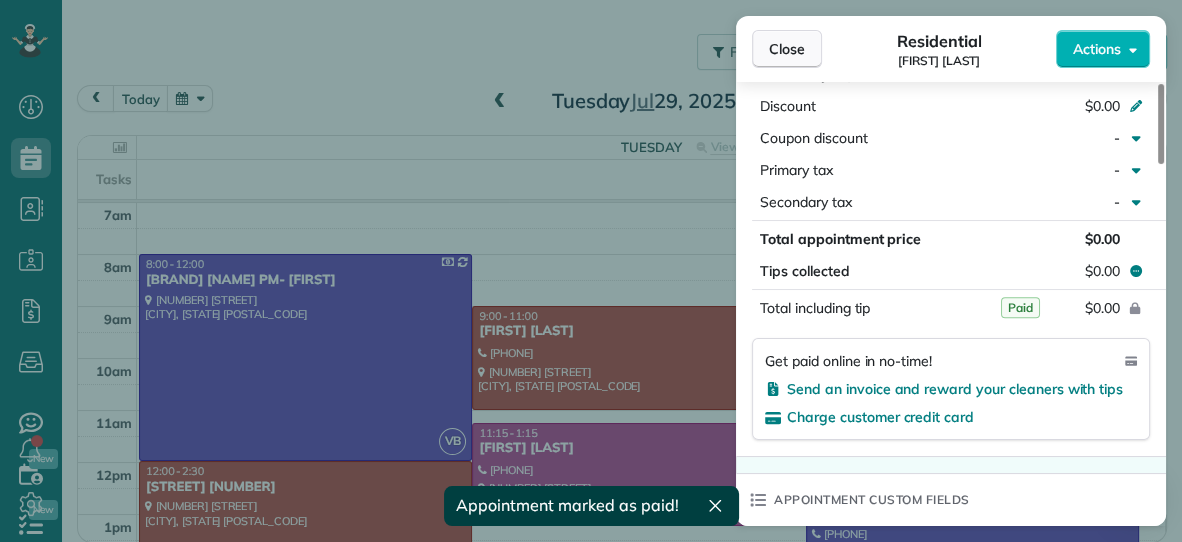click on "Close" at bounding box center (787, 49) 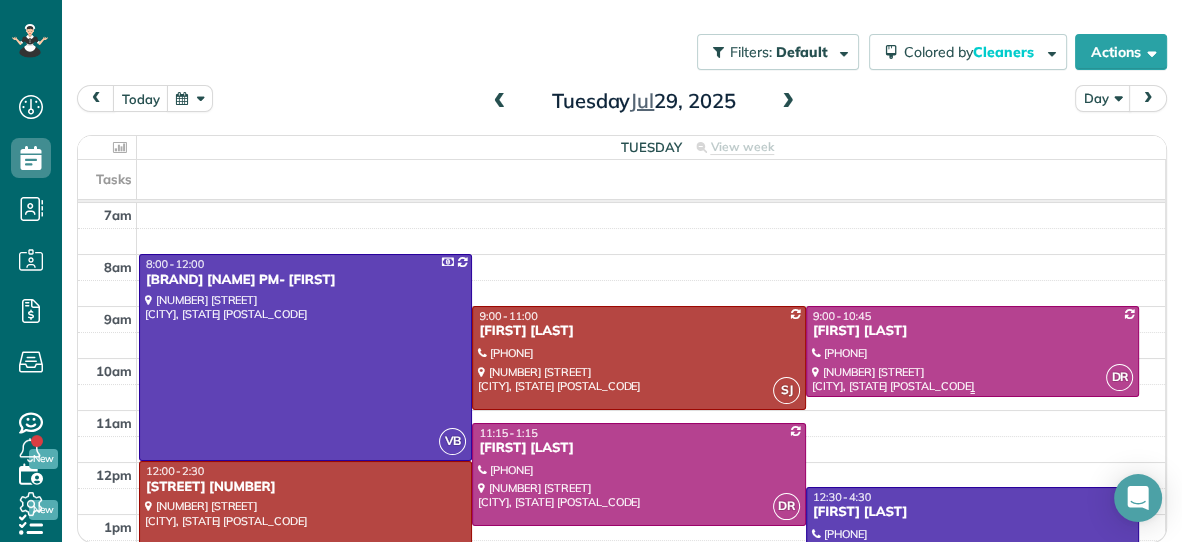 click at bounding box center [972, 351] 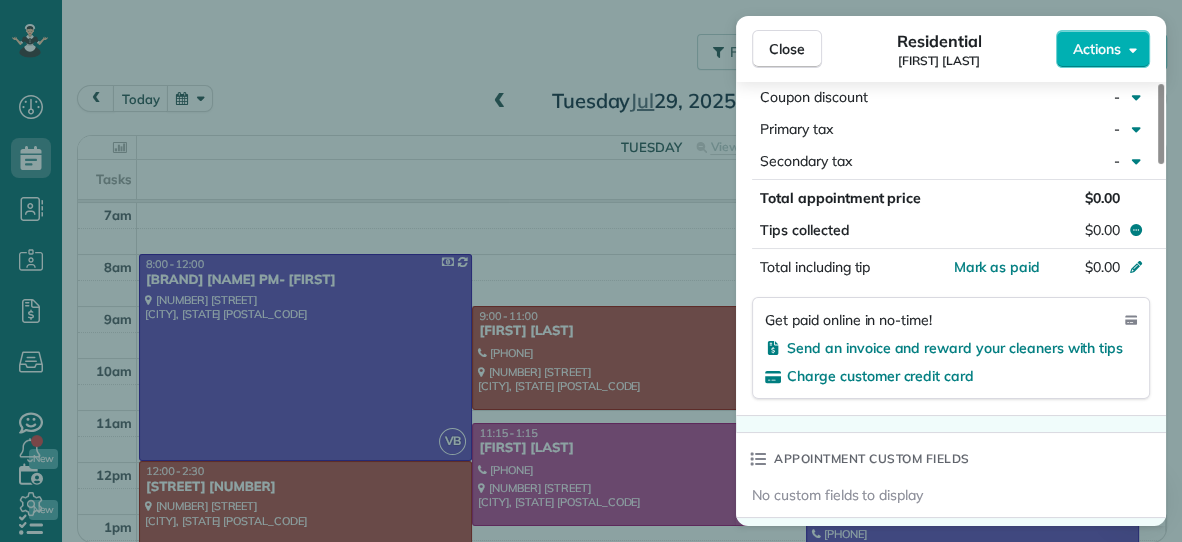 scroll, scrollTop: 1006, scrollLeft: 0, axis: vertical 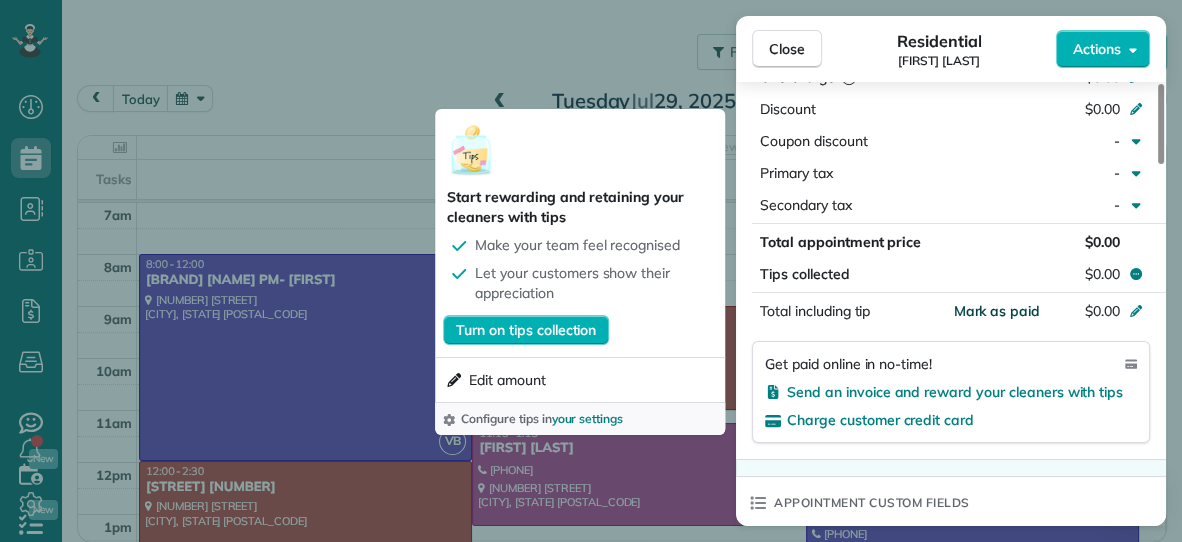 click on "Mark as paid" at bounding box center [996, 311] 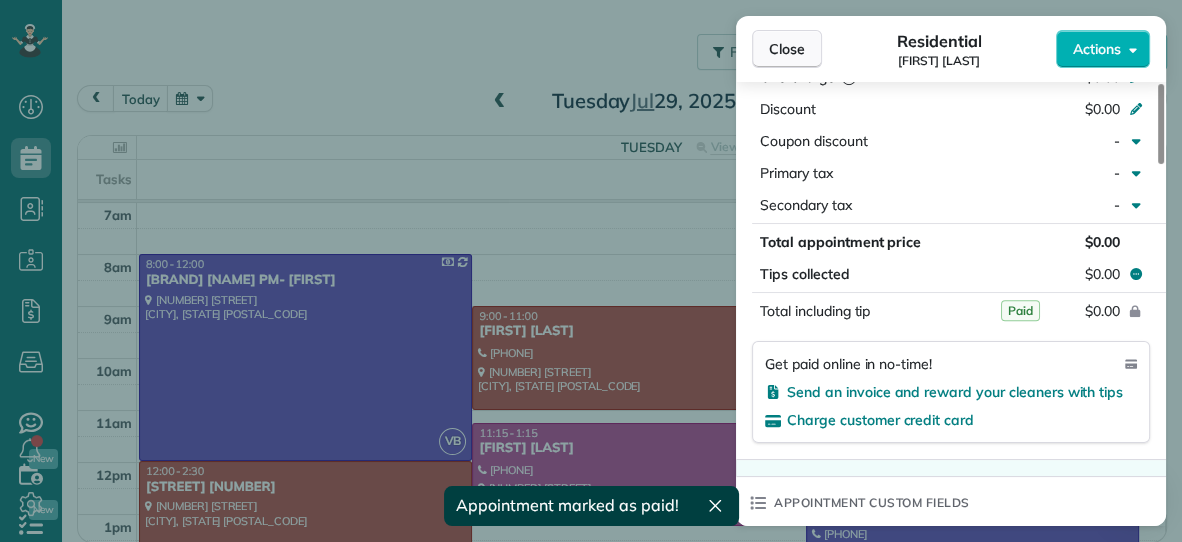 click on "Close" at bounding box center [787, 49] 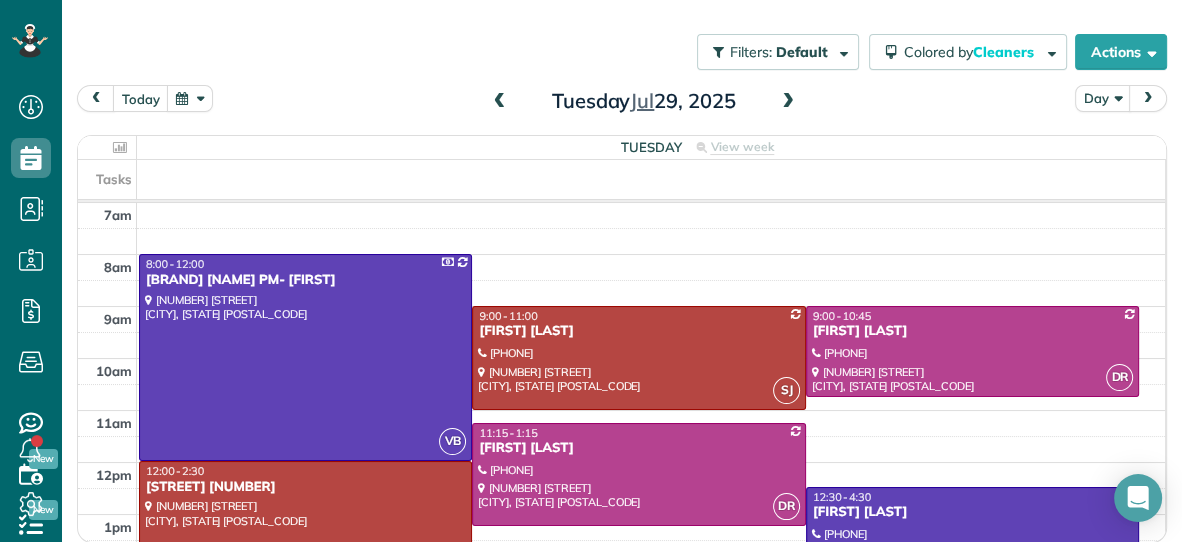 click on "12:00 - 2:30" at bounding box center [305, 471] 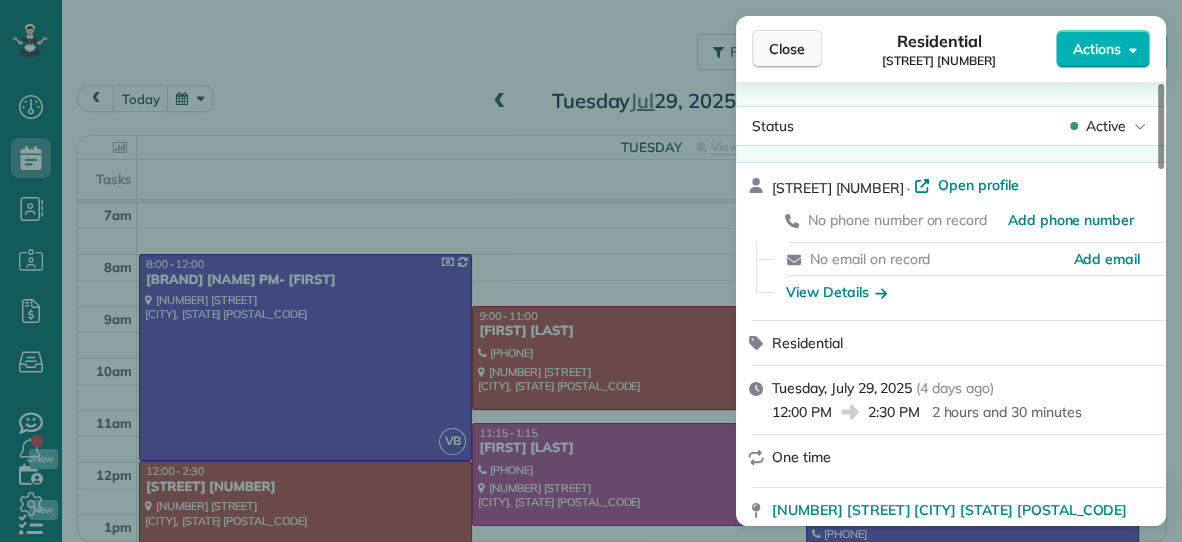 click on "Close" at bounding box center (787, 49) 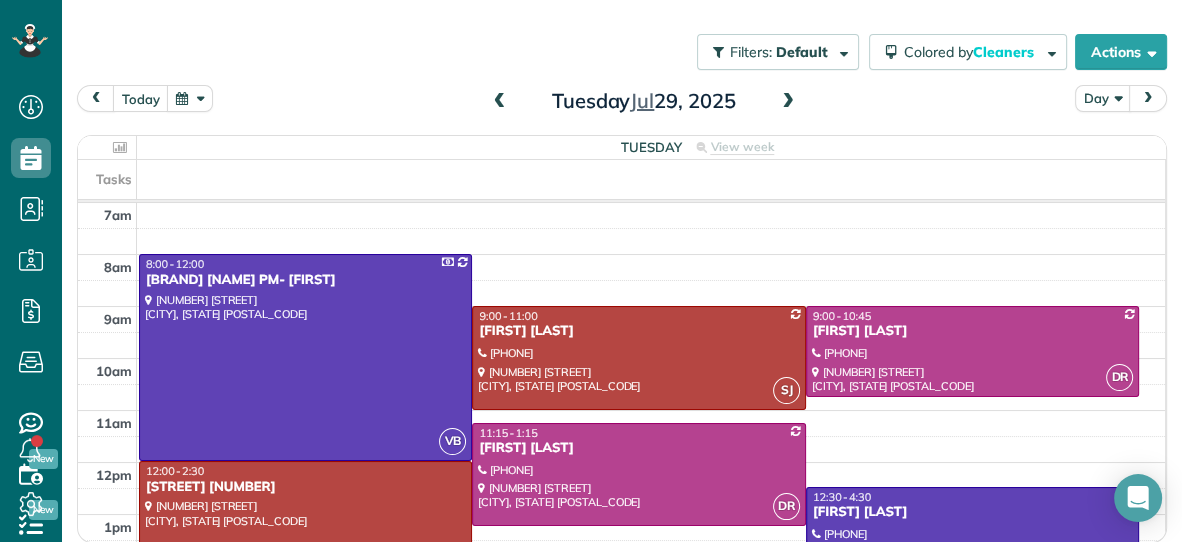 click on "12:30 - 4:30" at bounding box center [972, 497] 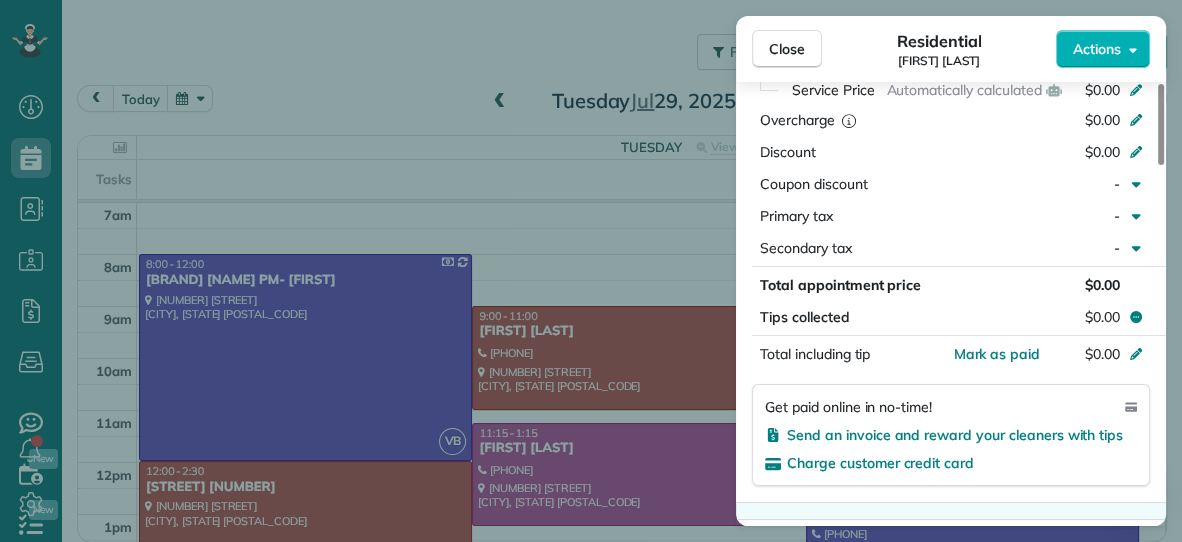 scroll, scrollTop: 974, scrollLeft: 0, axis: vertical 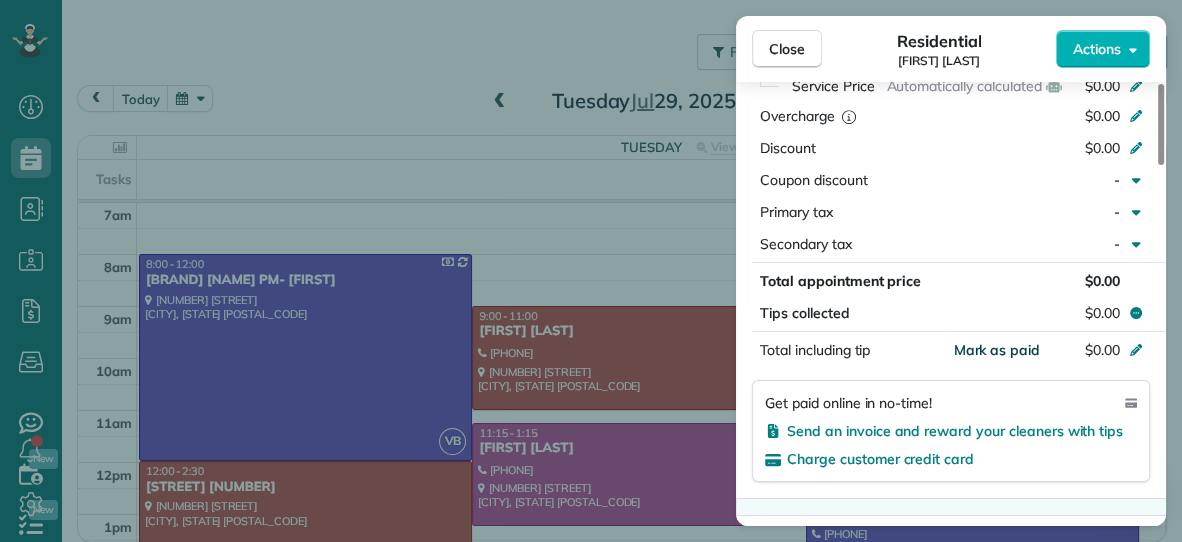 click on "Mark as paid" at bounding box center (996, 350) 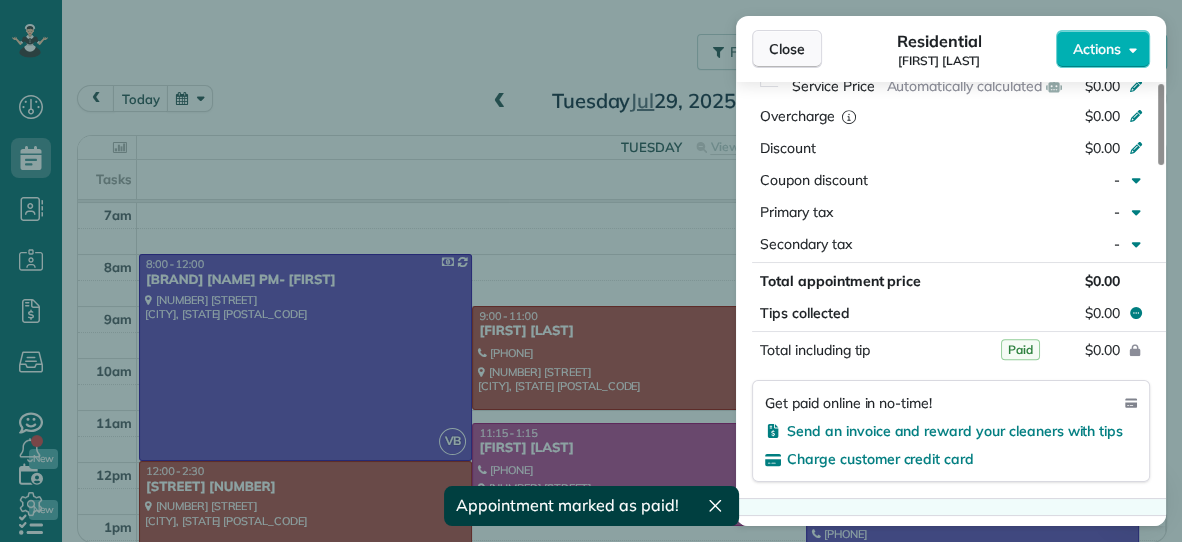 click on "Close" at bounding box center (787, 49) 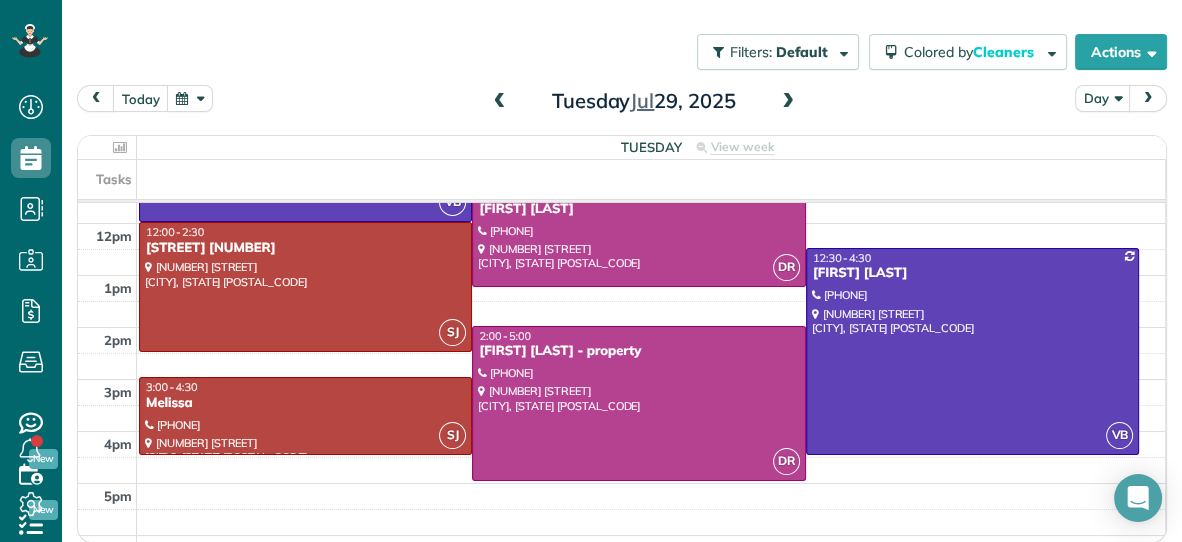scroll, scrollTop: 243, scrollLeft: 0, axis: vertical 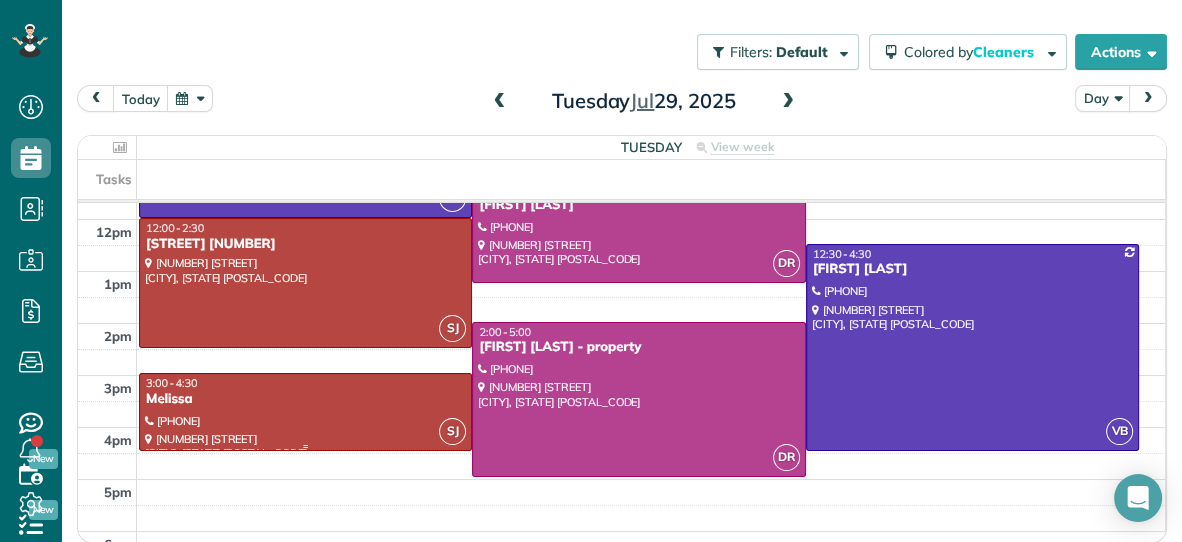 click on "Melissa" at bounding box center [305, 399] 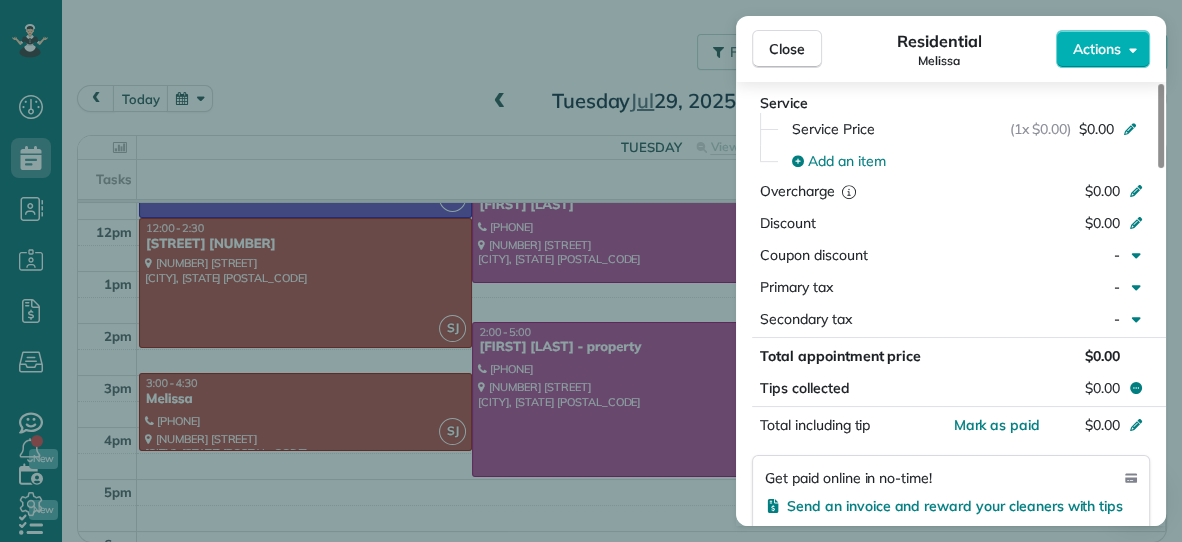 scroll, scrollTop: 907, scrollLeft: 0, axis: vertical 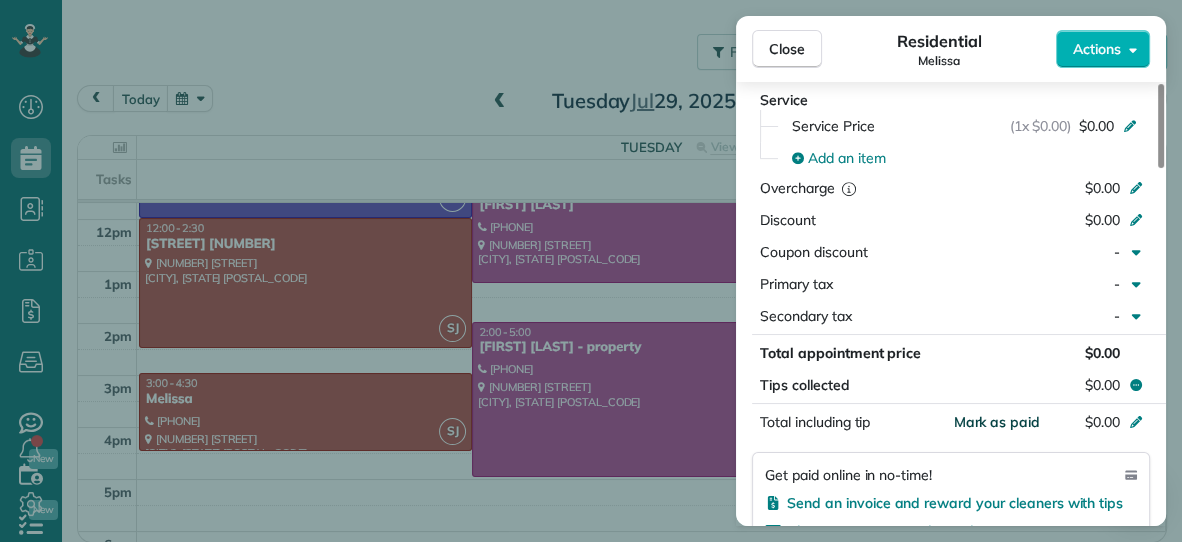click on "Mark as paid" at bounding box center (996, 422) 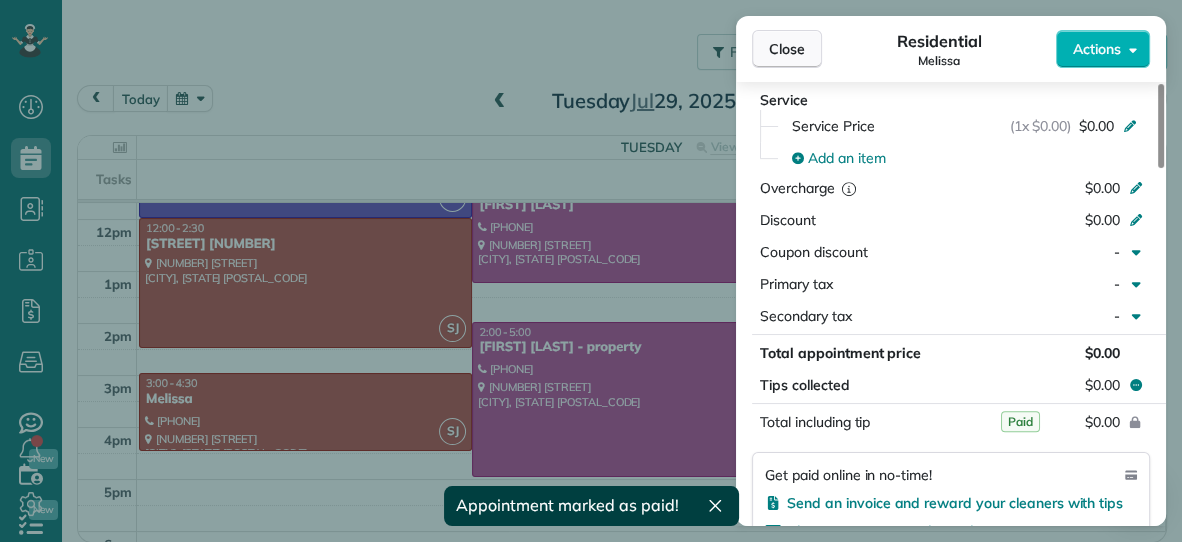 click on "Close" at bounding box center [787, 49] 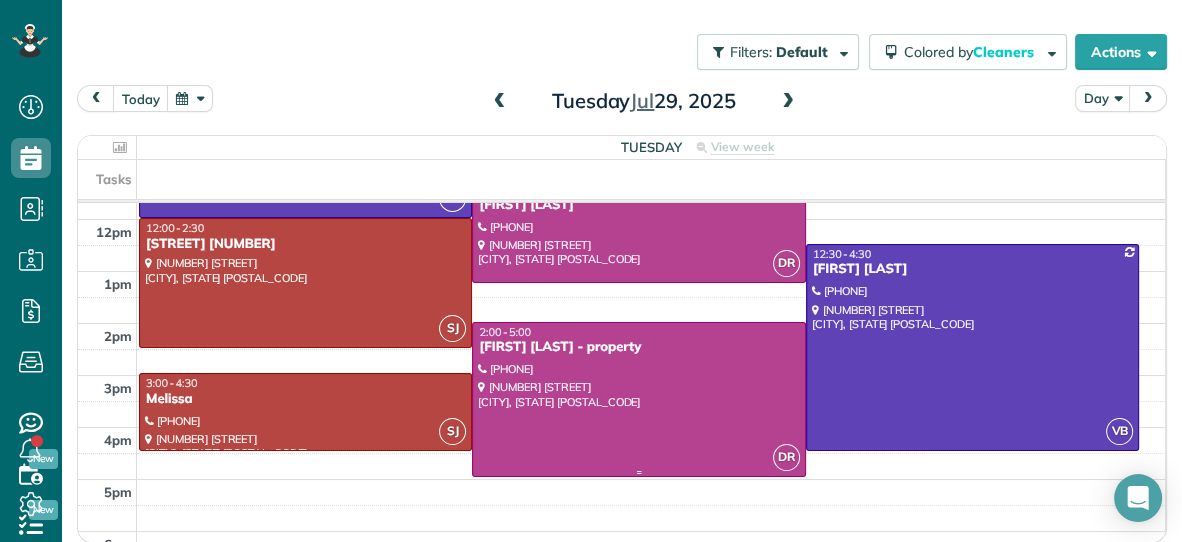 click at bounding box center [638, 399] 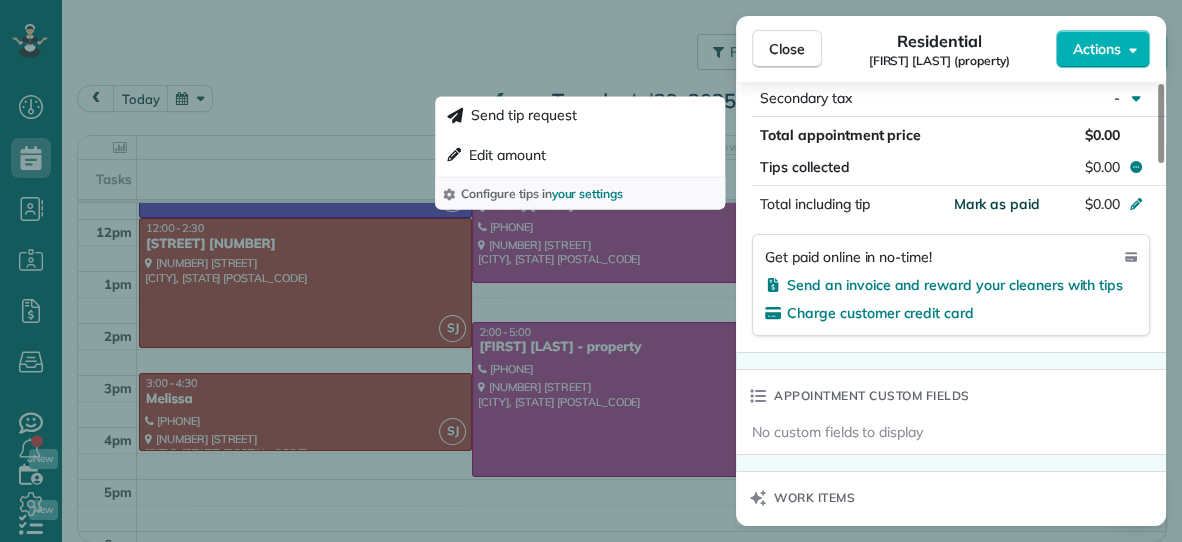 scroll, scrollTop: 1143, scrollLeft: 0, axis: vertical 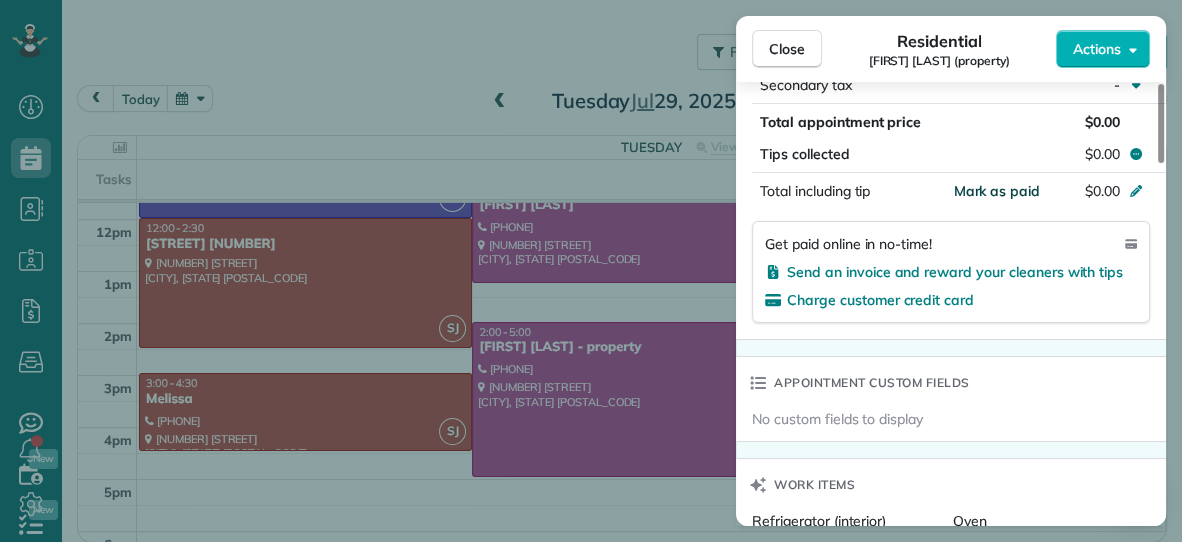 click on "Mark as paid" at bounding box center (996, 191) 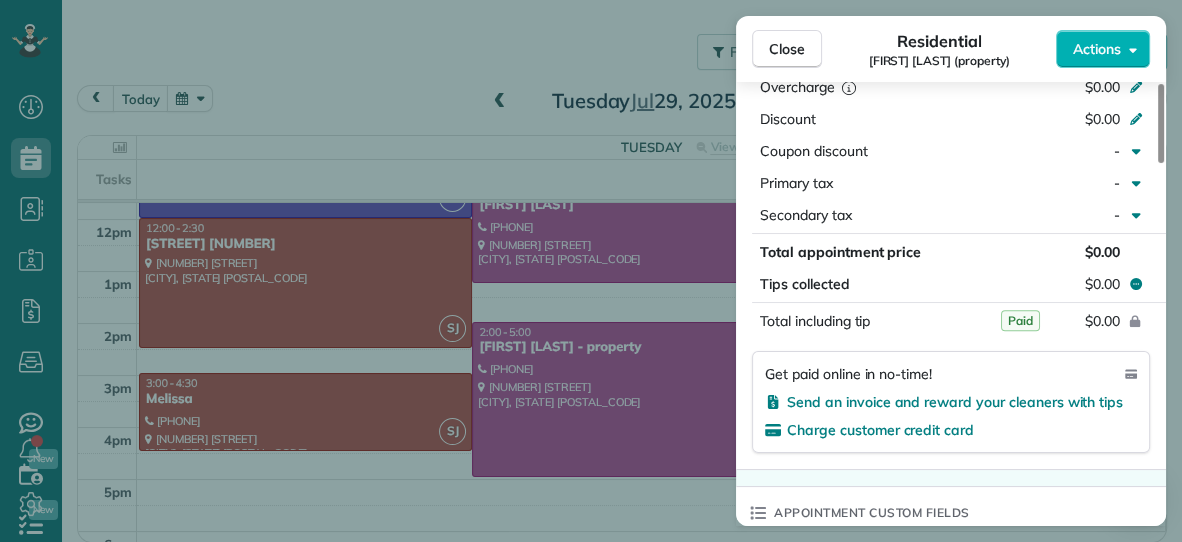 scroll, scrollTop: 1011, scrollLeft: 0, axis: vertical 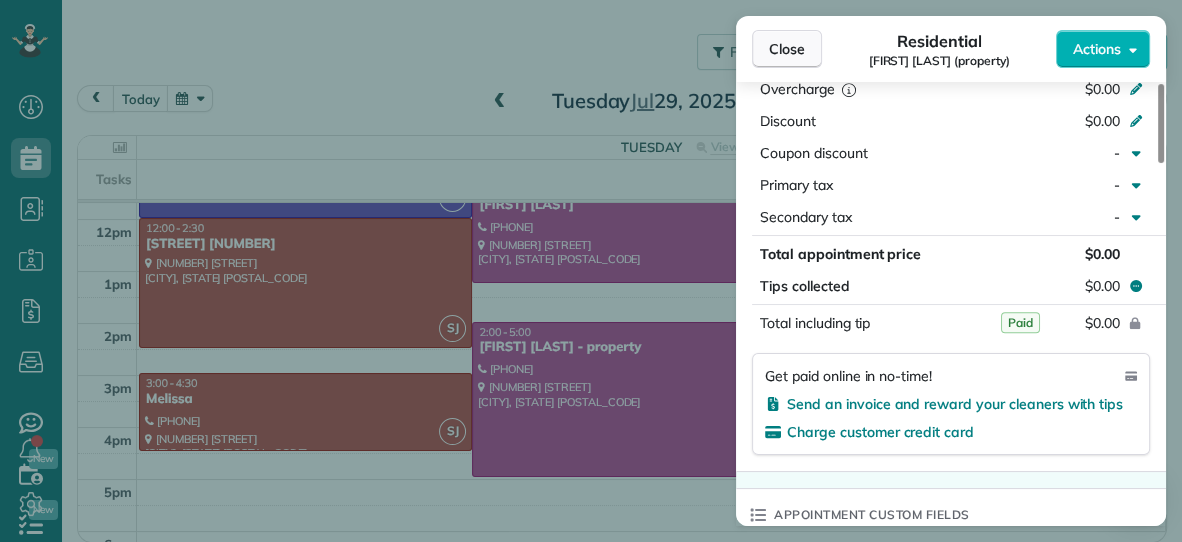 click on "Close" at bounding box center [787, 49] 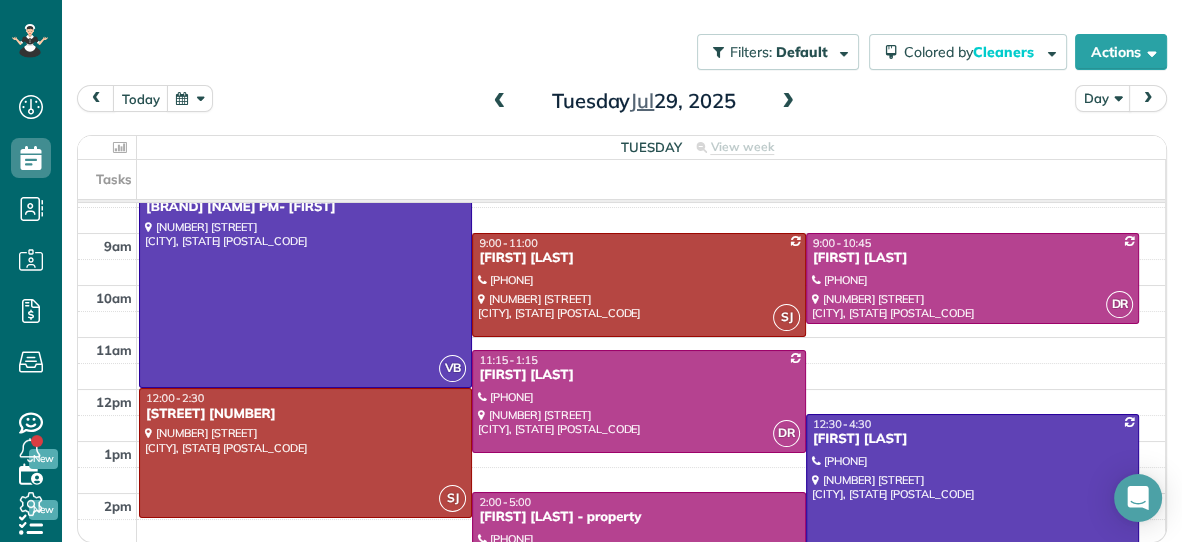 scroll, scrollTop: 0, scrollLeft: 0, axis: both 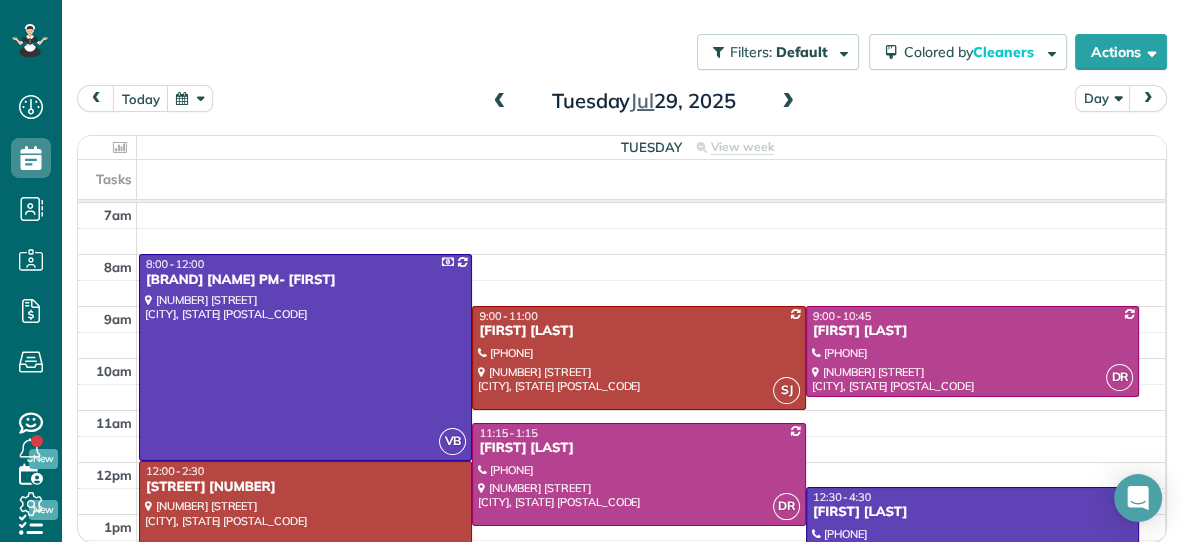 click at bounding box center (788, 102) 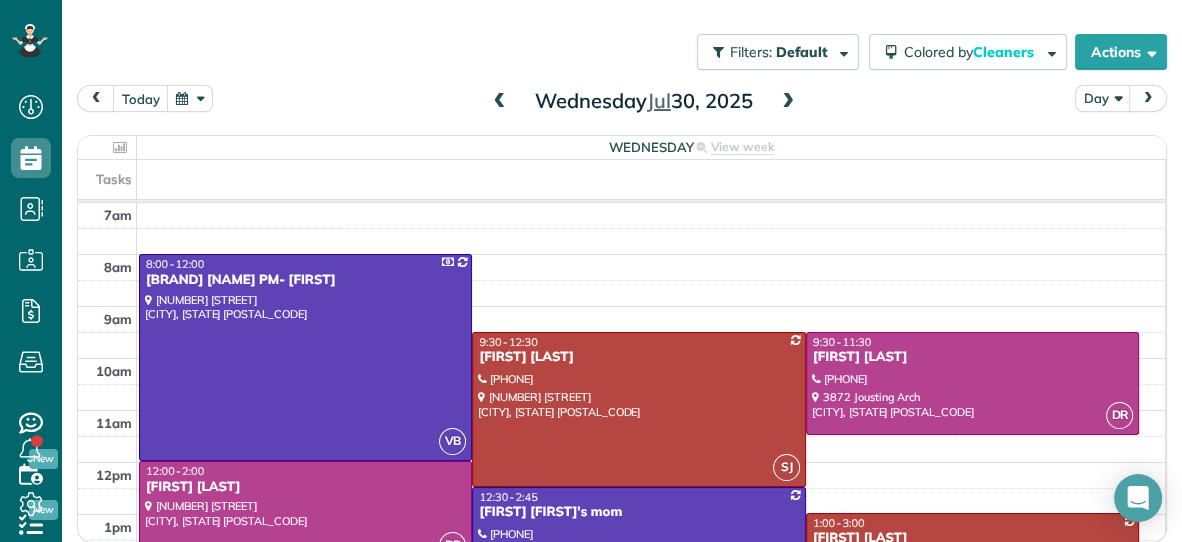 click on "Brian Gregory" at bounding box center [305, 487] 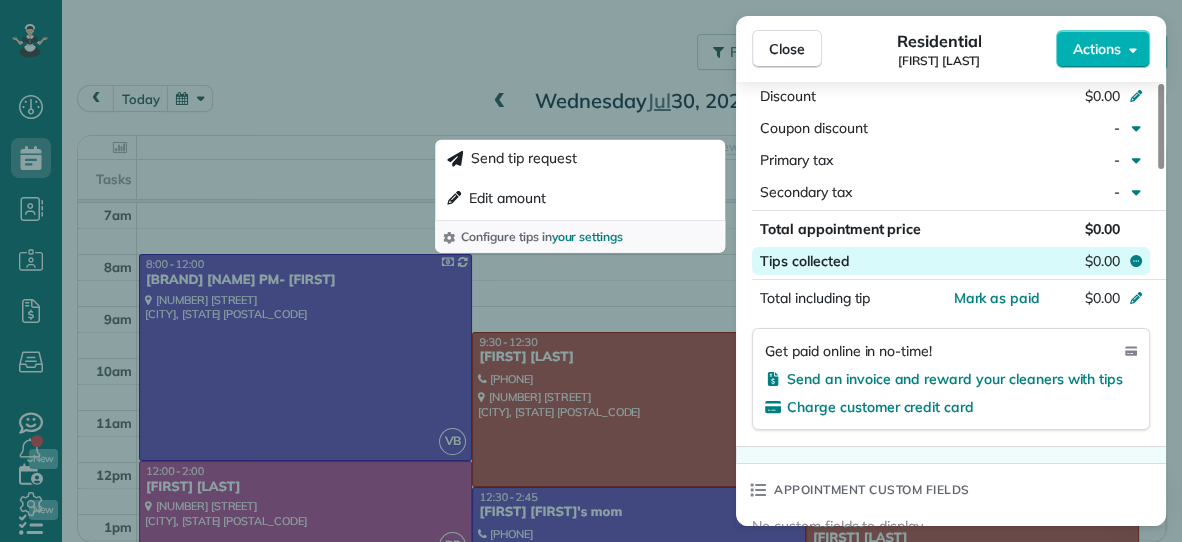 scroll, scrollTop: 1105, scrollLeft: 0, axis: vertical 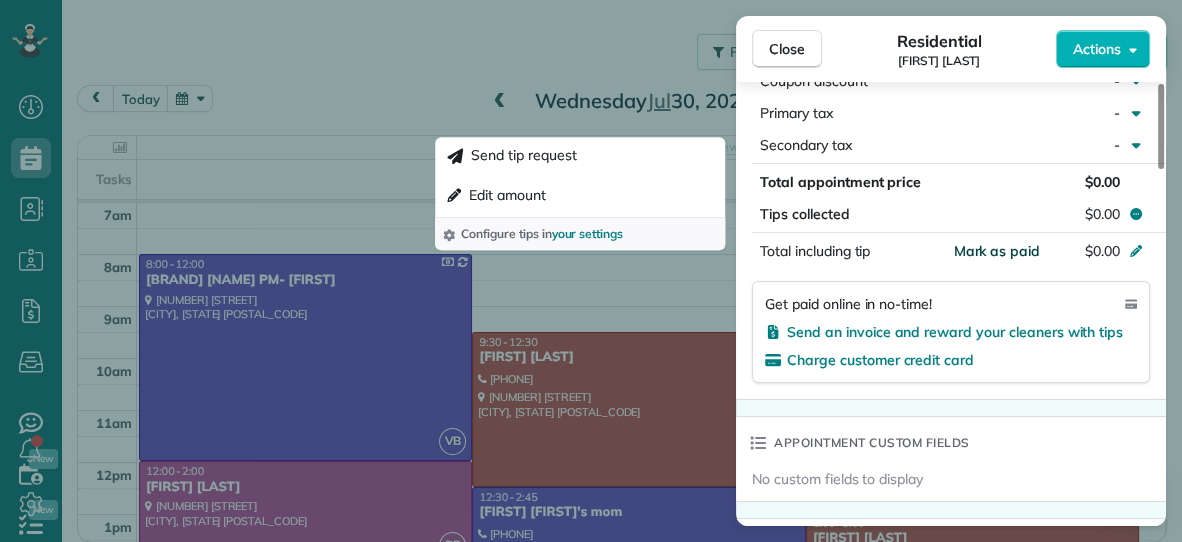 click on "Mark as paid" at bounding box center [996, 251] 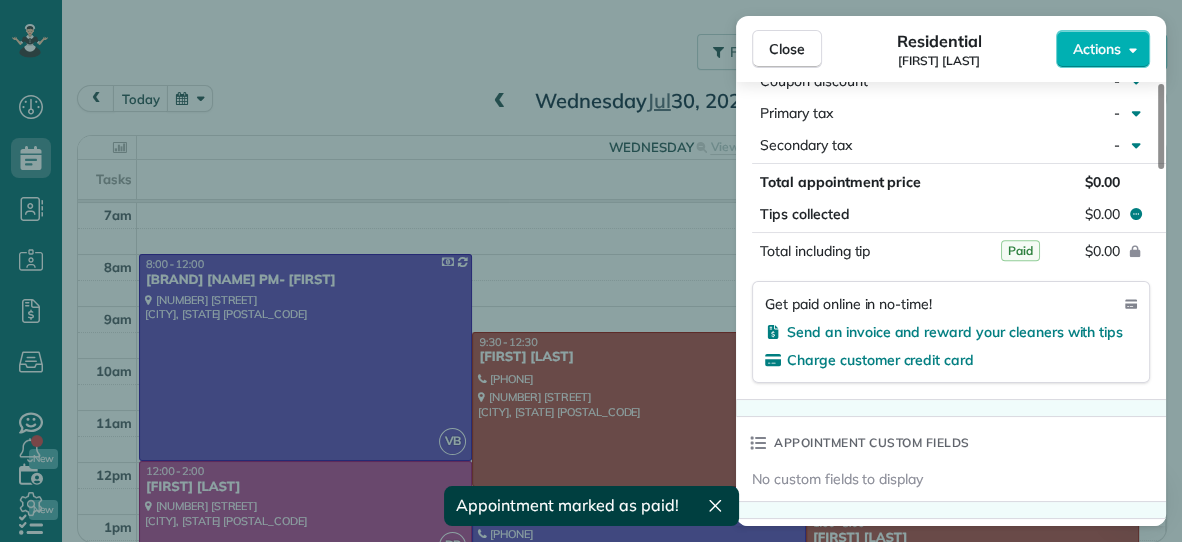 scroll, scrollTop: 1100, scrollLeft: 0, axis: vertical 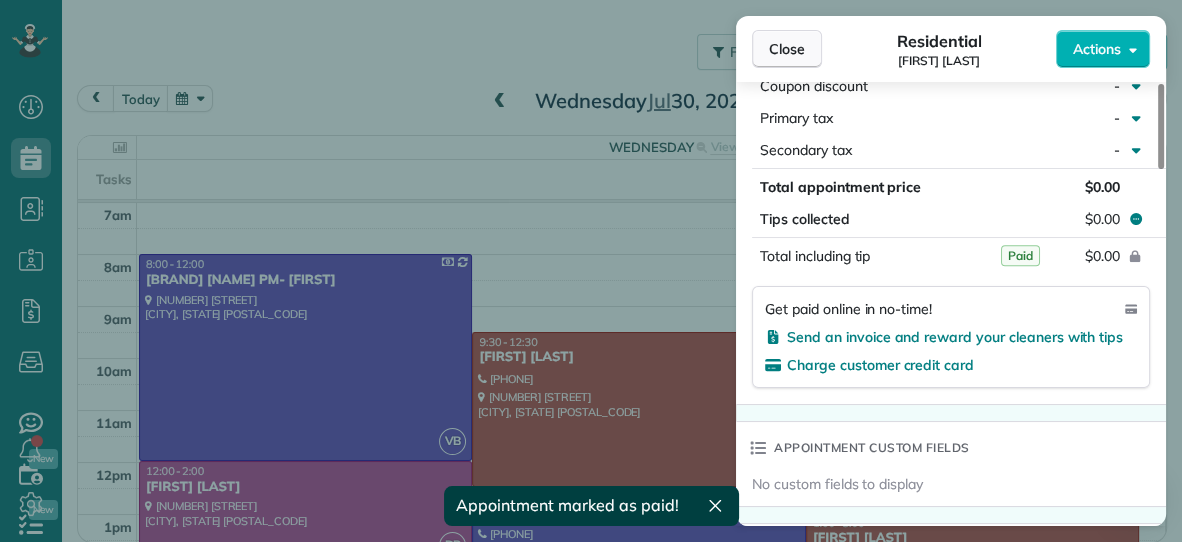 click on "Close" at bounding box center (787, 49) 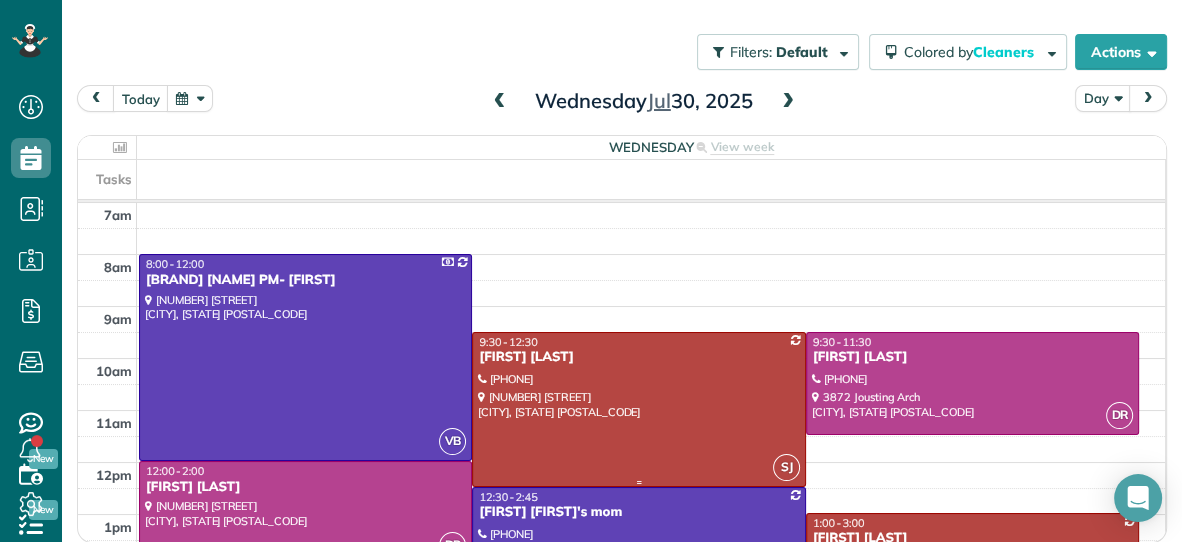 click at bounding box center (638, 409) 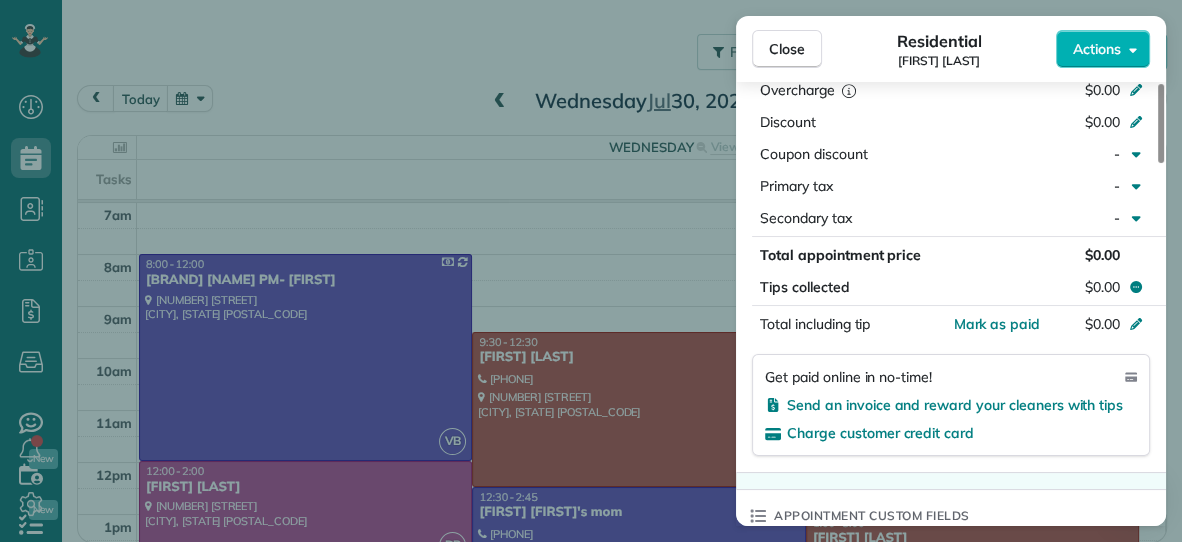 scroll, scrollTop: 1005, scrollLeft: 0, axis: vertical 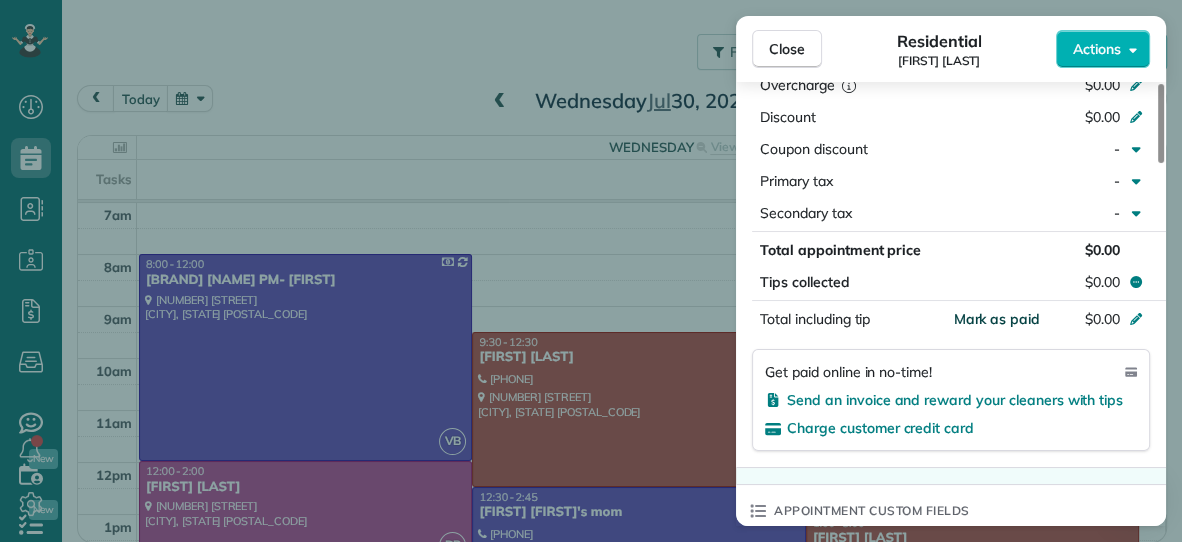 click on "Mark as paid" at bounding box center [996, 319] 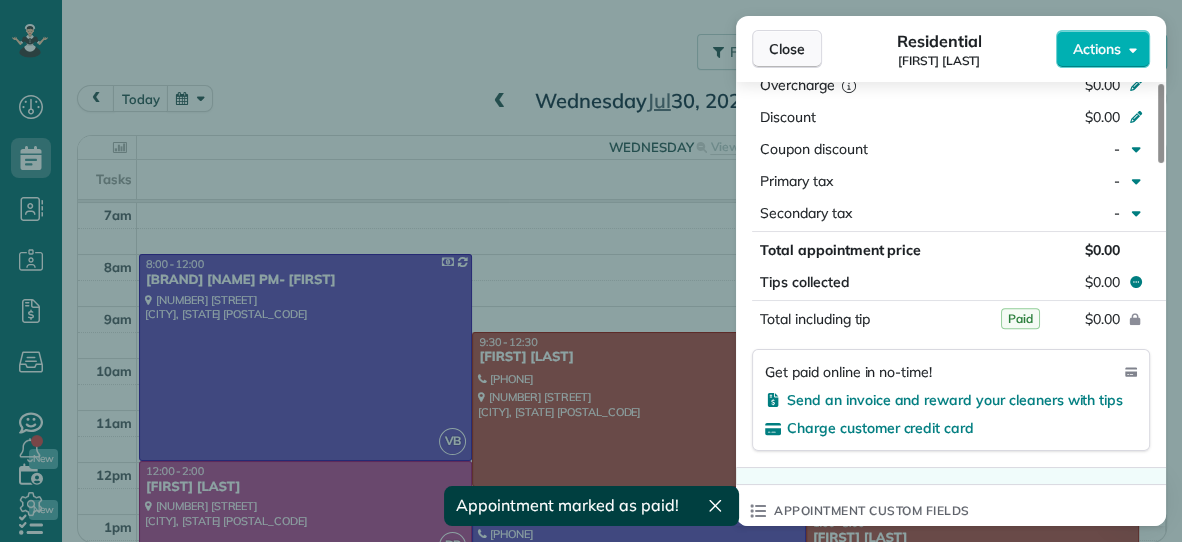 click on "Close" at bounding box center (787, 49) 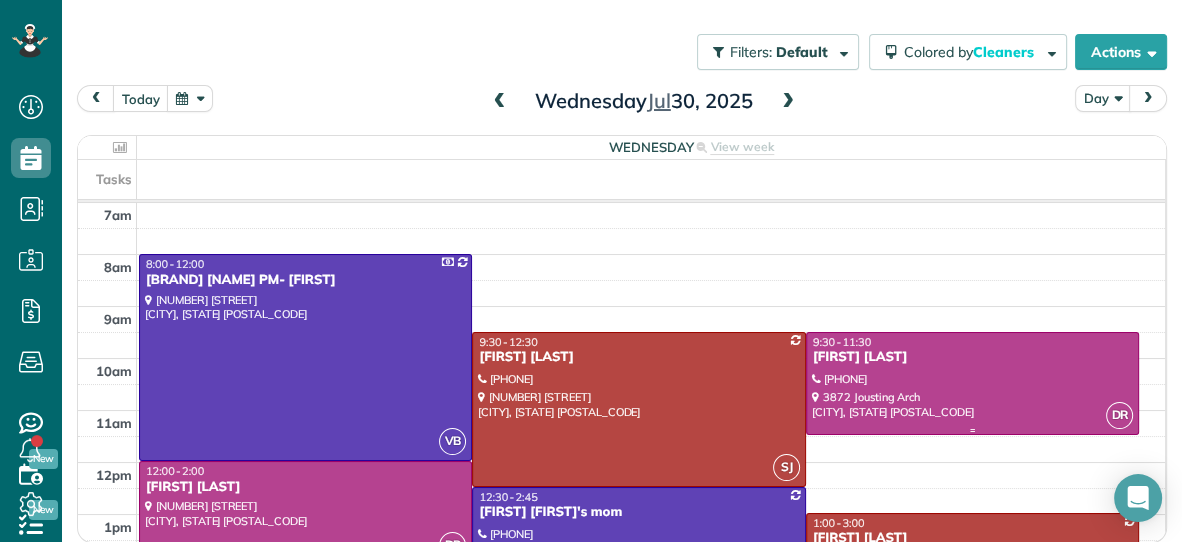 click at bounding box center [972, 383] 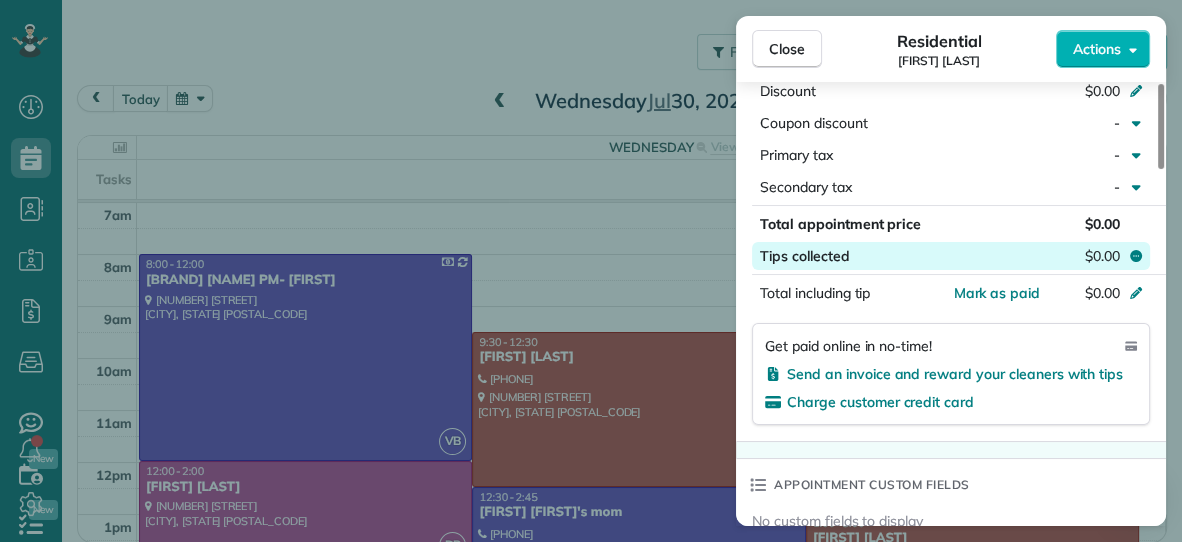 scroll, scrollTop: 1039, scrollLeft: 0, axis: vertical 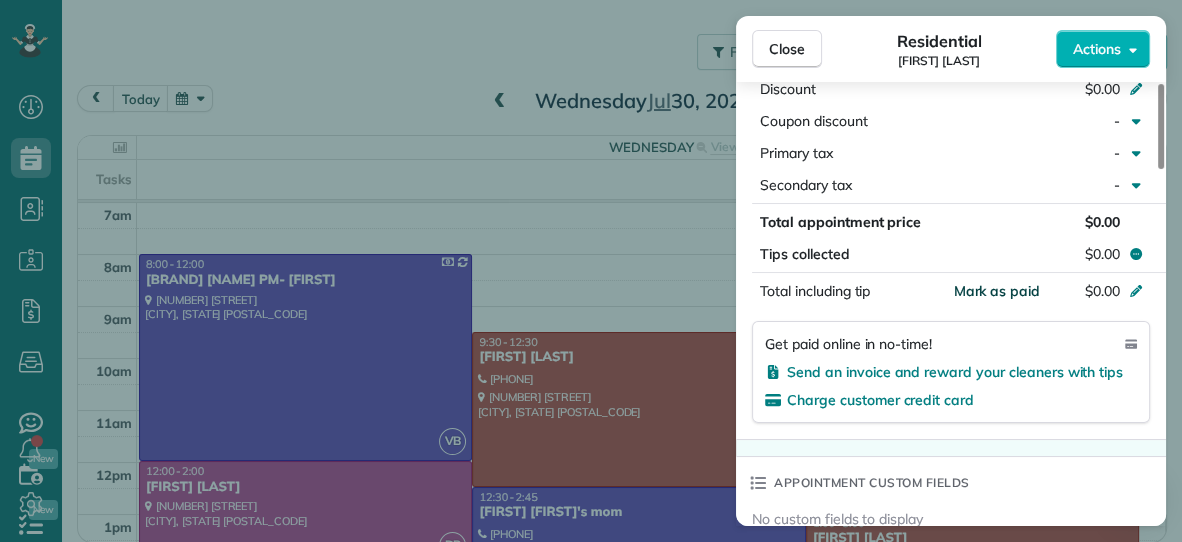 click on "Mark as paid" at bounding box center (996, 291) 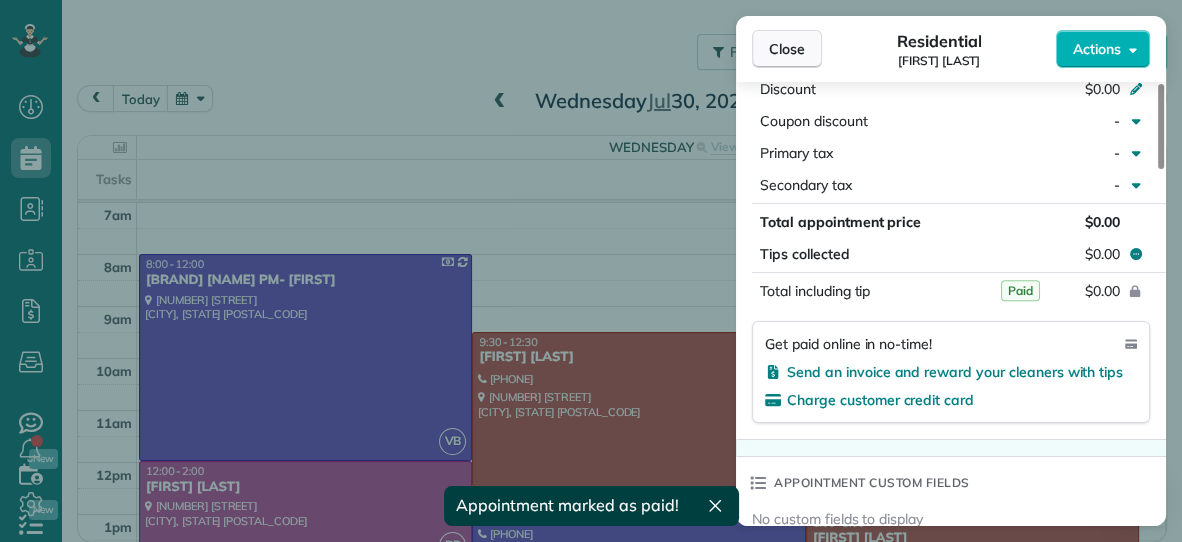 click on "Close" at bounding box center [787, 49] 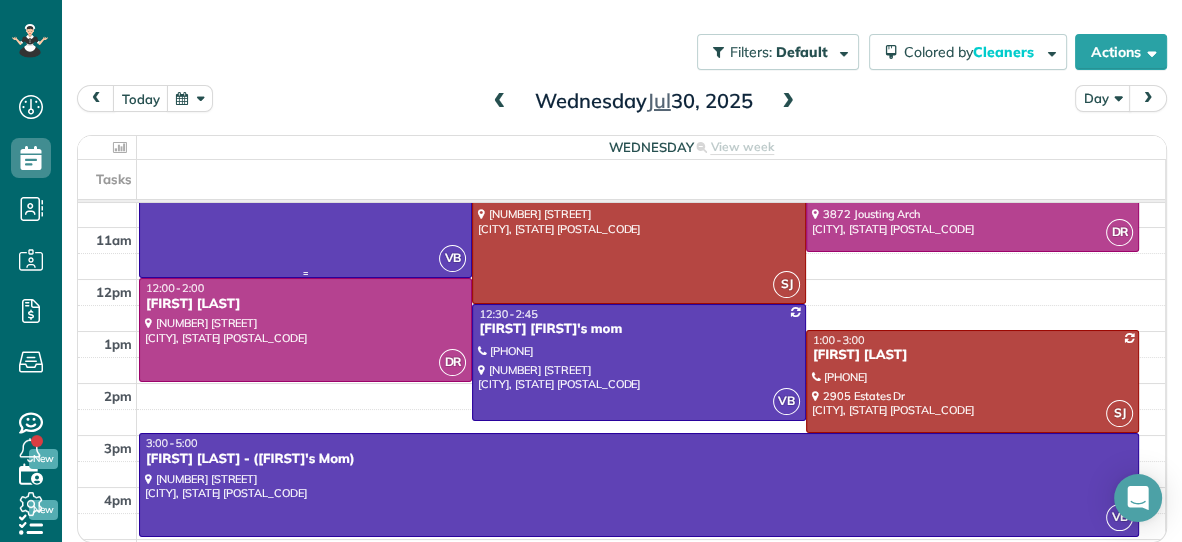 scroll, scrollTop: 186, scrollLeft: 0, axis: vertical 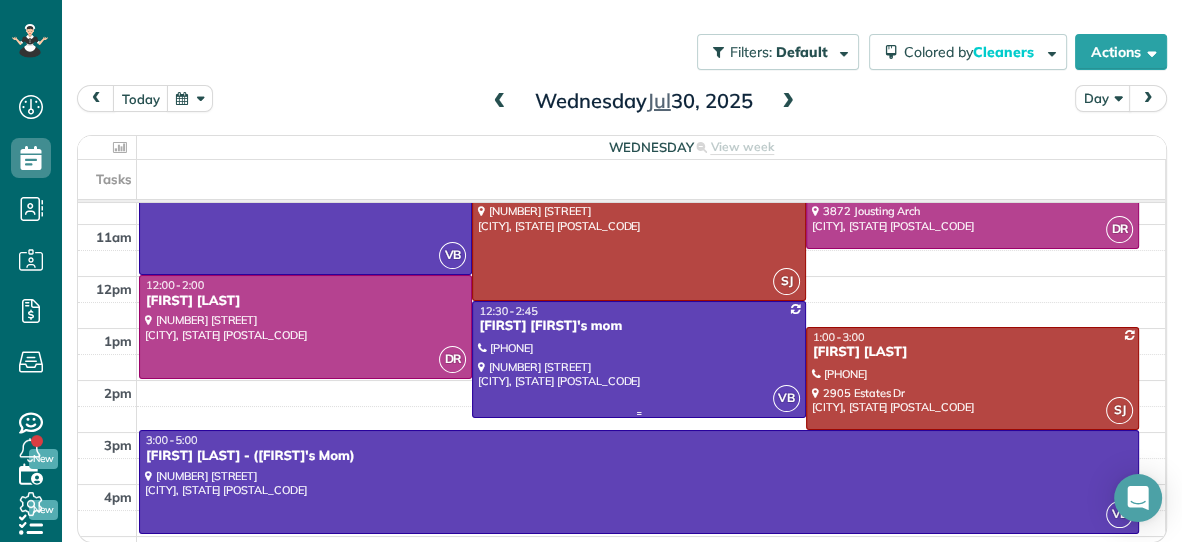click at bounding box center [638, 359] 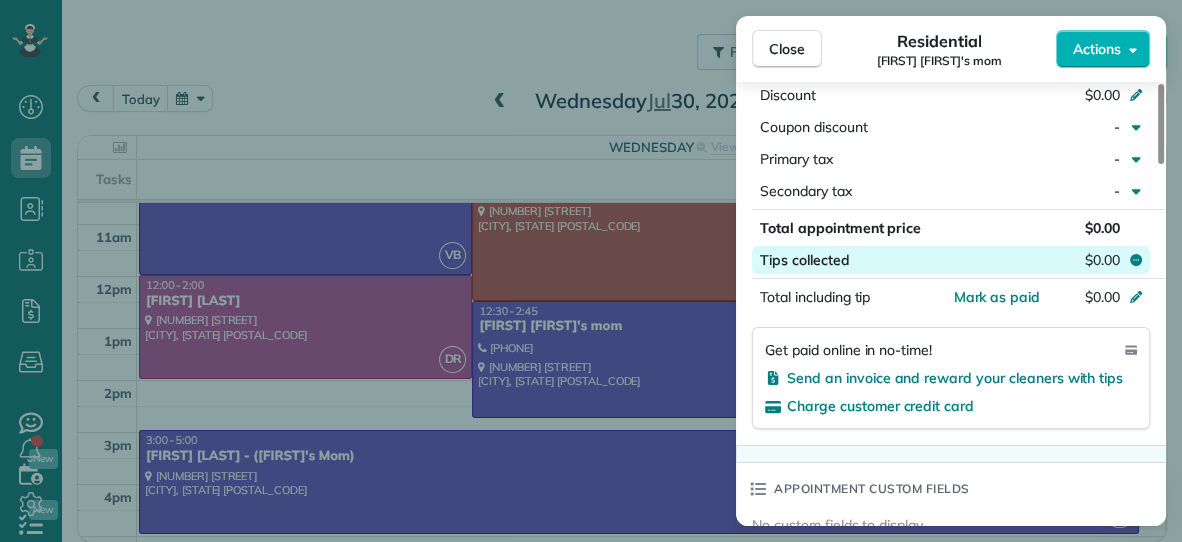 scroll, scrollTop: 1024, scrollLeft: 0, axis: vertical 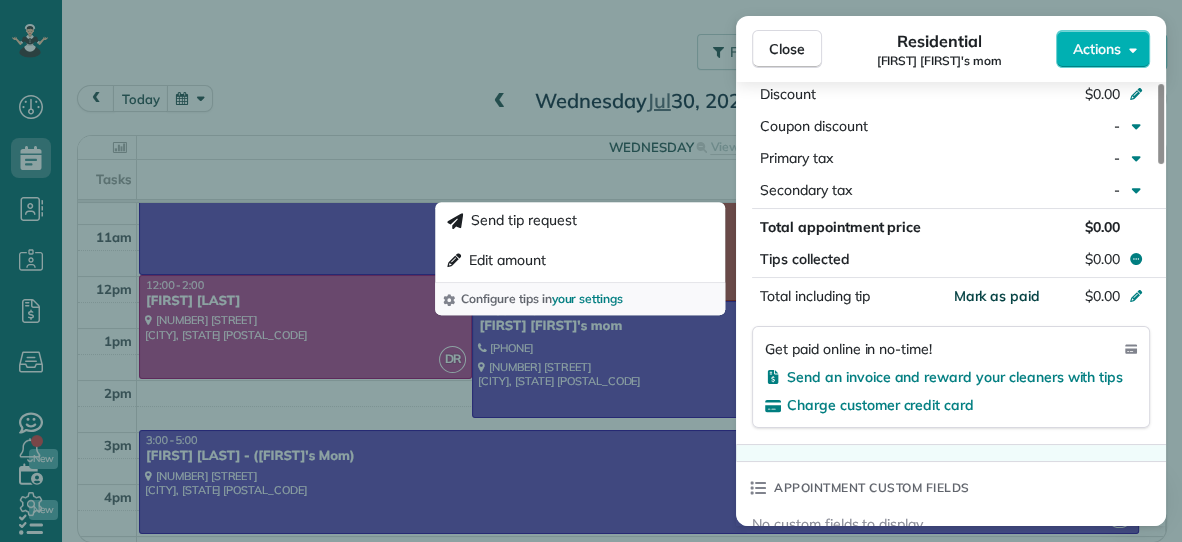 click on "Mark as paid" at bounding box center [996, 296] 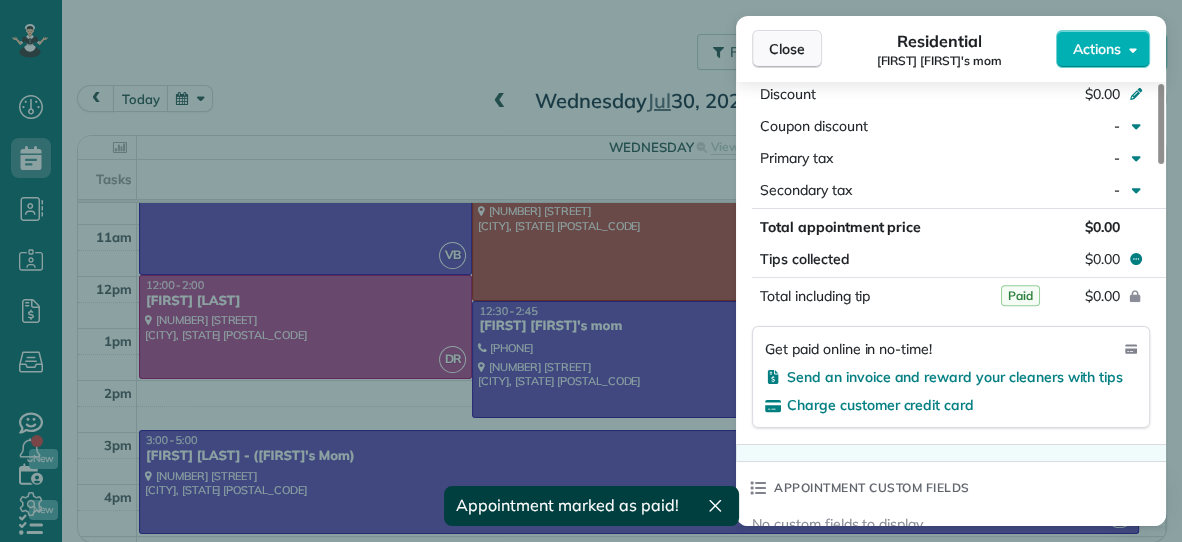 click on "Close" at bounding box center [787, 49] 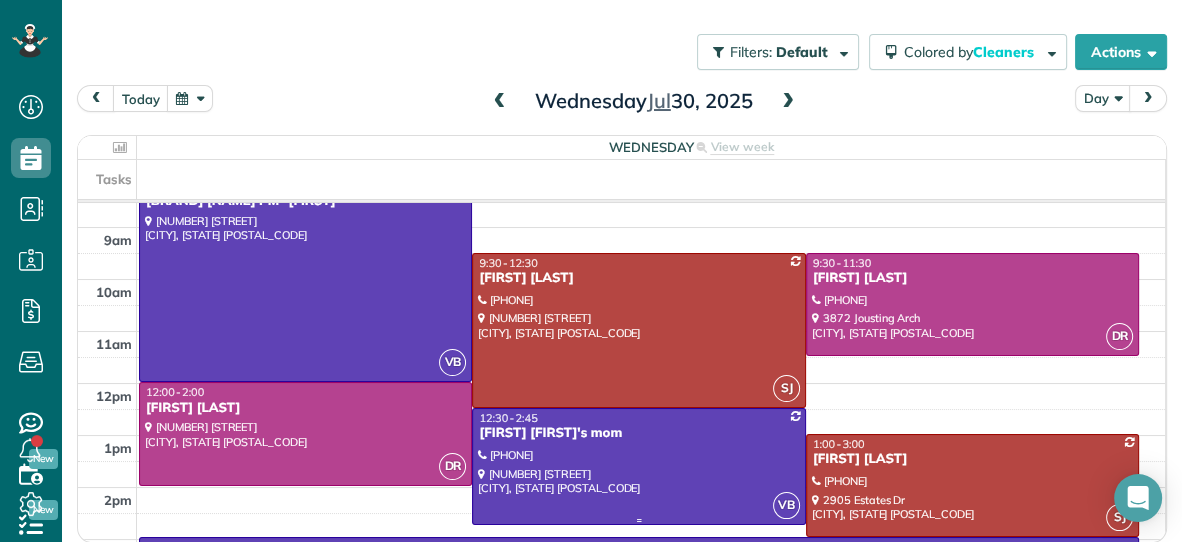 scroll, scrollTop: 114, scrollLeft: 0, axis: vertical 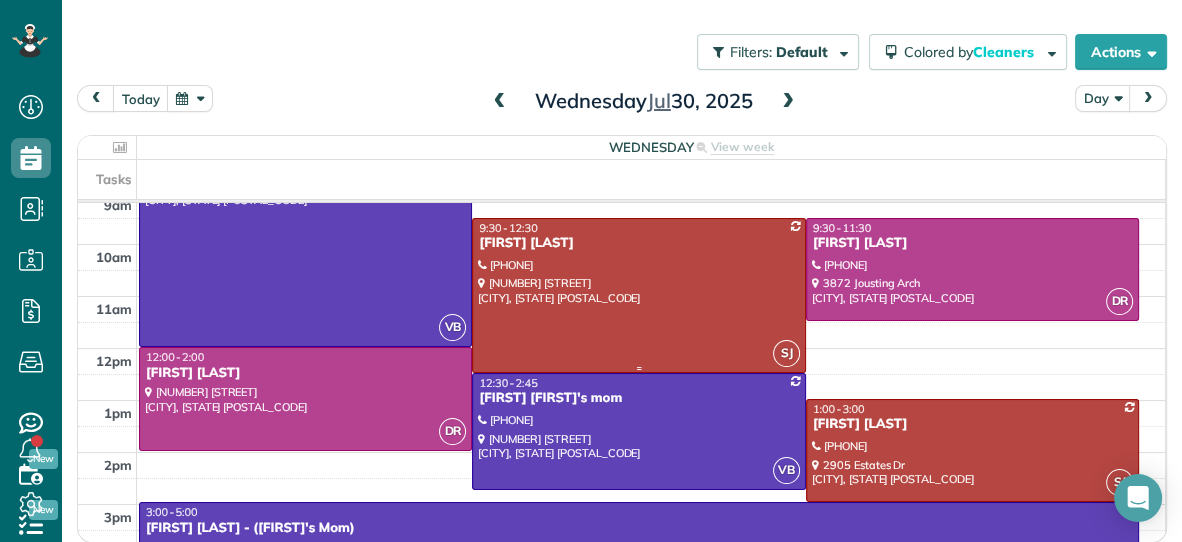 click at bounding box center [638, 295] 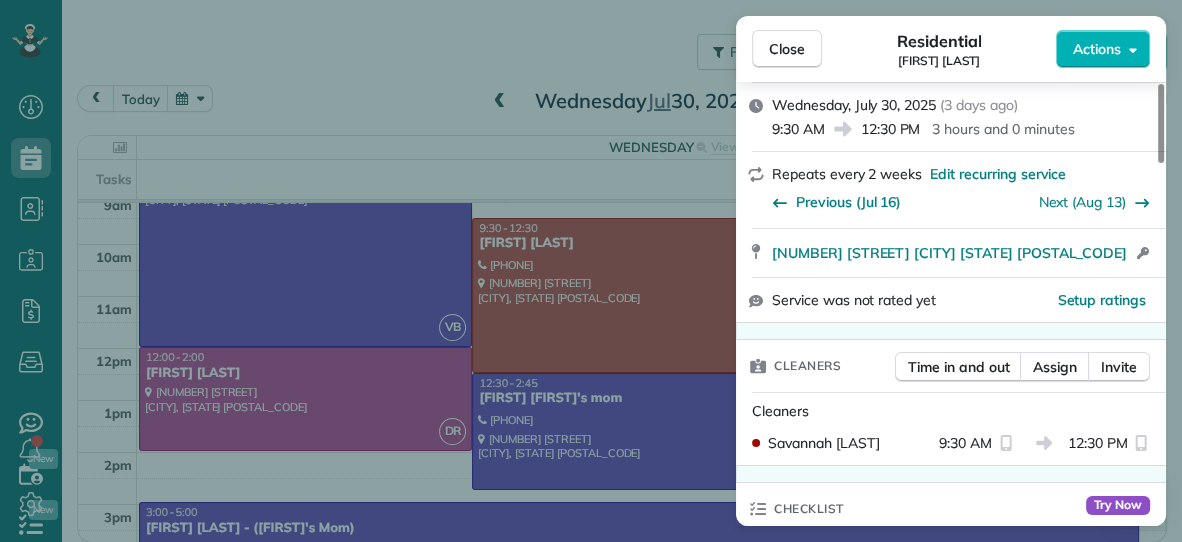 scroll, scrollTop: 289, scrollLeft: 0, axis: vertical 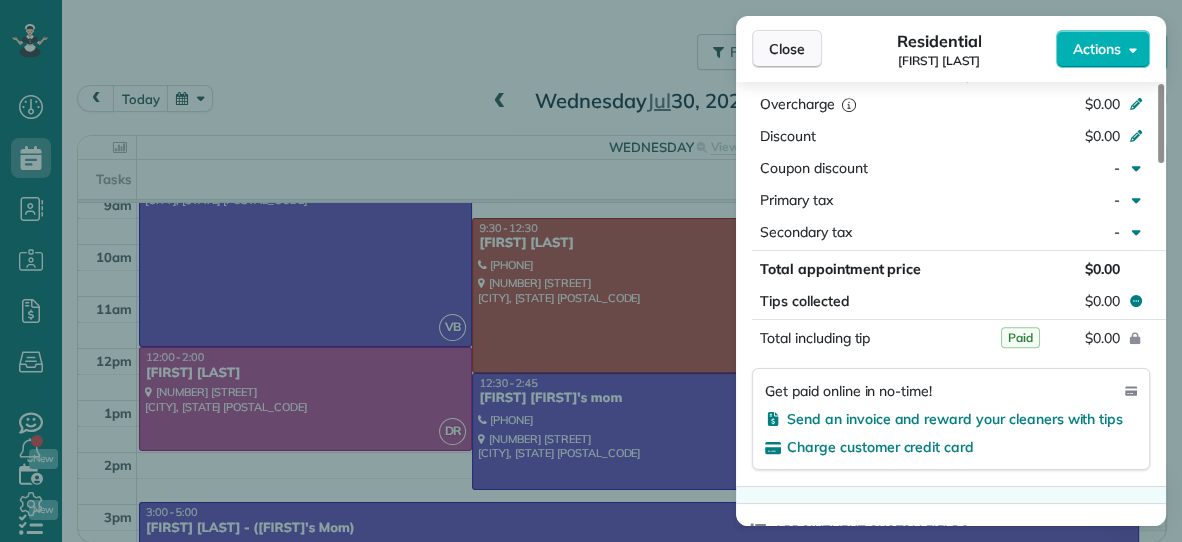 click on "Close" at bounding box center [787, 49] 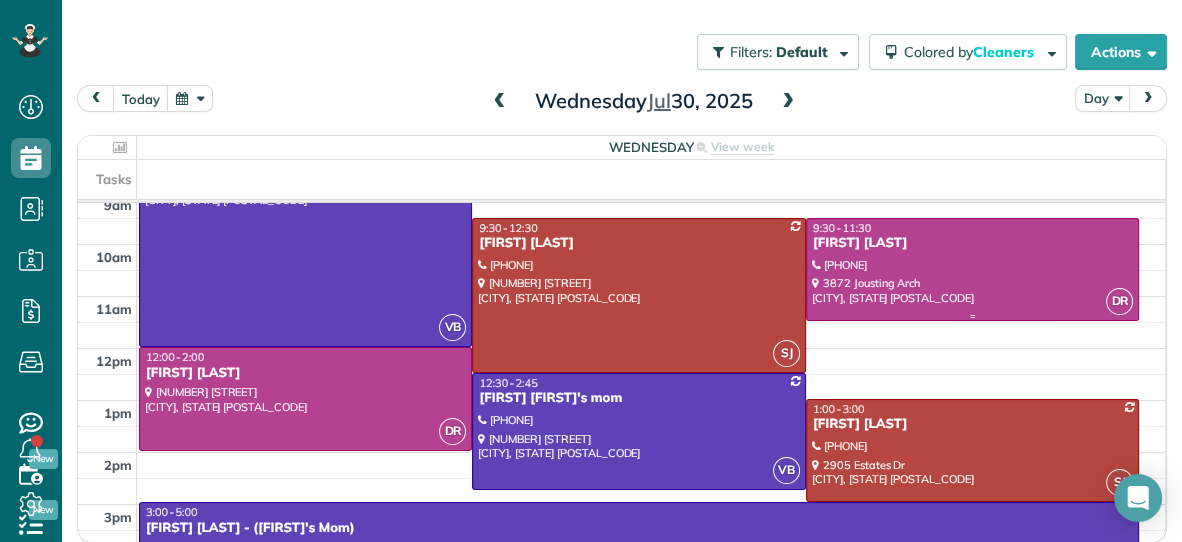 click at bounding box center [972, 269] 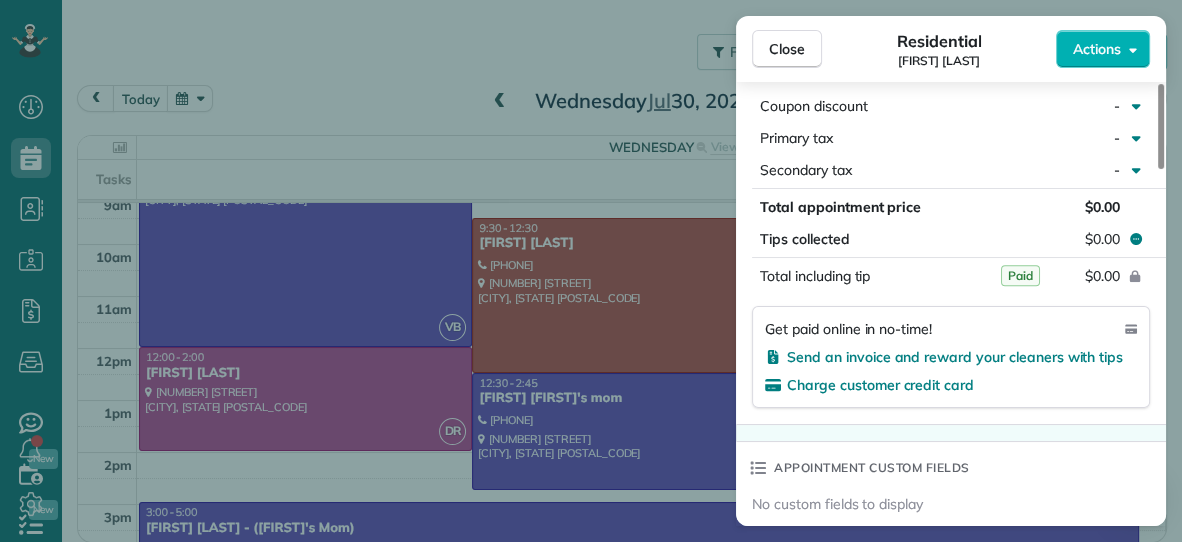 scroll, scrollTop: 1066, scrollLeft: 0, axis: vertical 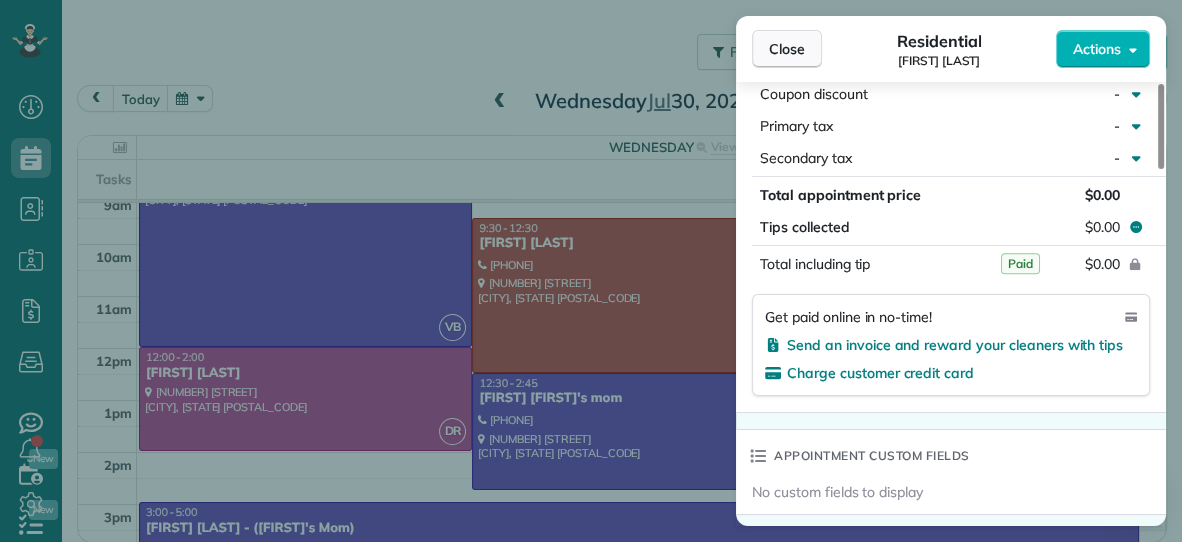 click on "Close" at bounding box center (787, 49) 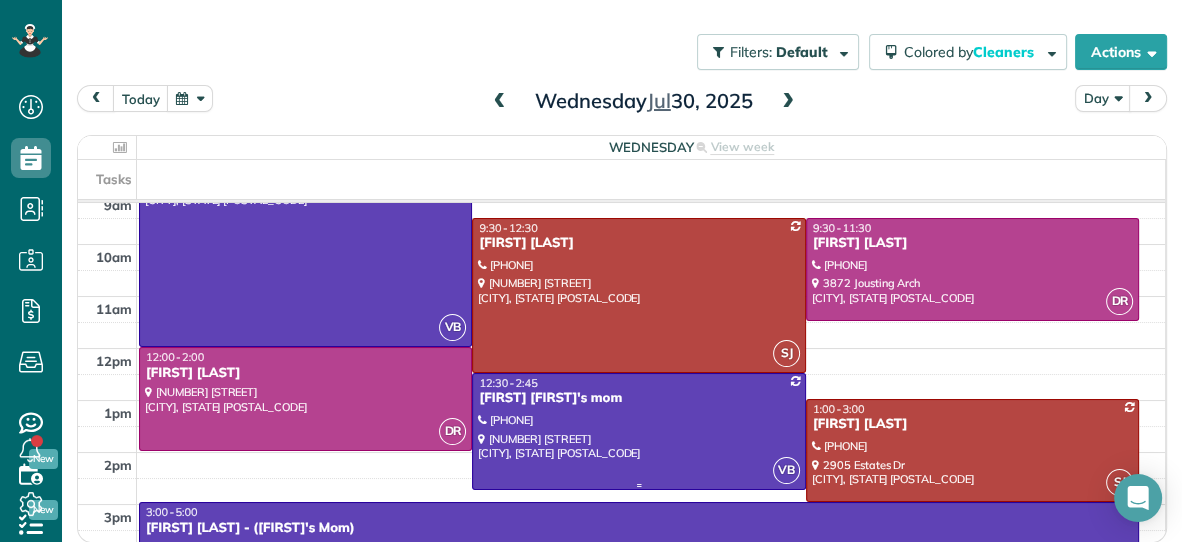 click at bounding box center [638, 431] 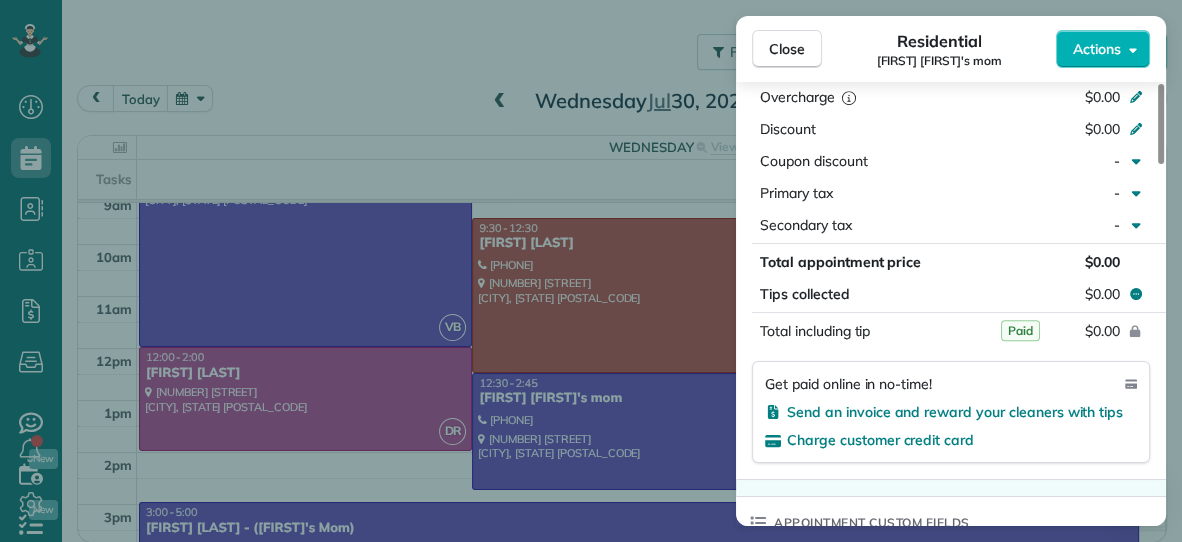 scroll, scrollTop: 988, scrollLeft: 0, axis: vertical 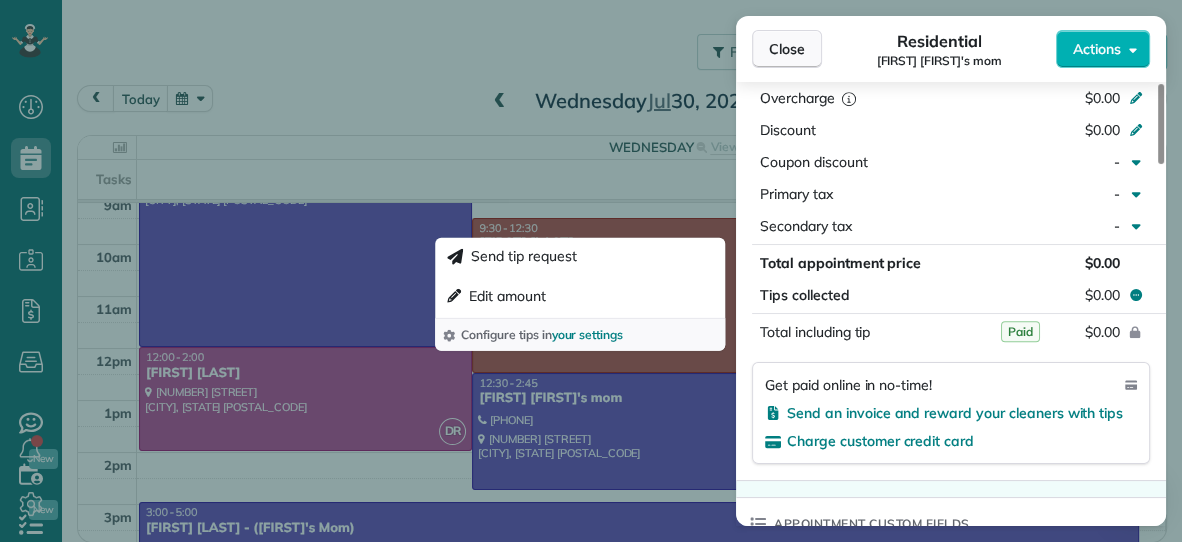 click on "Close" at bounding box center [787, 49] 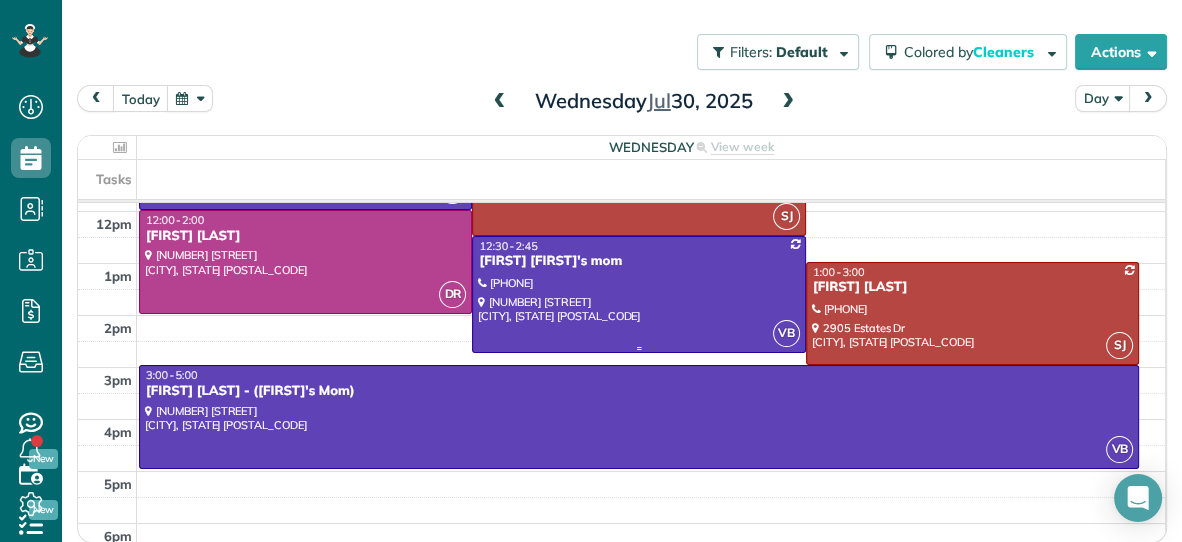 scroll, scrollTop: 269, scrollLeft: 0, axis: vertical 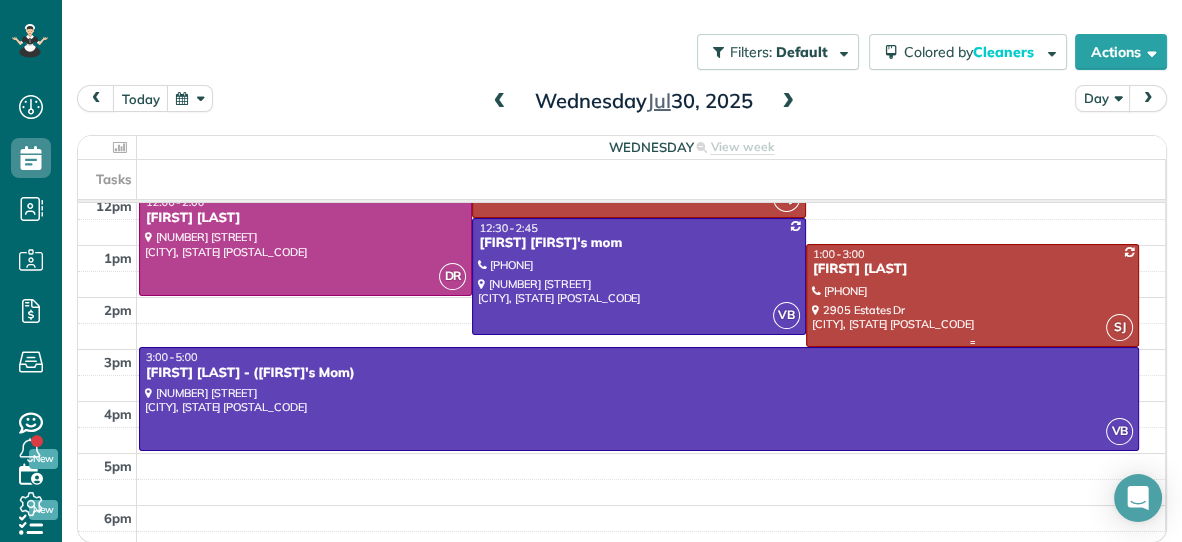 click at bounding box center [972, 295] 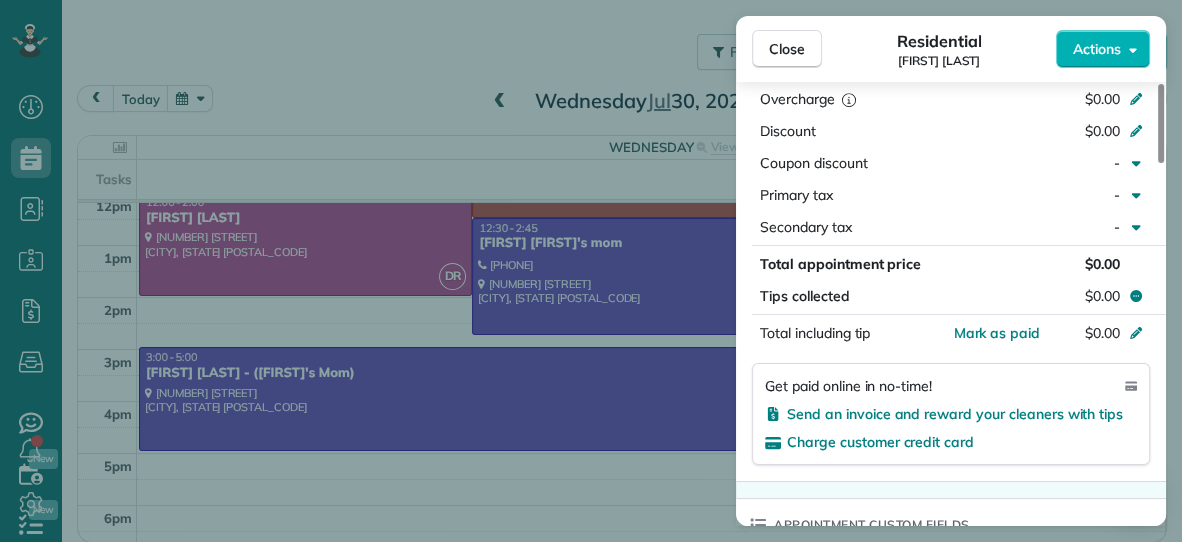 scroll, scrollTop: 995, scrollLeft: 0, axis: vertical 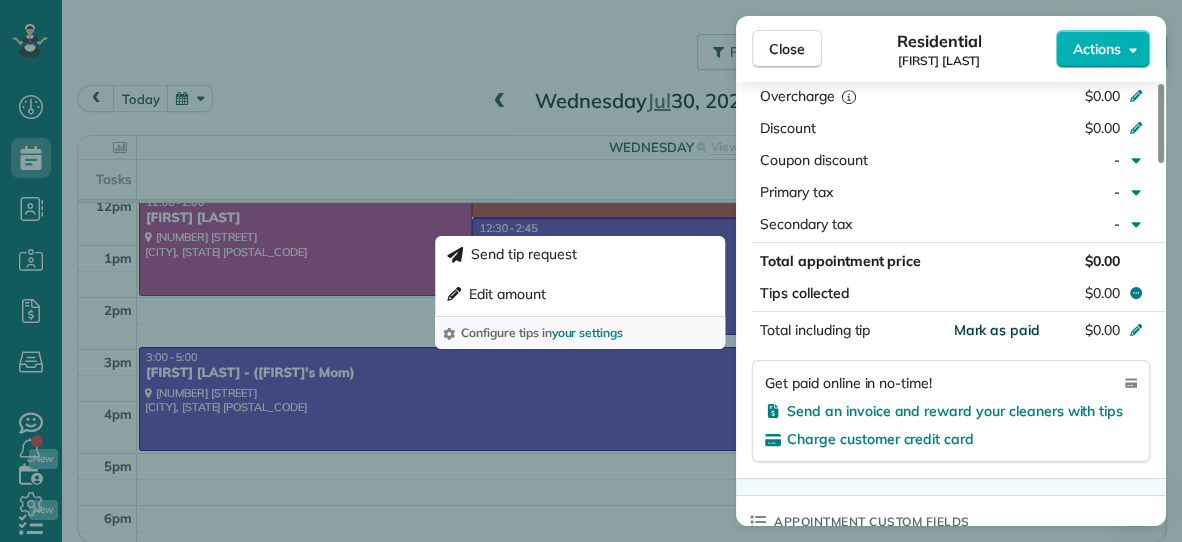 click on "Mark as paid" at bounding box center [996, 330] 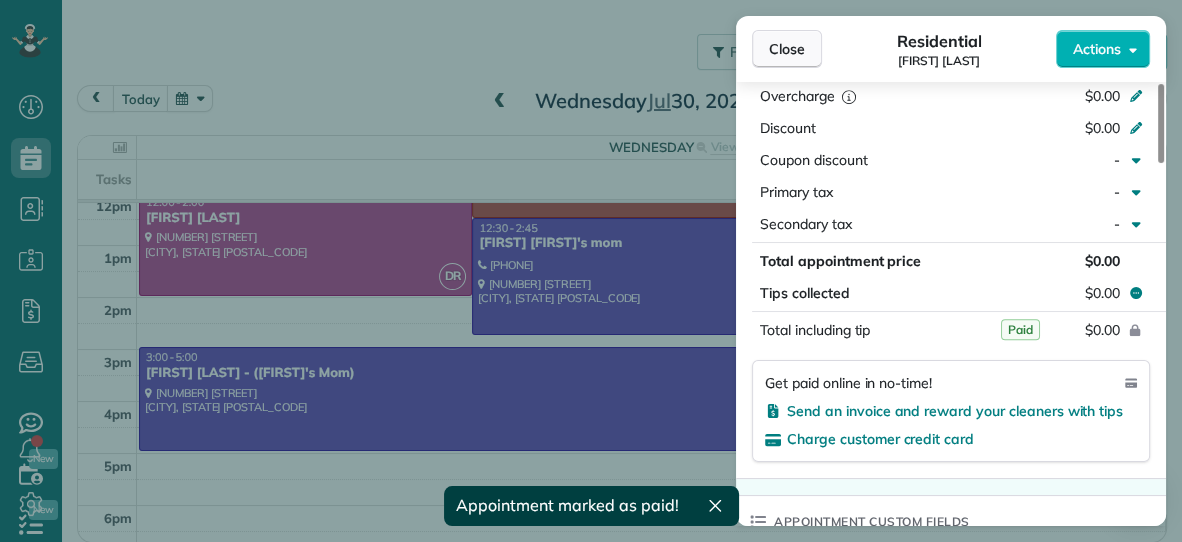 click on "Close" at bounding box center [787, 49] 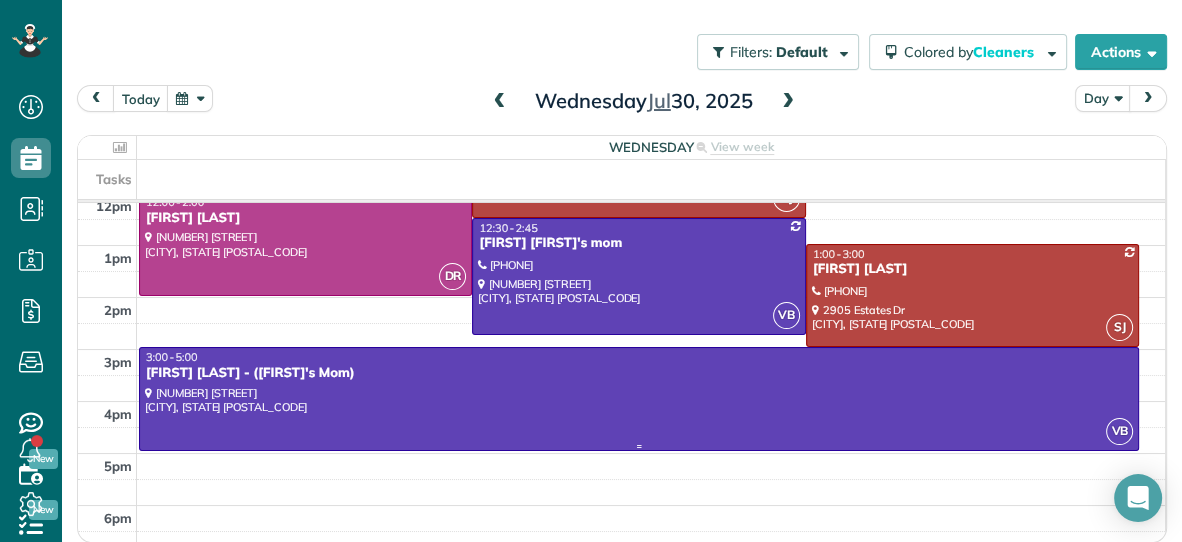 click on "Janice Buie - (Jamie's Mom)" at bounding box center (639, 373) 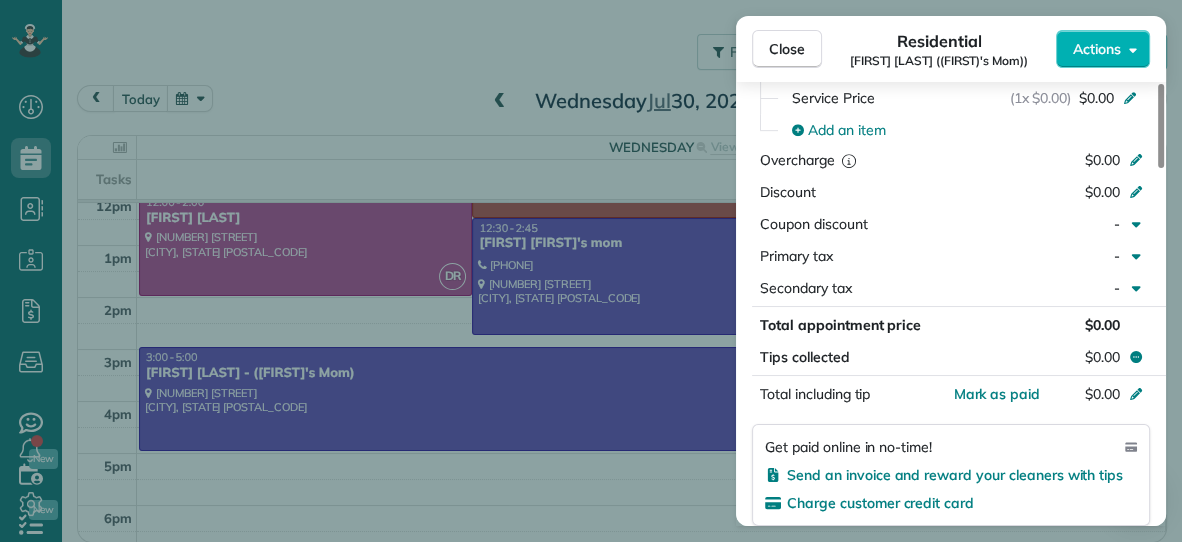 scroll, scrollTop: 955, scrollLeft: 0, axis: vertical 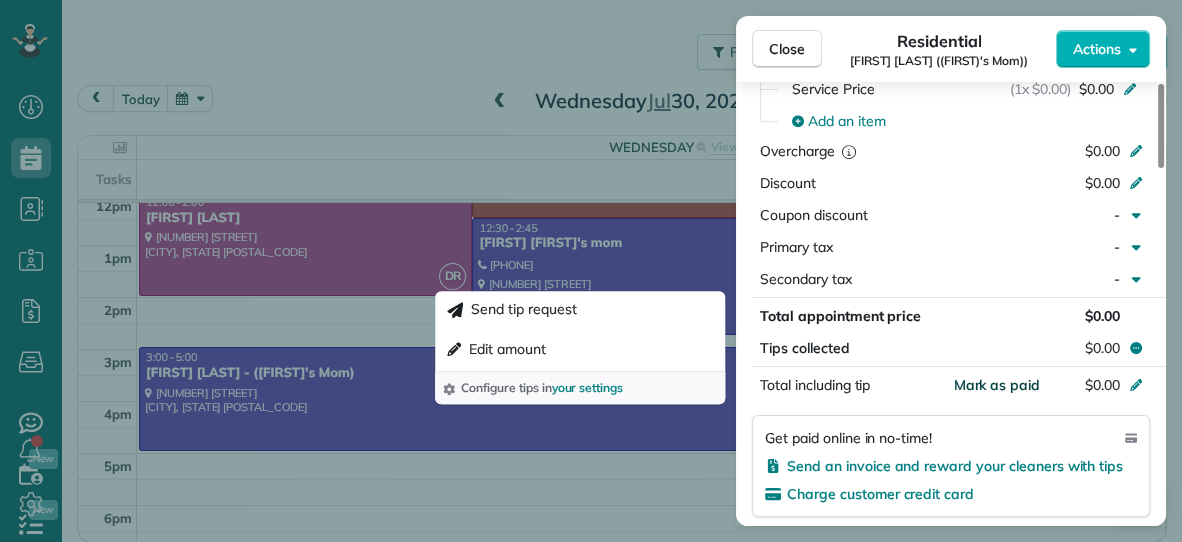 click on "Mark as paid" at bounding box center [996, 385] 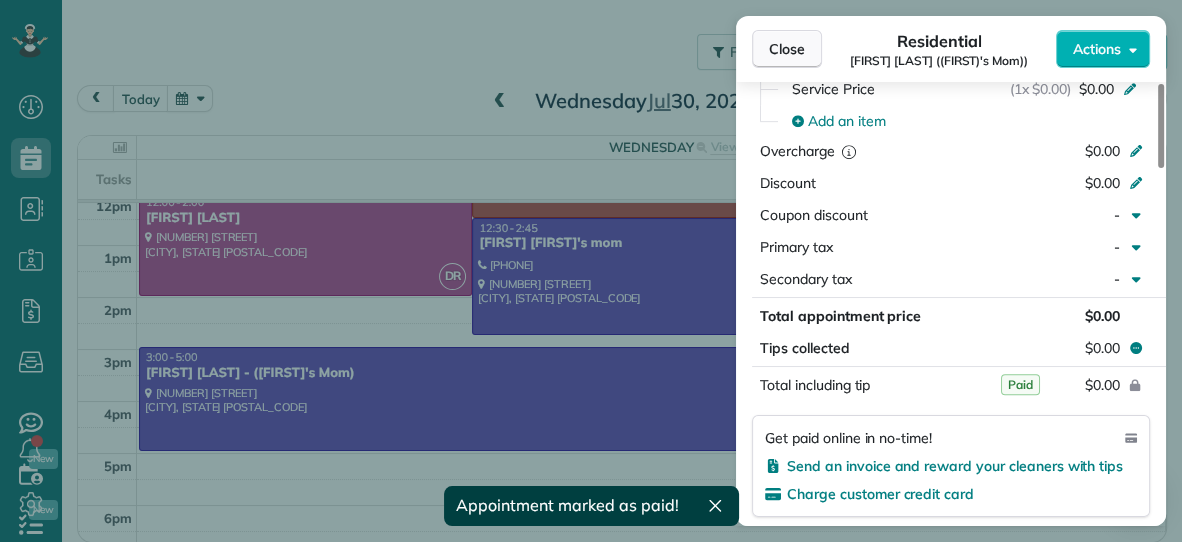 click on "Close" at bounding box center (787, 49) 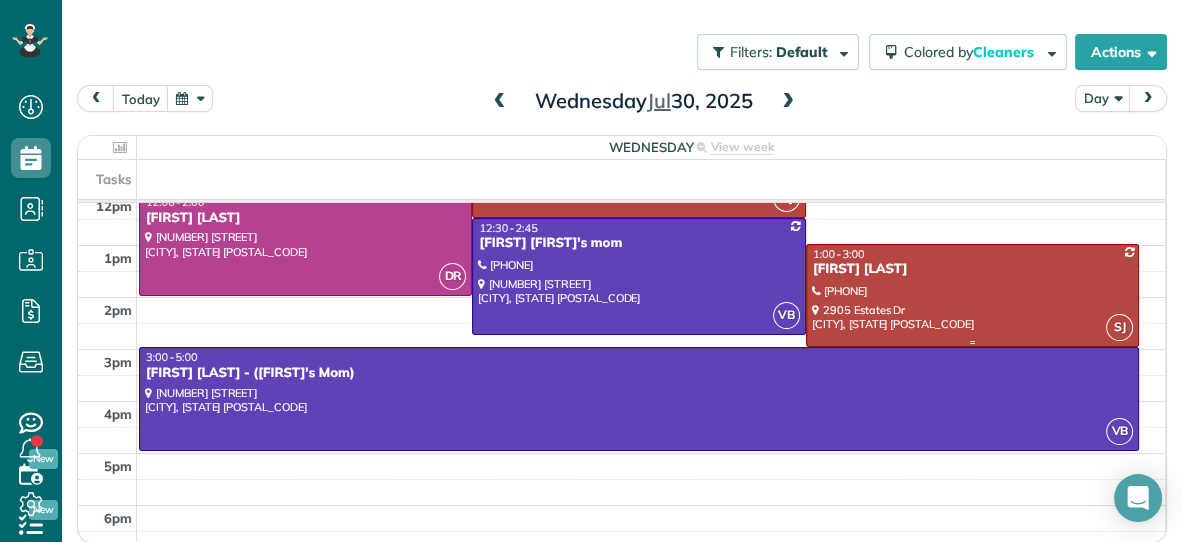 click at bounding box center [972, 295] 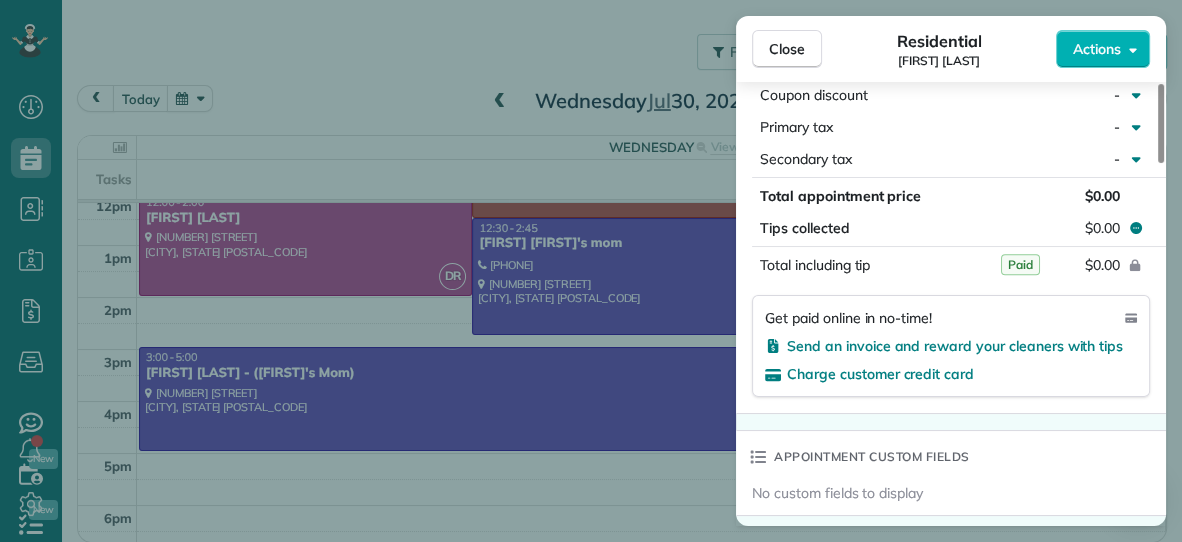 scroll, scrollTop: 1057, scrollLeft: 0, axis: vertical 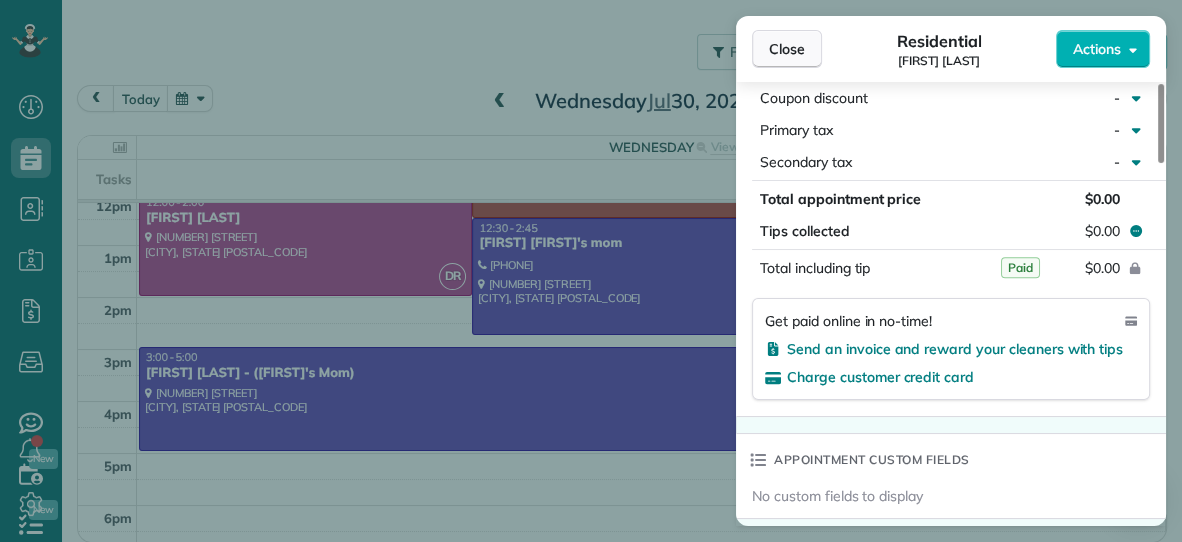 click on "Close" at bounding box center (787, 49) 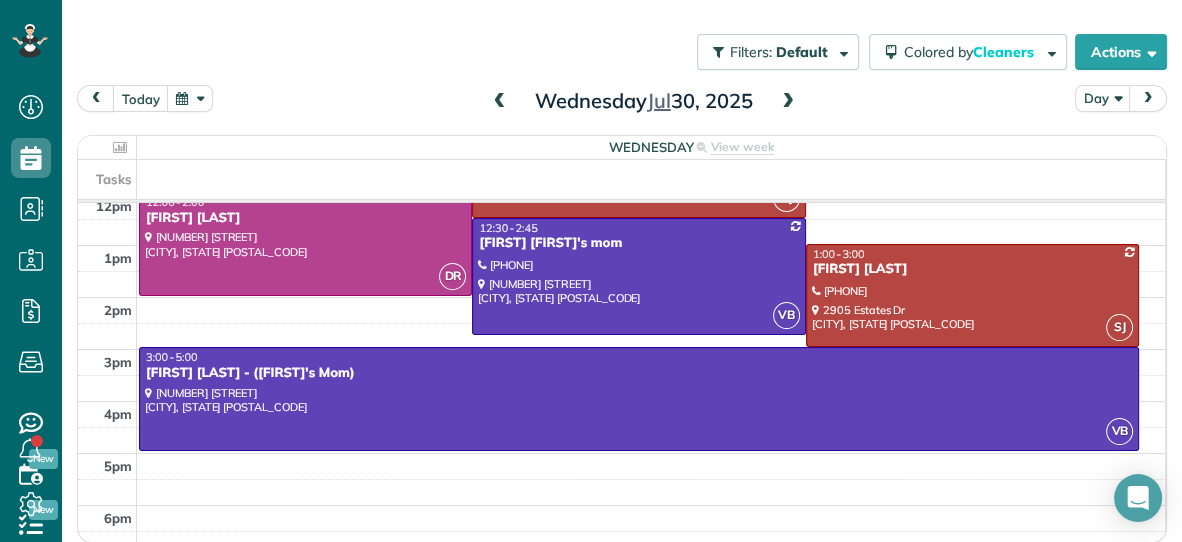 click at bounding box center (788, 102) 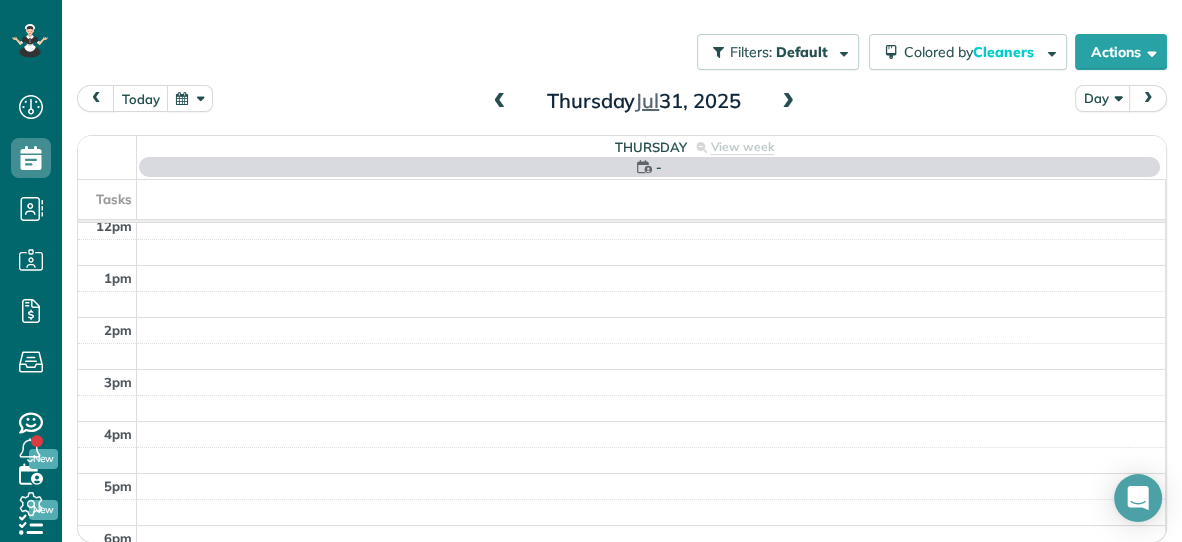 scroll, scrollTop: 0, scrollLeft: 0, axis: both 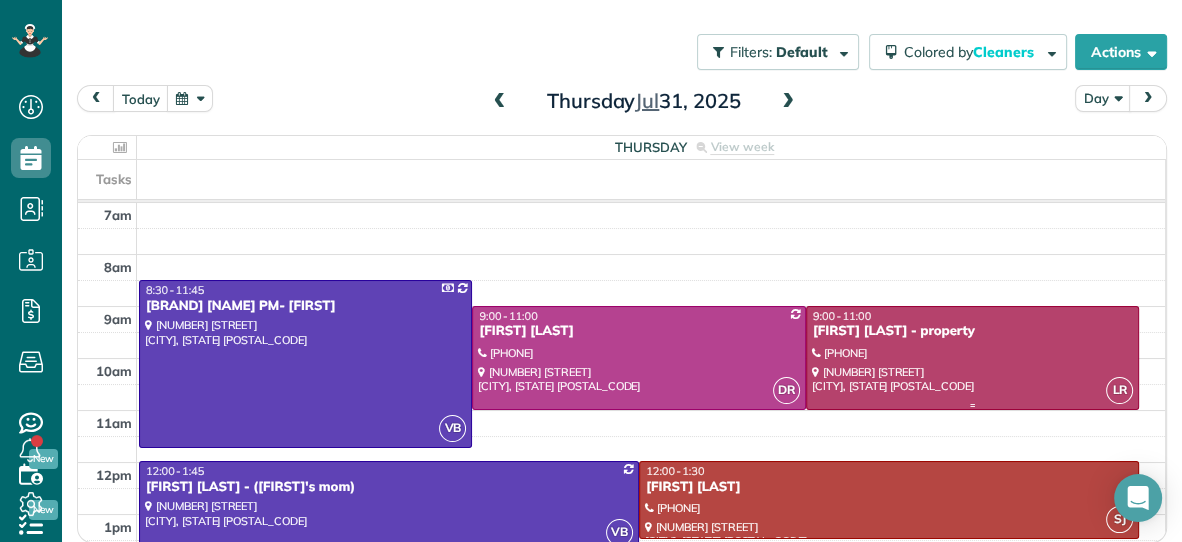 click at bounding box center [972, 357] 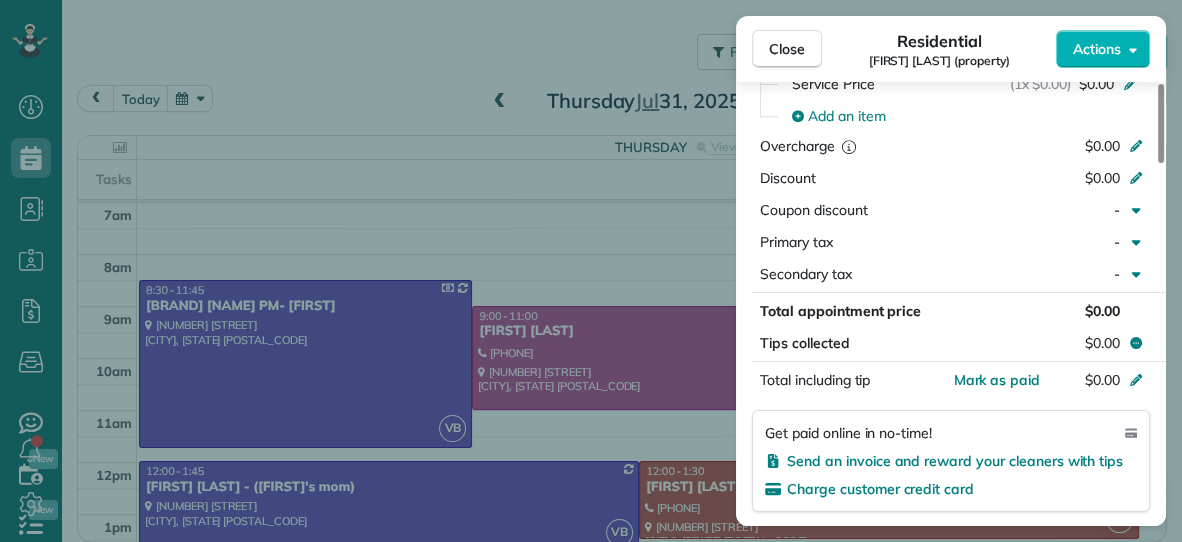 scroll, scrollTop: 983, scrollLeft: 0, axis: vertical 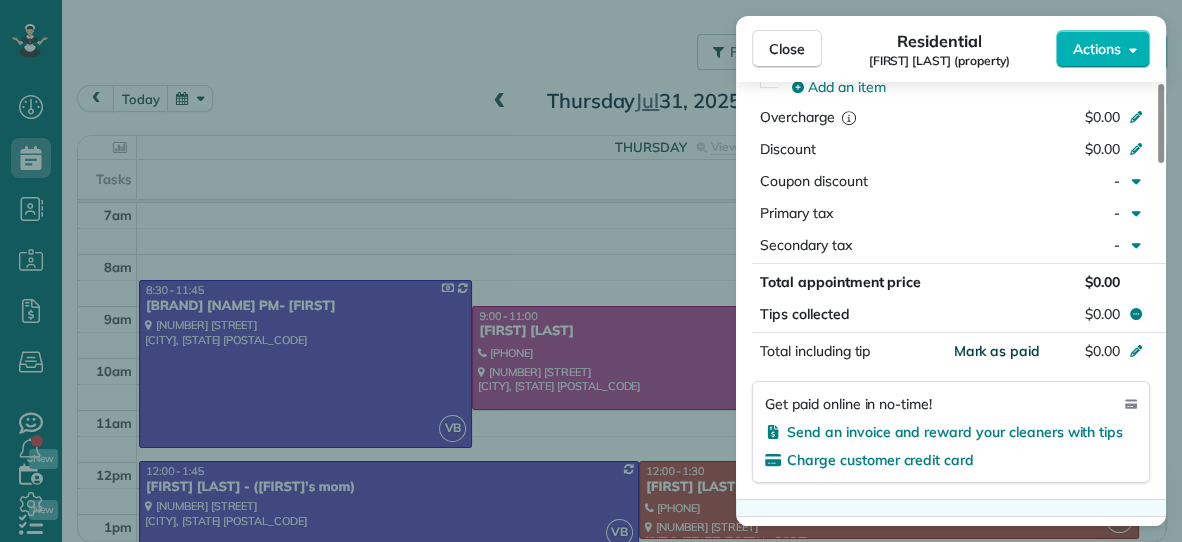click on "Mark as paid" at bounding box center (996, 351) 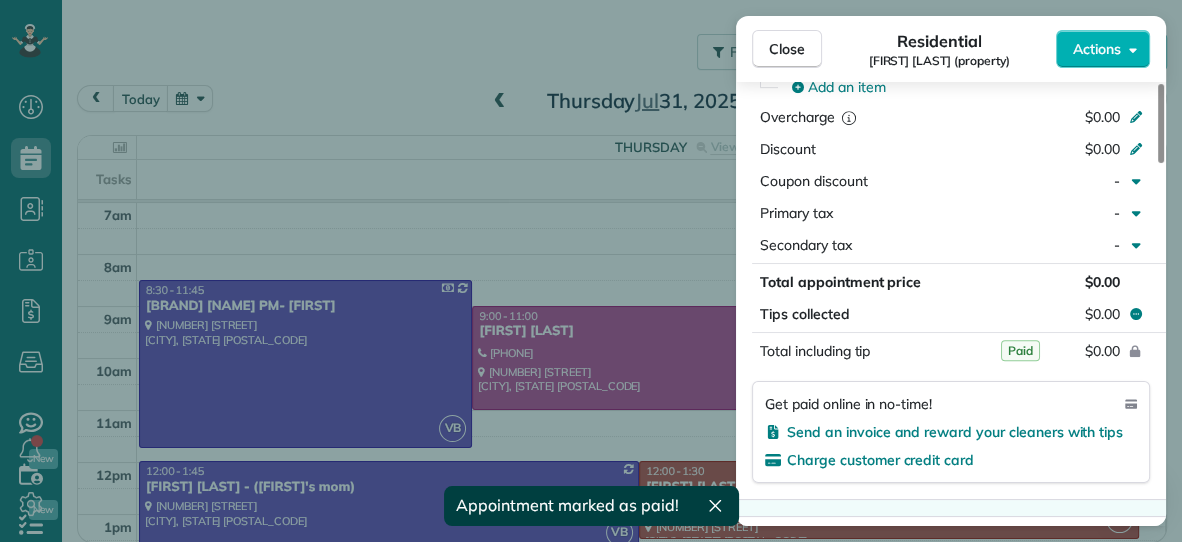 click on "Close Residential Zachary Ginn (property) Actions" at bounding box center (951, 49) 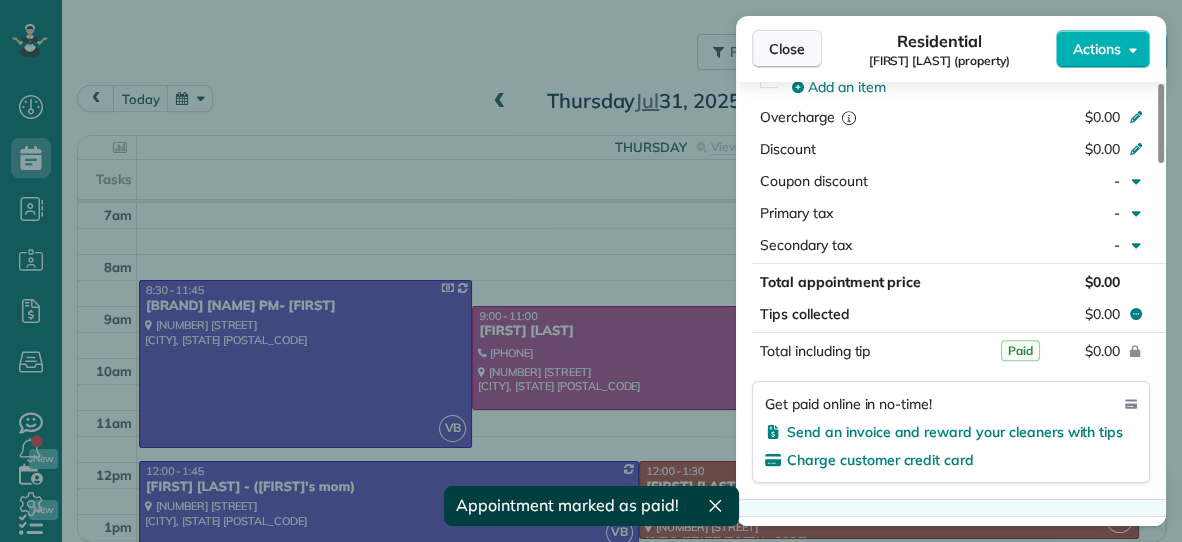 click on "Close" at bounding box center (787, 49) 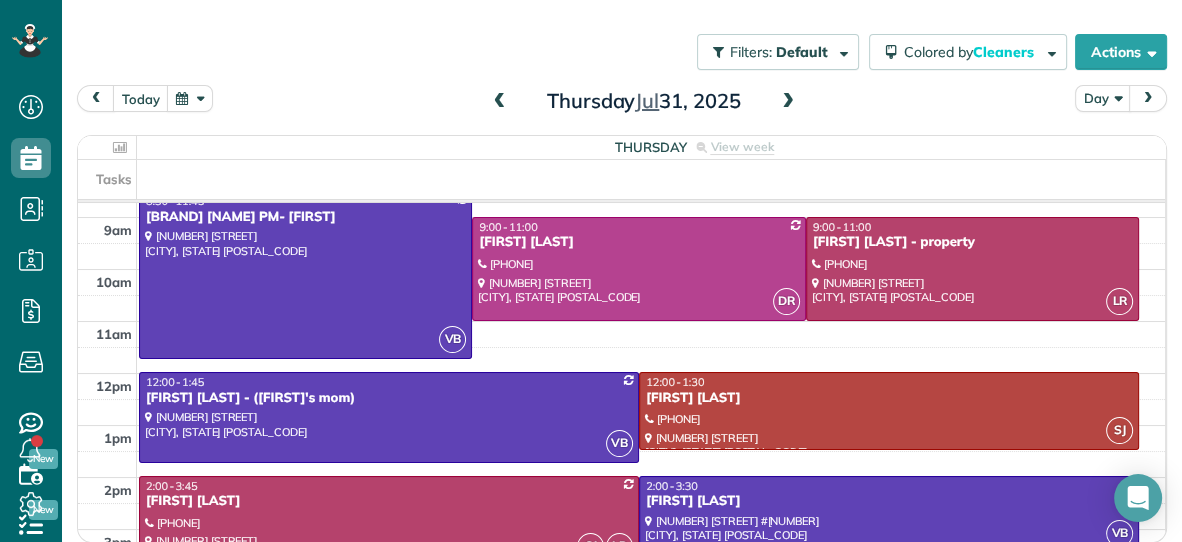 scroll, scrollTop: 101, scrollLeft: 0, axis: vertical 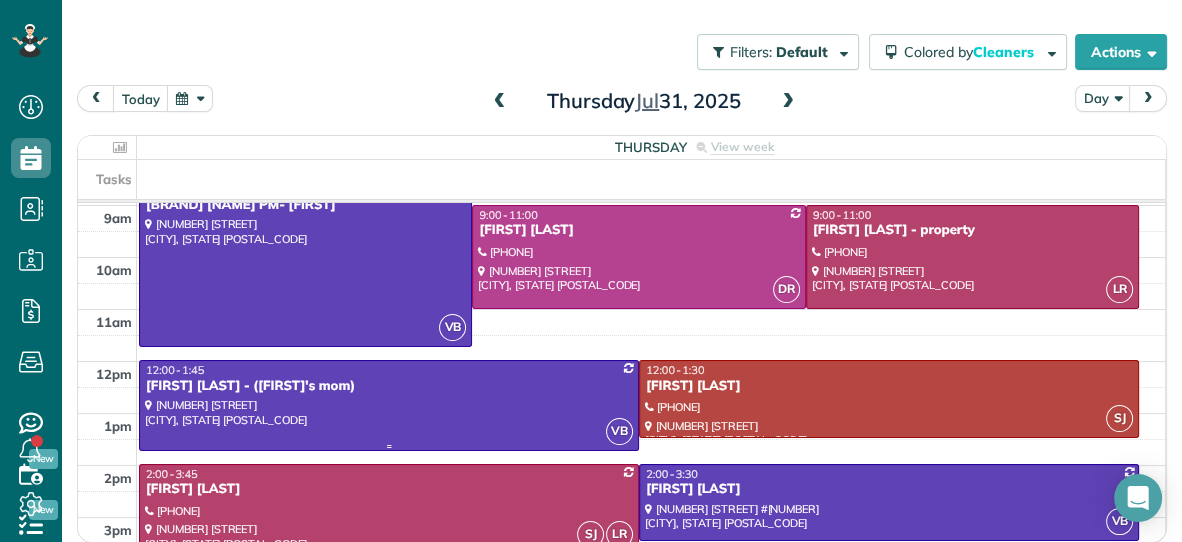 click on "Sandi Rinaldi - (Kristianas mom)" at bounding box center [389, 386] 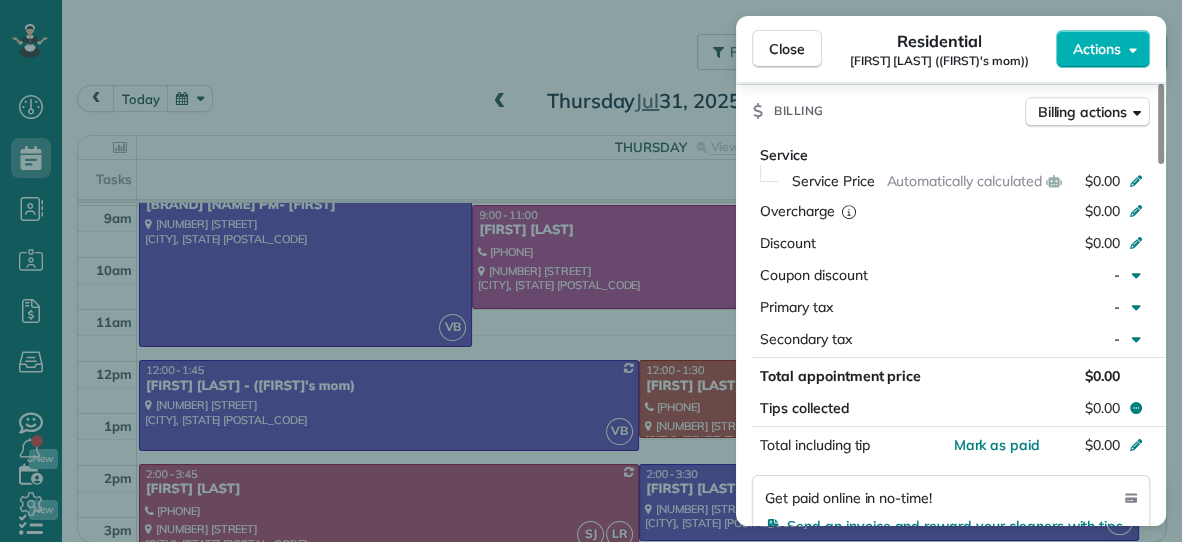 scroll, scrollTop: 968, scrollLeft: 0, axis: vertical 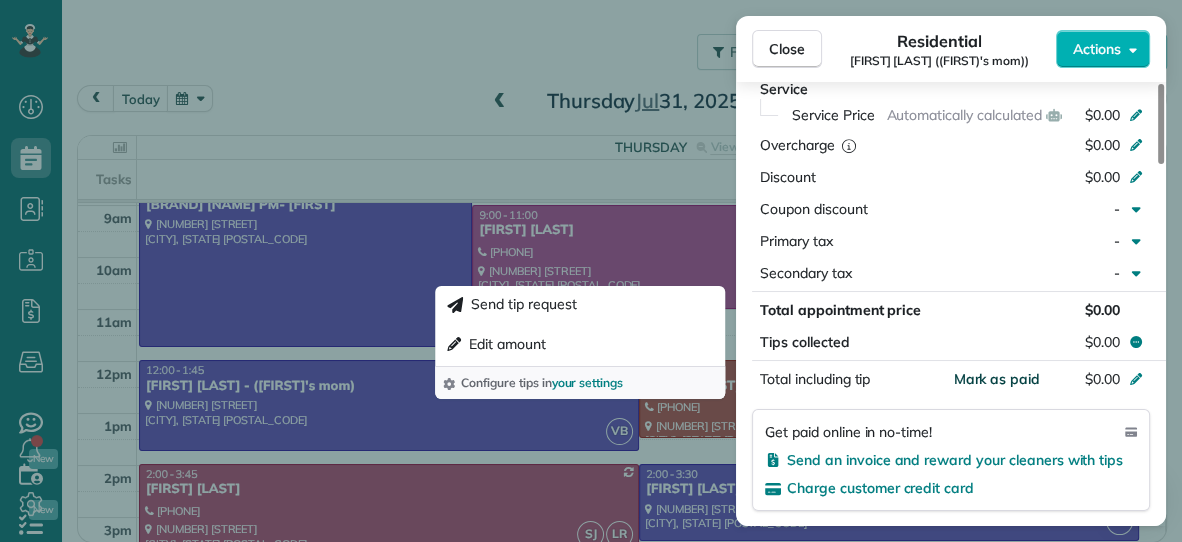 click on "Mark as paid" at bounding box center [996, 379] 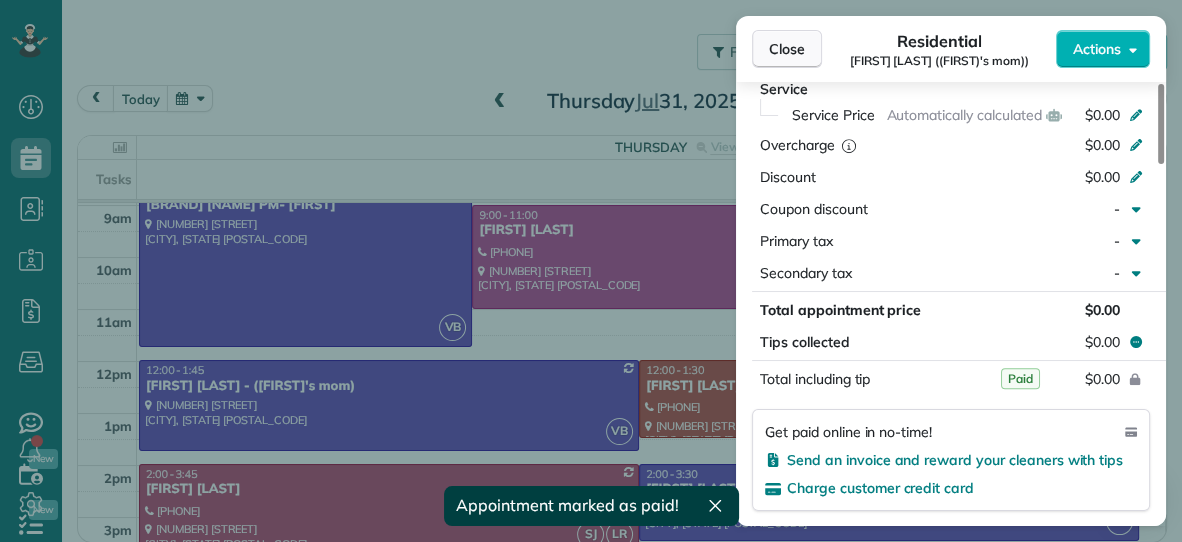 click on "Close" at bounding box center (787, 49) 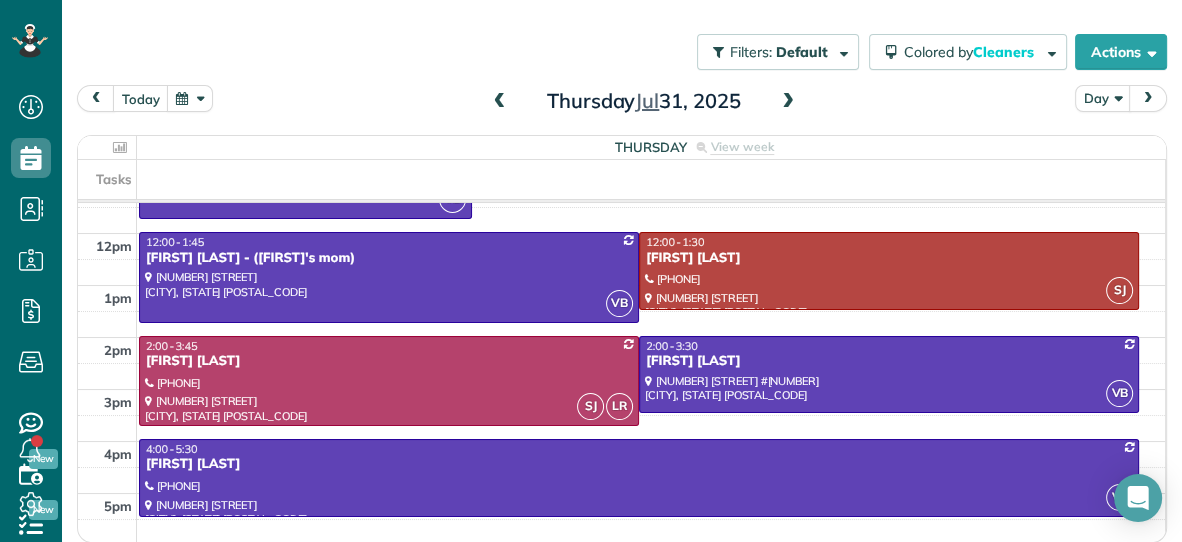 scroll, scrollTop: 226, scrollLeft: 0, axis: vertical 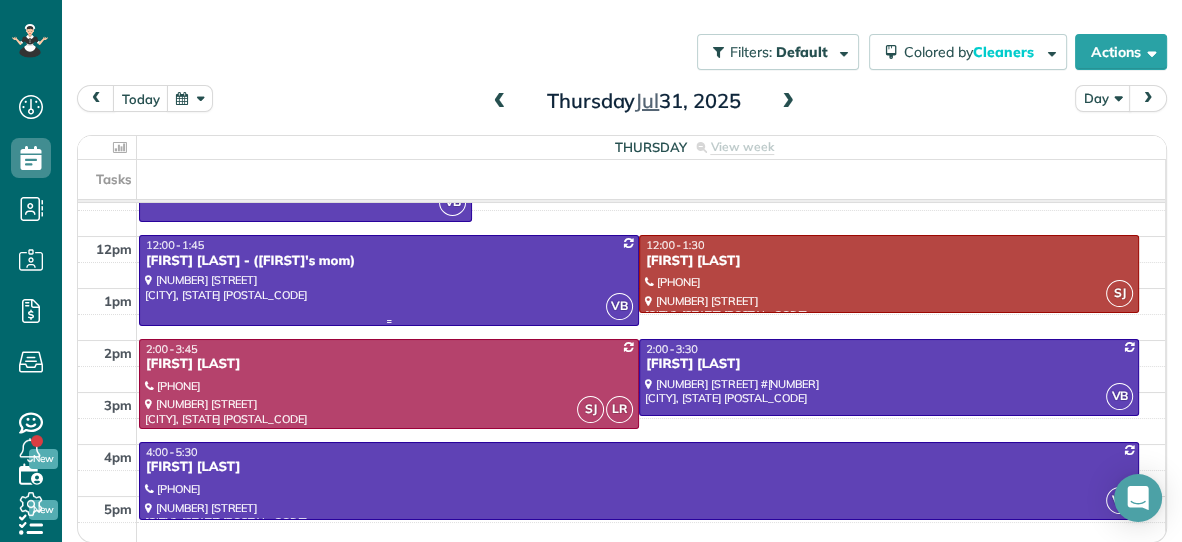 click at bounding box center [389, 321] 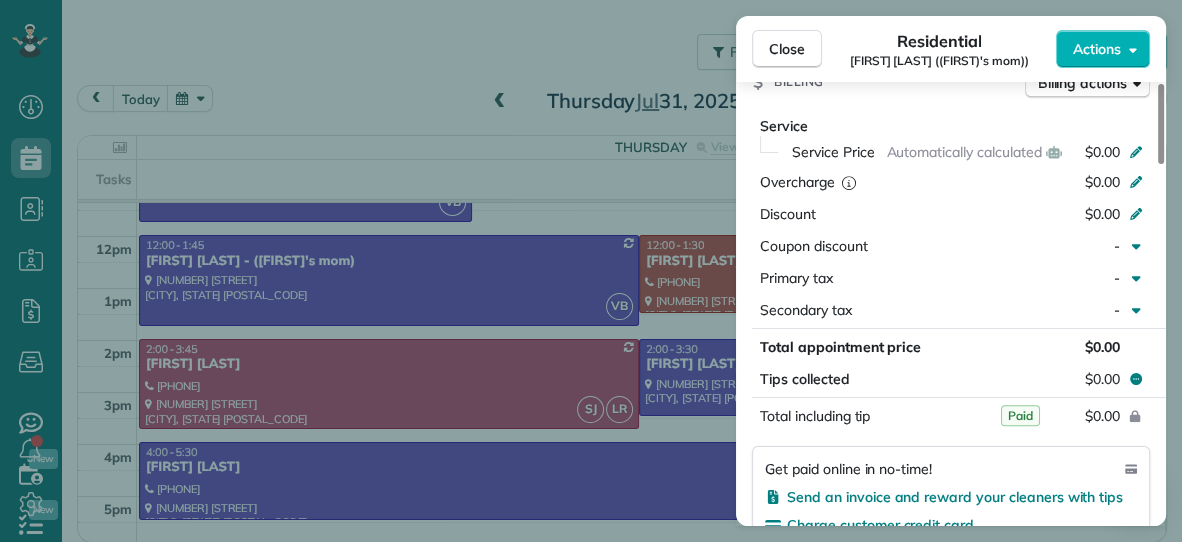 scroll, scrollTop: 932, scrollLeft: 0, axis: vertical 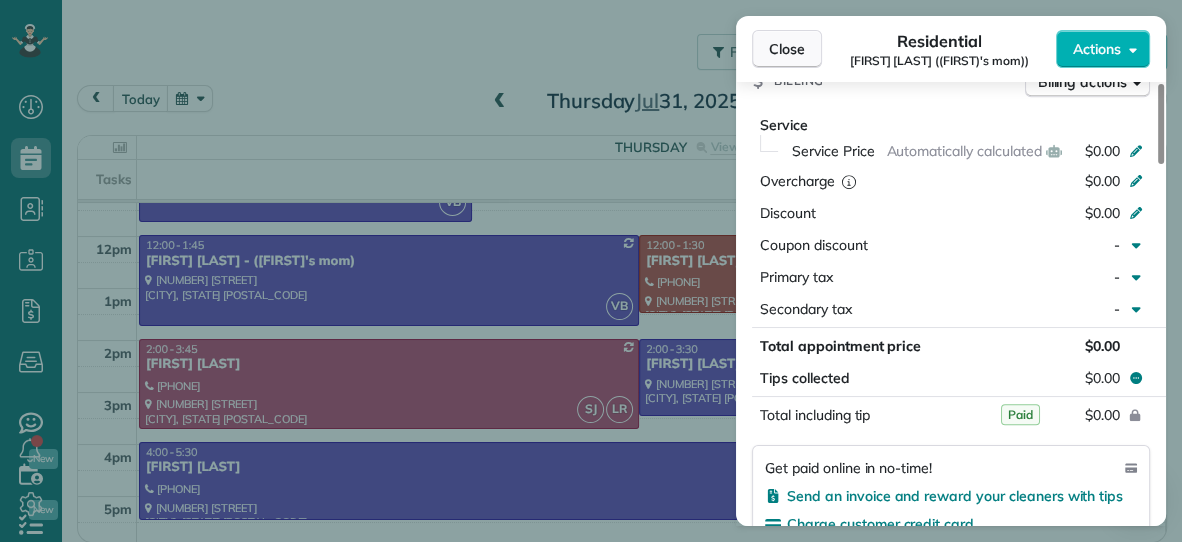 click on "Close" at bounding box center [787, 49] 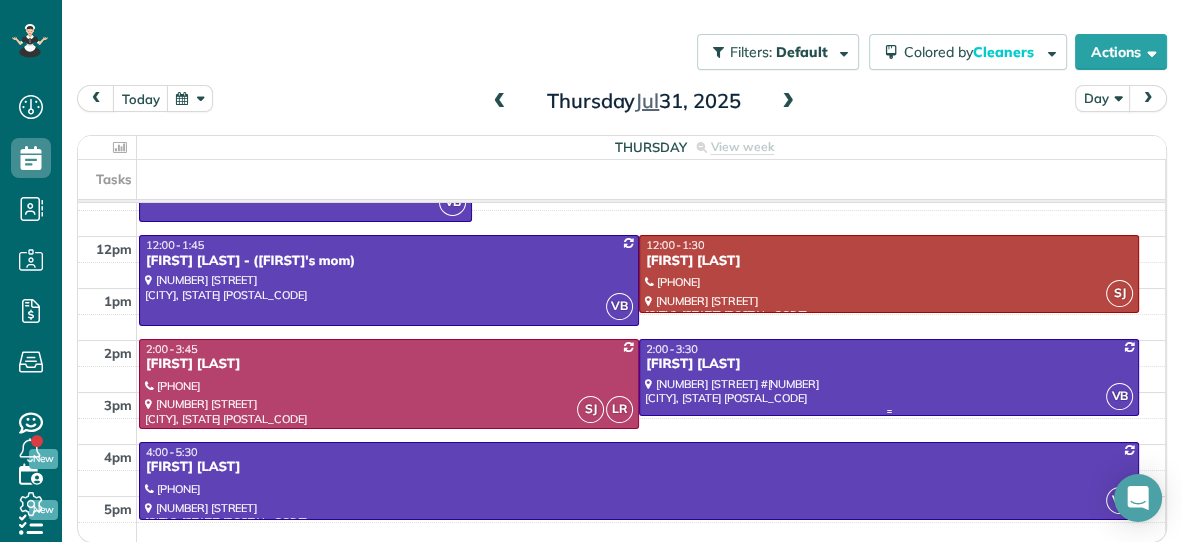 click on "Hilda Fleischer" at bounding box center (889, 364) 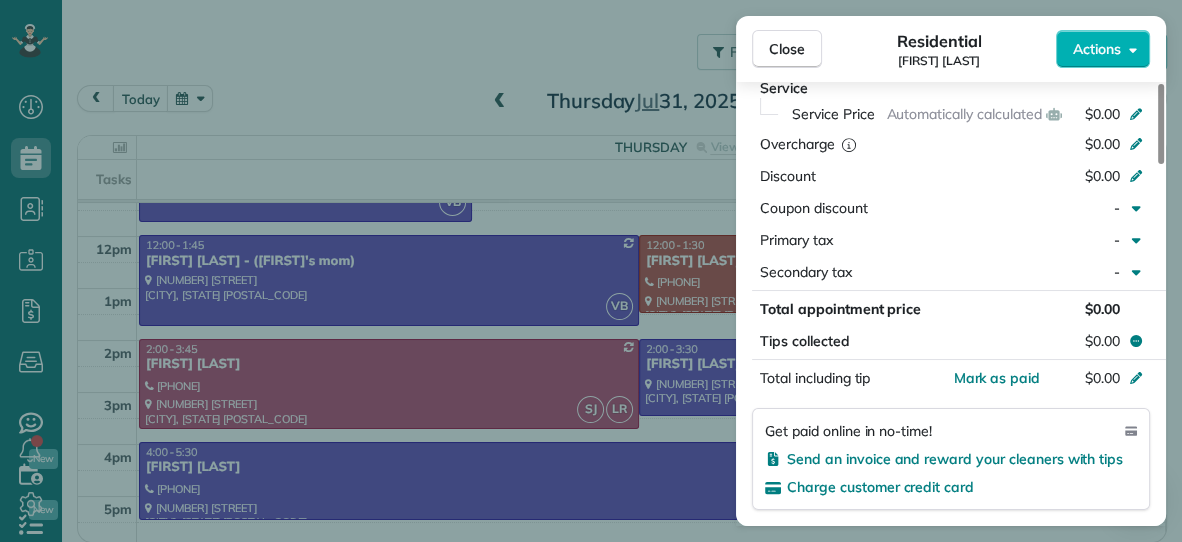 scroll, scrollTop: 974, scrollLeft: 0, axis: vertical 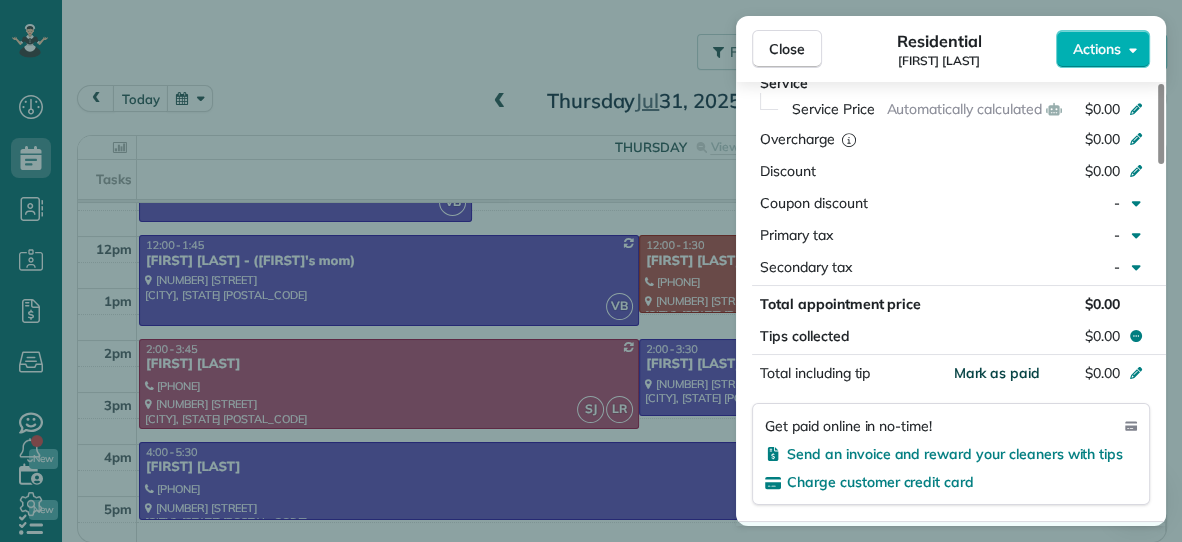 click on "Mark as paid" at bounding box center [996, 373] 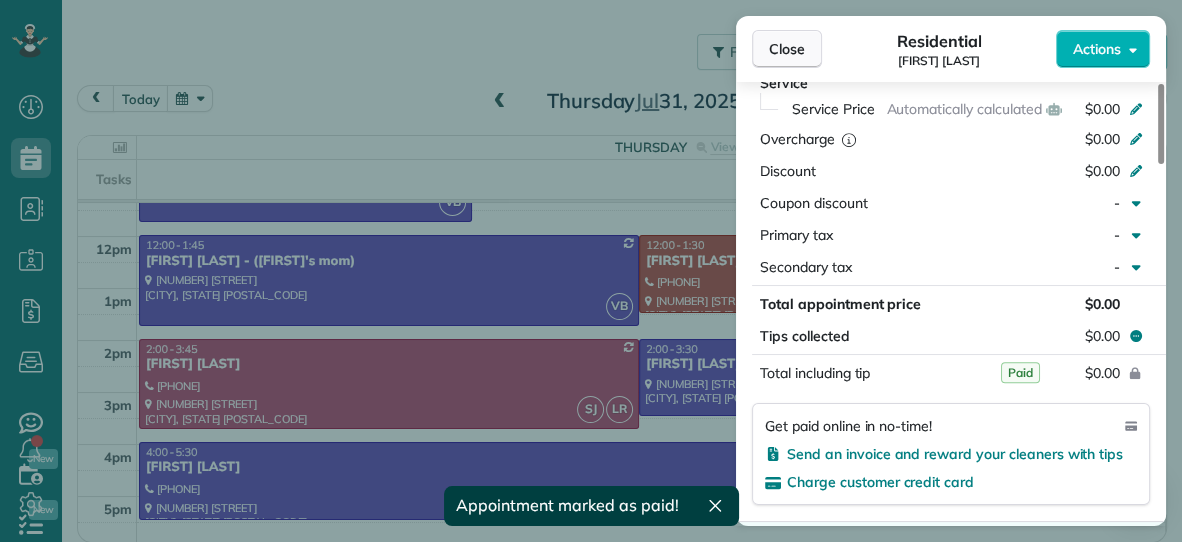 click on "Close" at bounding box center (787, 49) 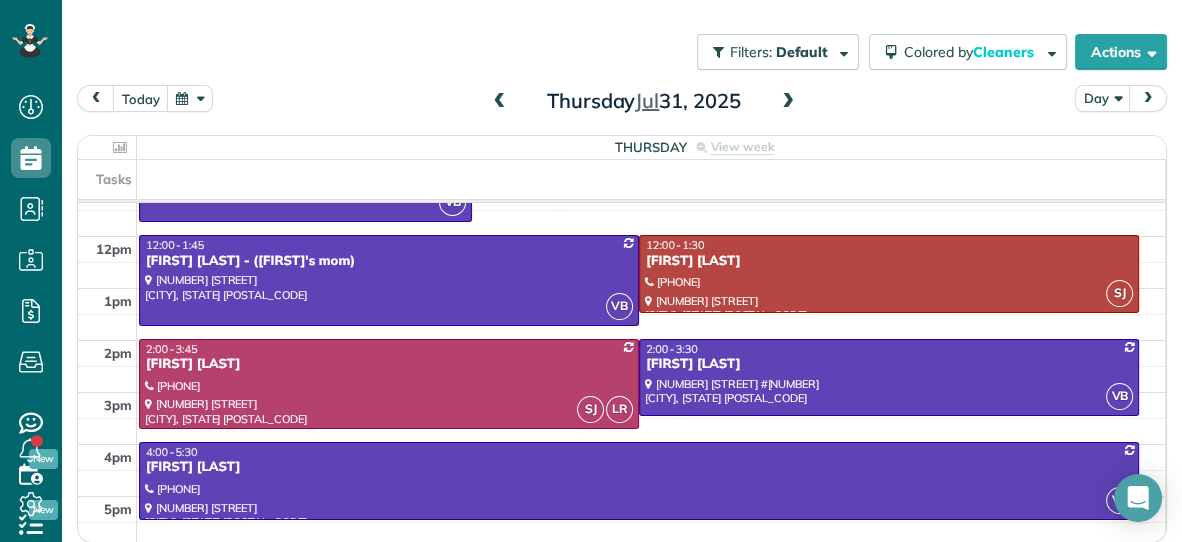scroll, scrollTop: 269, scrollLeft: 0, axis: vertical 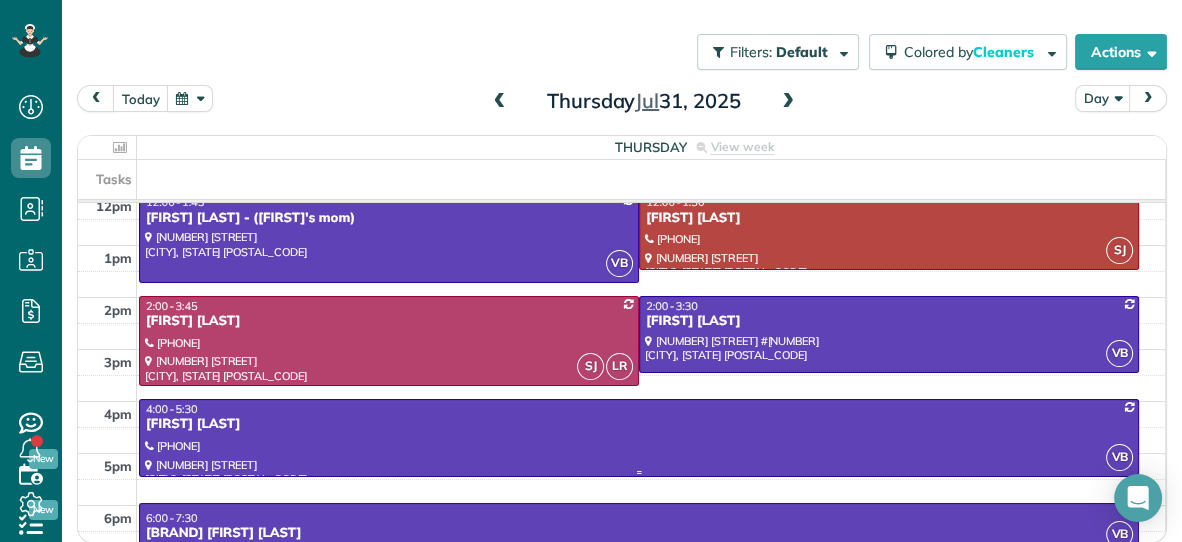 click on "Cassie Verschlade" at bounding box center [639, 424] 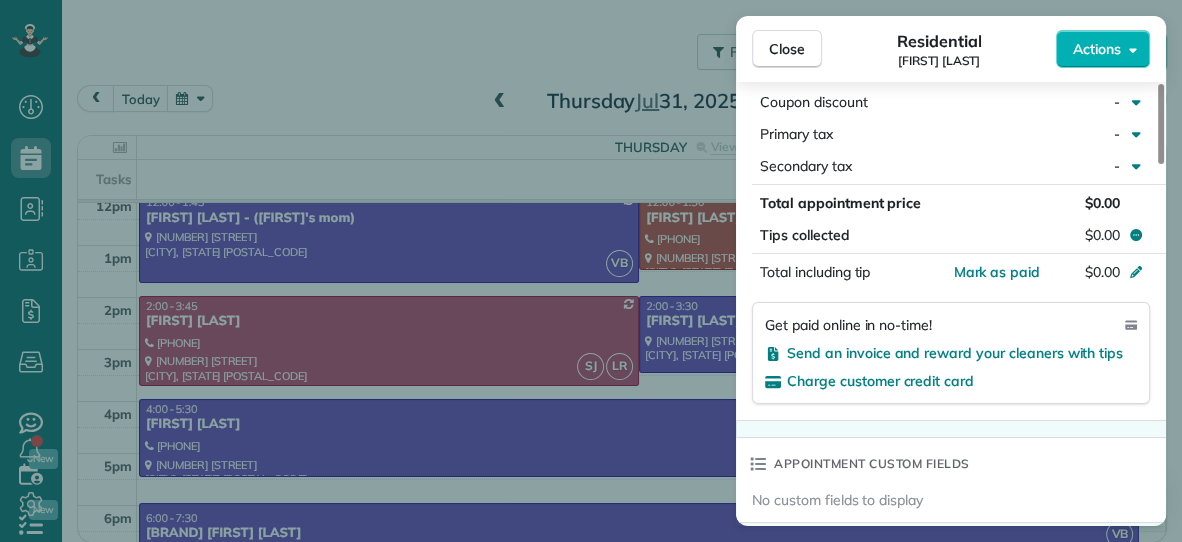 scroll, scrollTop: 1105, scrollLeft: 0, axis: vertical 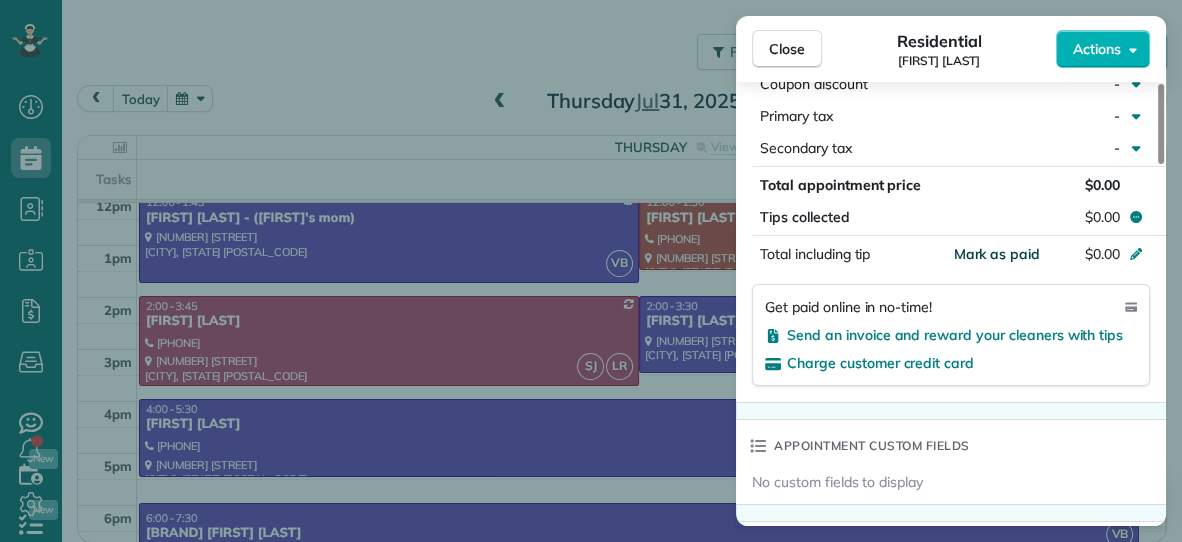 click on "Mark as paid" at bounding box center [996, 254] 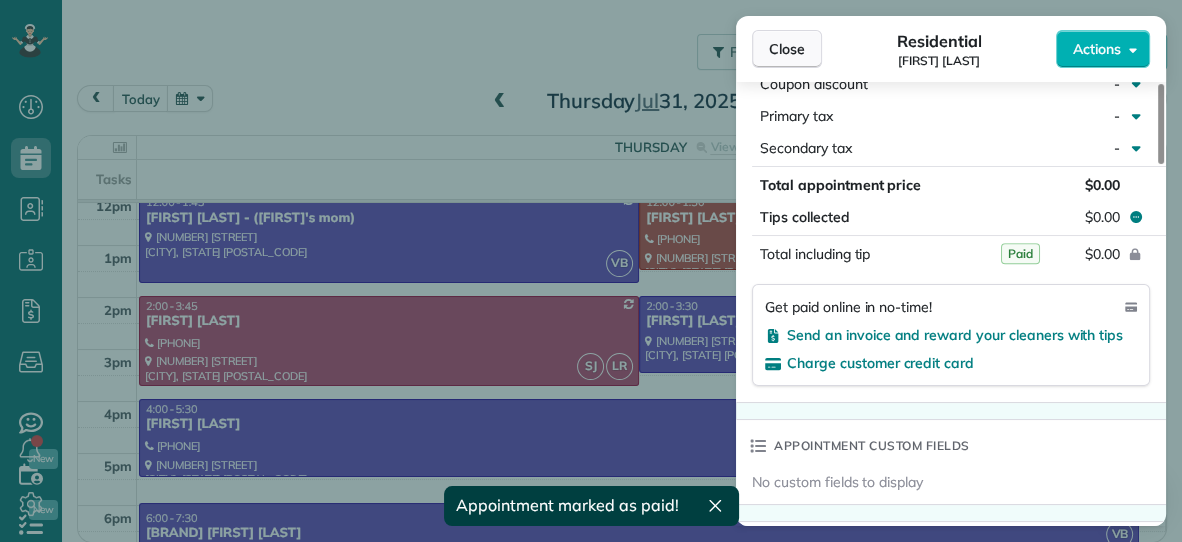 click on "Close" at bounding box center (787, 49) 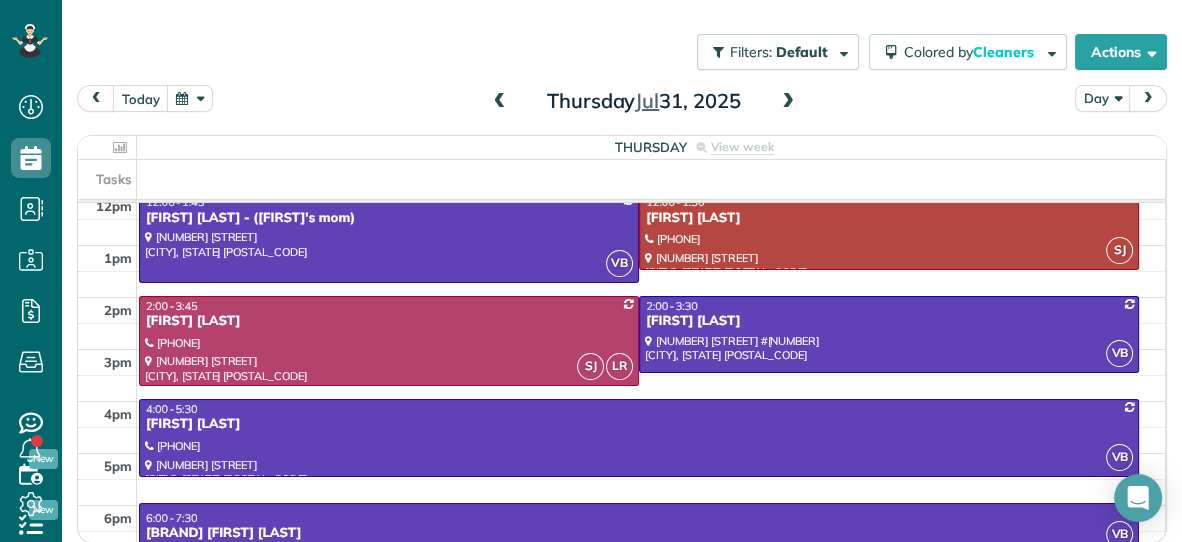 click on "6:00 - 7:30" at bounding box center [639, 518] 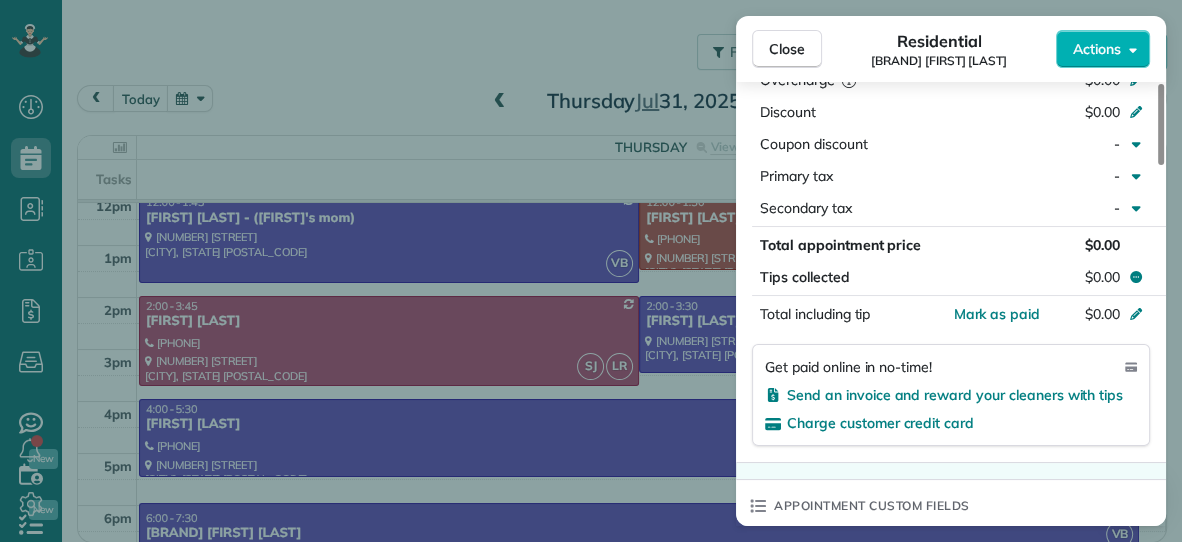 scroll, scrollTop: 1013, scrollLeft: 0, axis: vertical 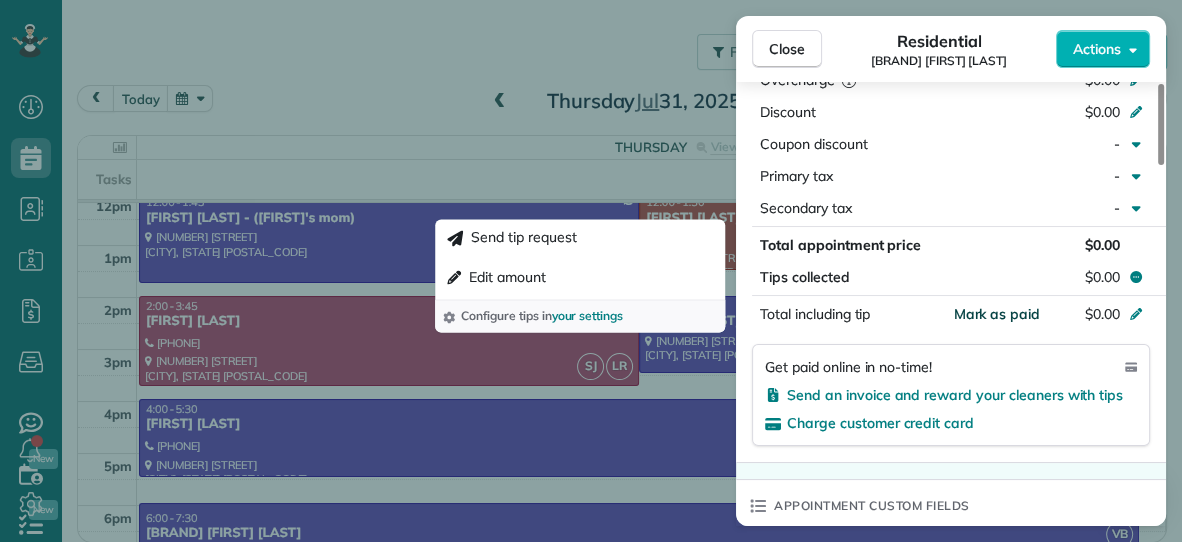 click on "Mark as paid" at bounding box center (996, 314) 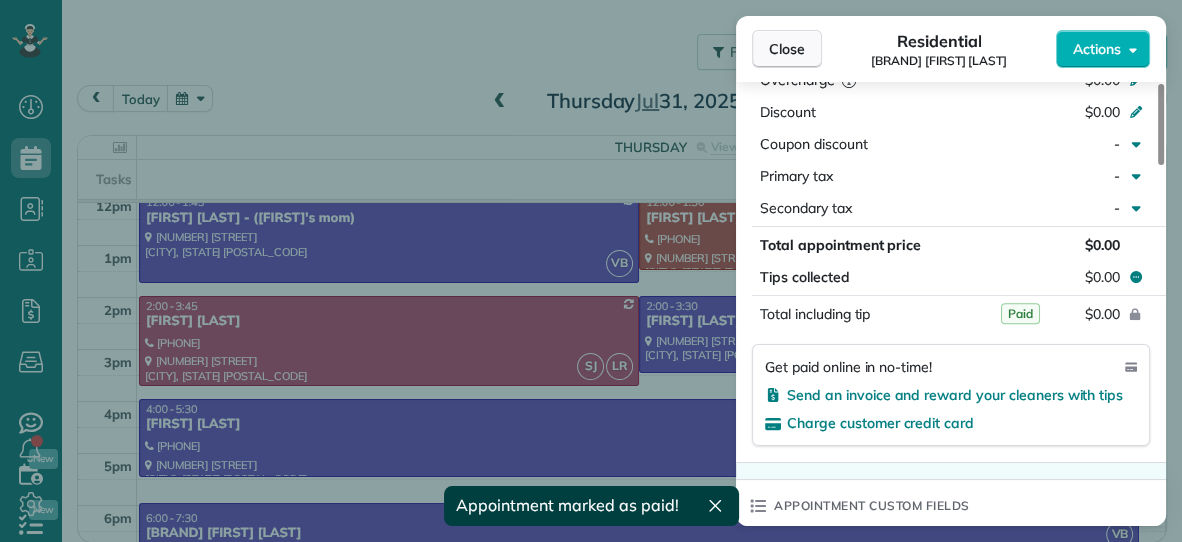 click on "Close" at bounding box center [787, 49] 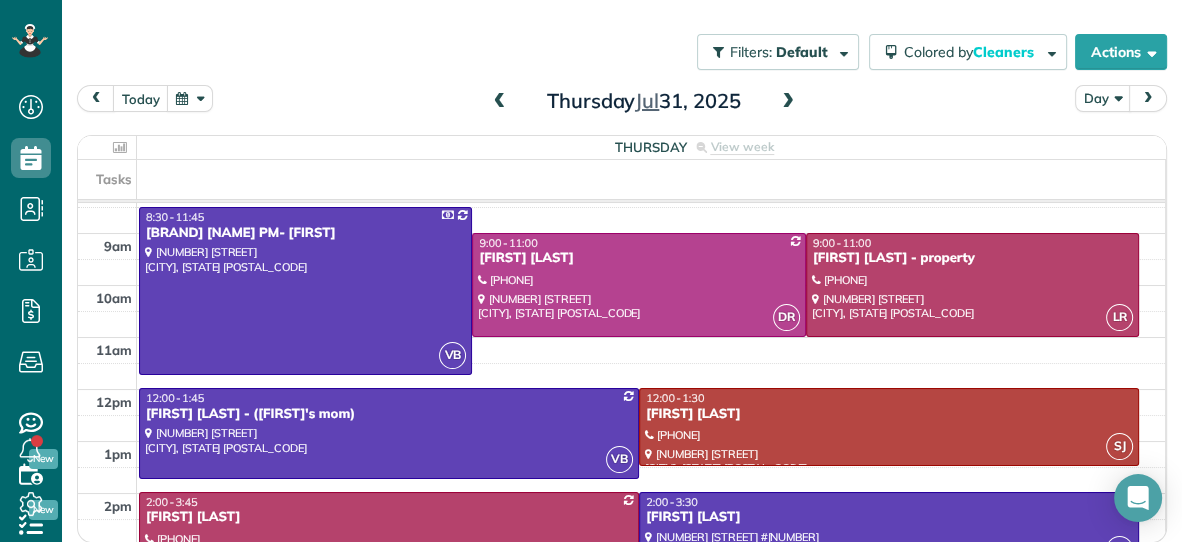 scroll, scrollTop: 65, scrollLeft: 0, axis: vertical 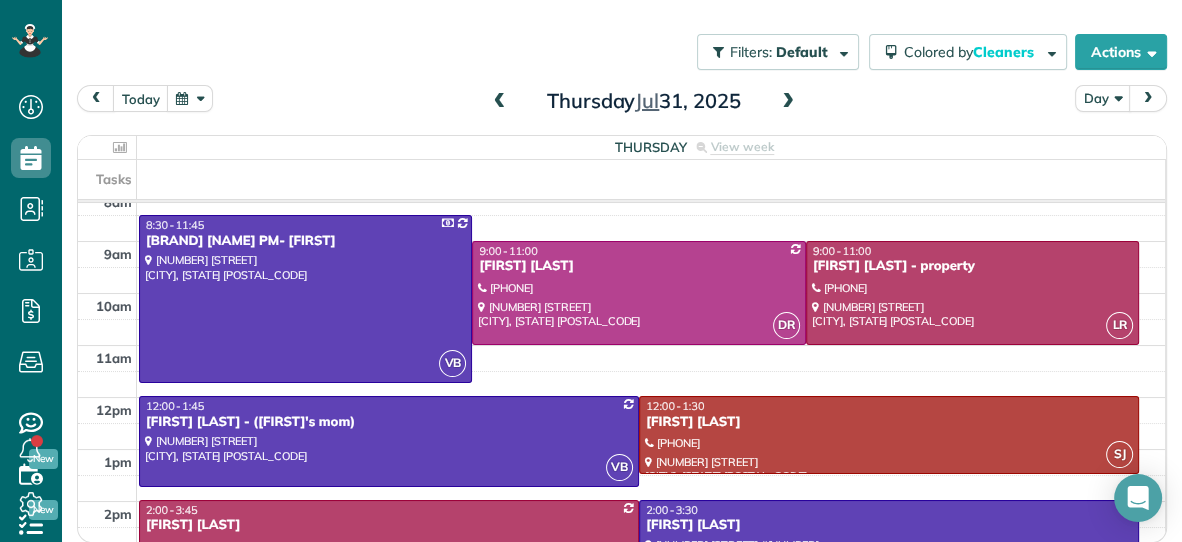 click at bounding box center [788, 102] 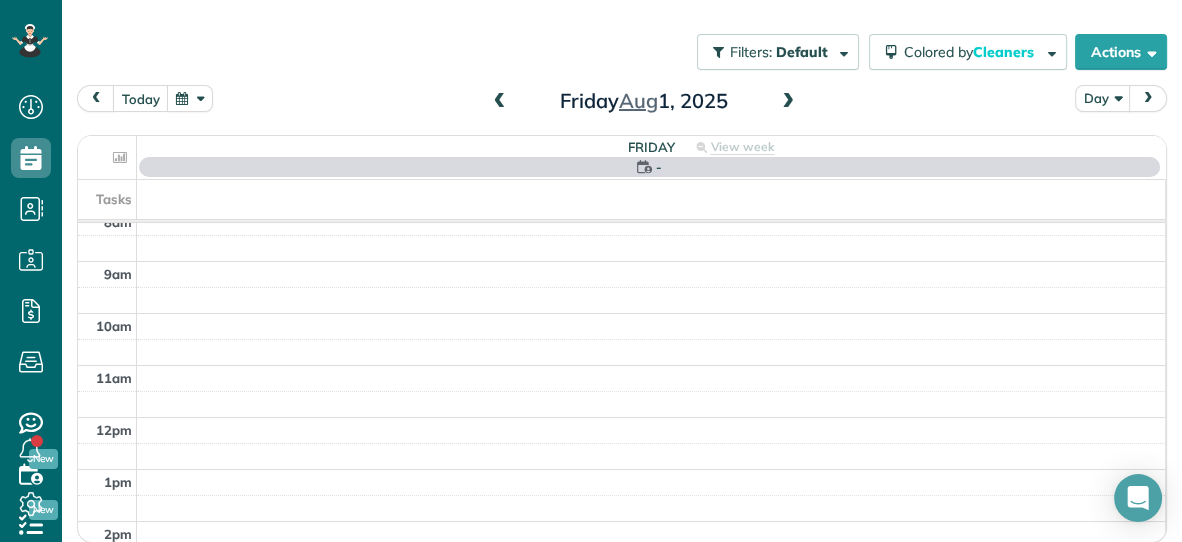 scroll, scrollTop: 0, scrollLeft: 0, axis: both 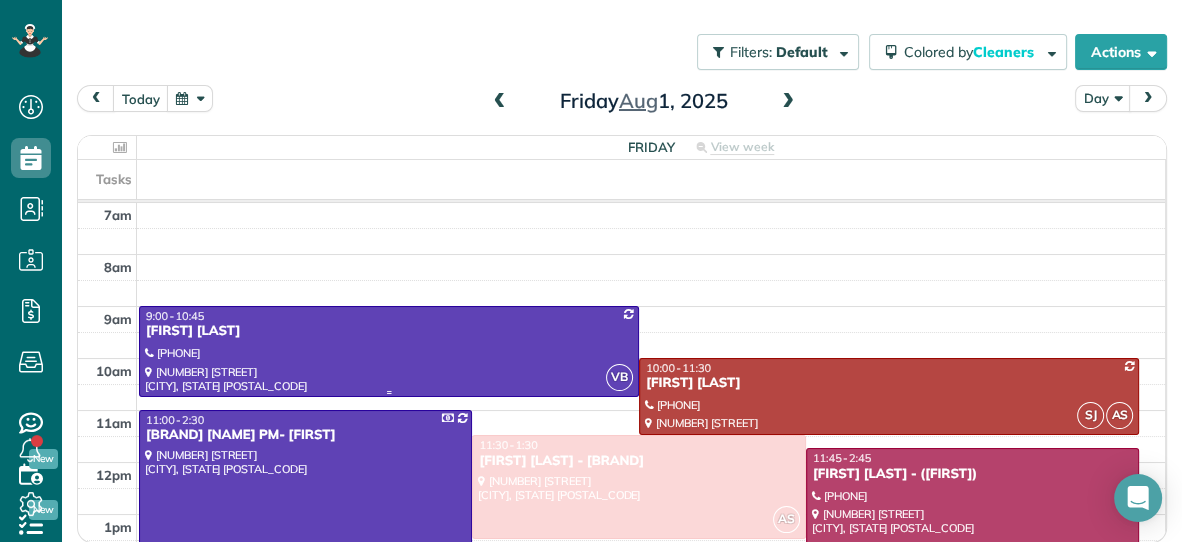 click at bounding box center (389, 351) 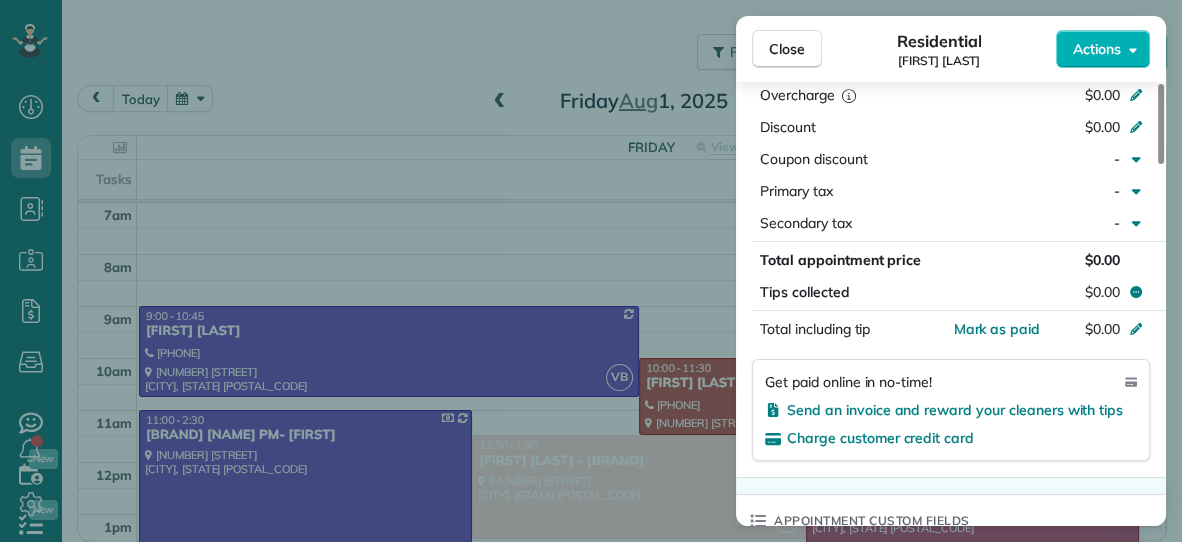 scroll, scrollTop: 997, scrollLeft: 0, axis: vertical 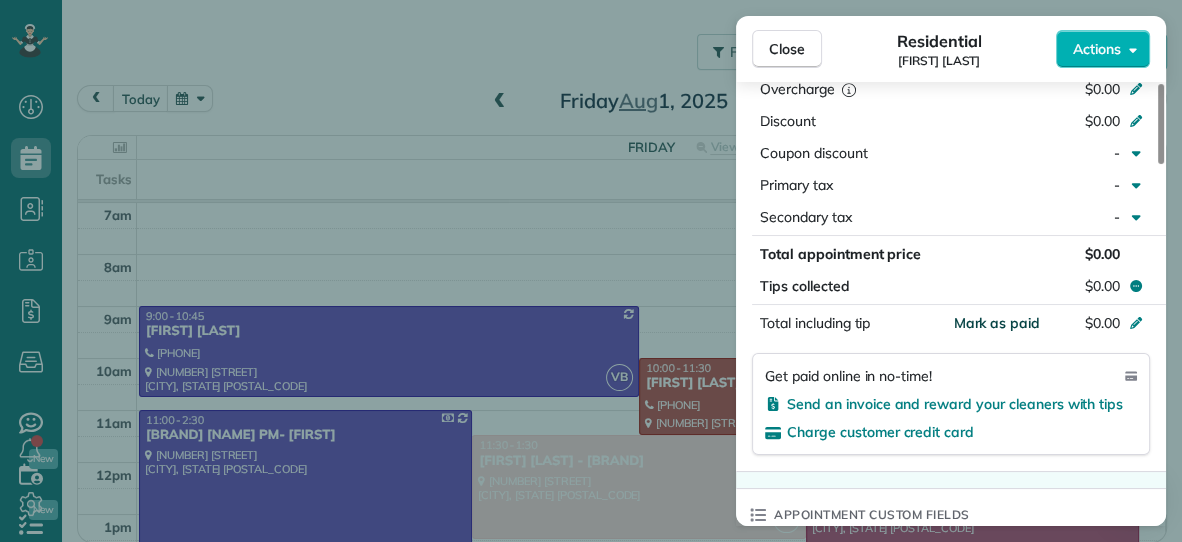 click on "Mark as paid" at bounding box center (996, 323) 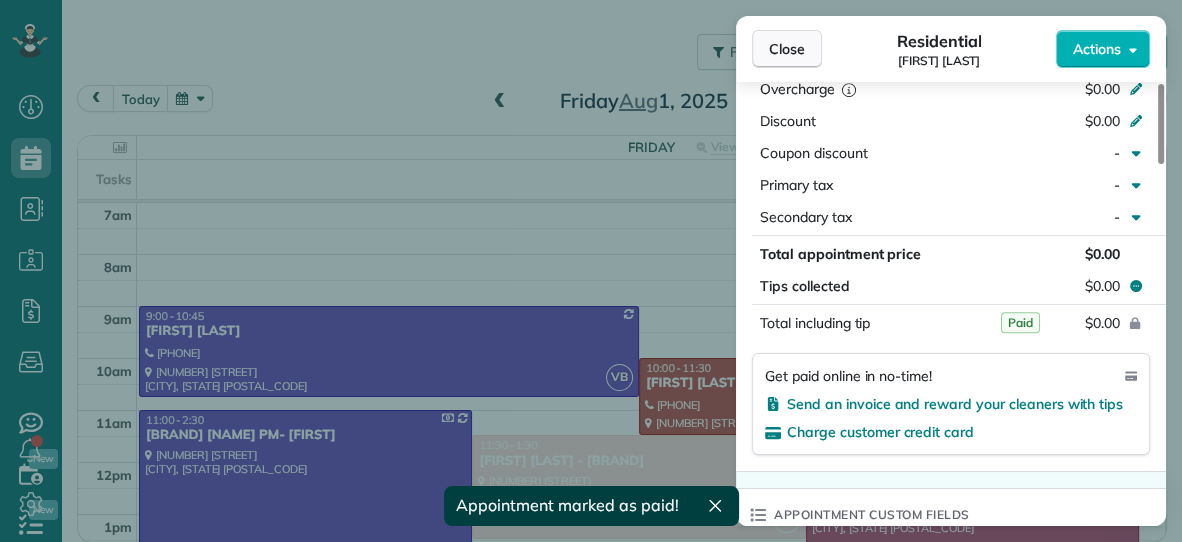 click on "Close" at bounding box center [787, 49] 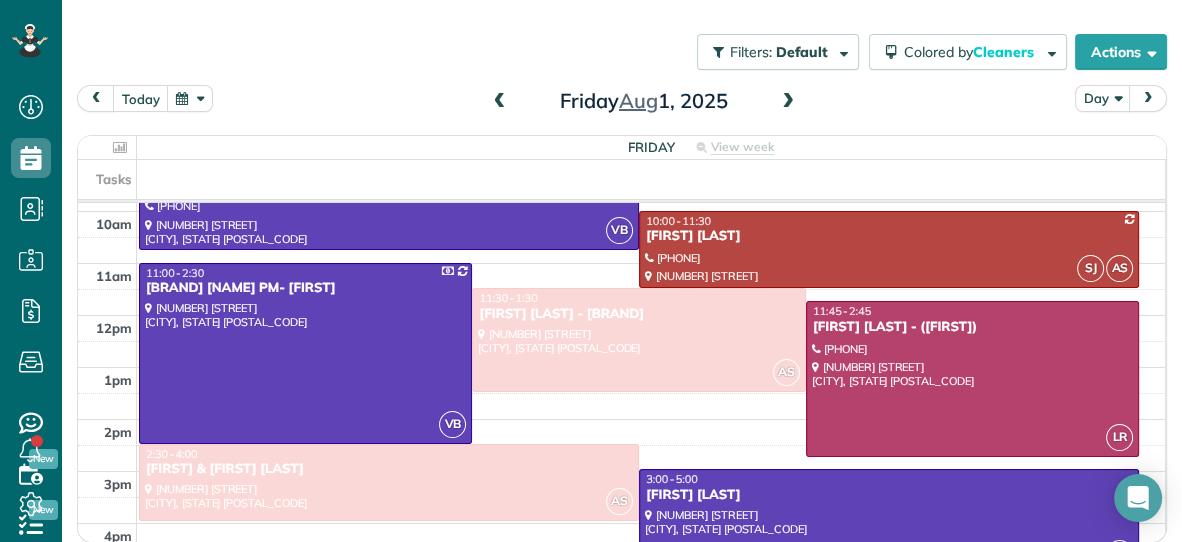 scroll, scrollTop: 150, scrollLeft: 0, axis: vertical 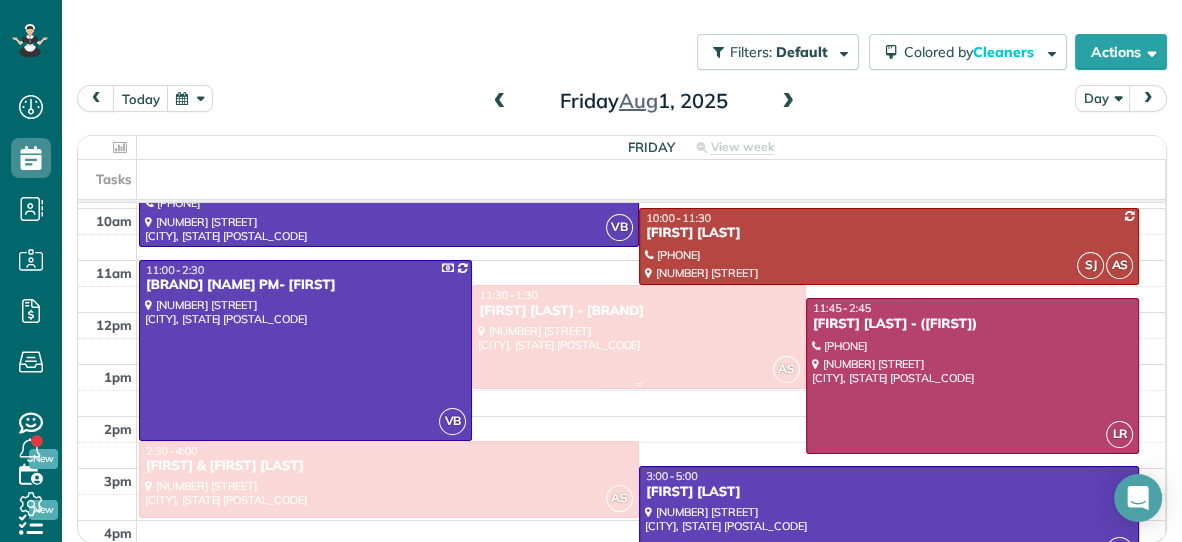 click on "Debbie Daniels - Beach House" at bounding box center [638, 311] 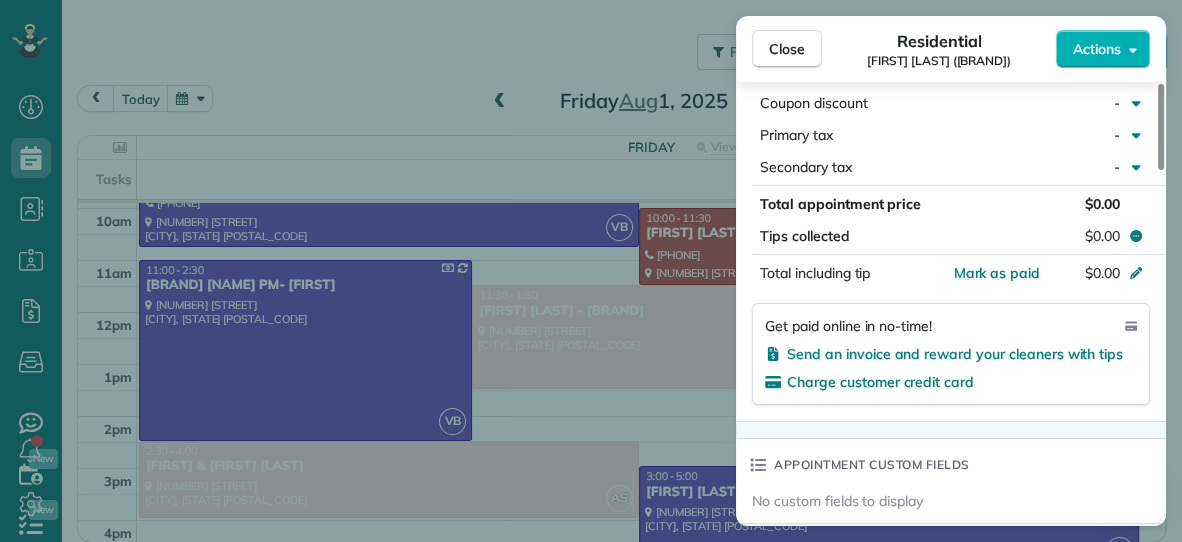 scroll, scrollTop: 1035, scrollLeft: 0, axis: vertical 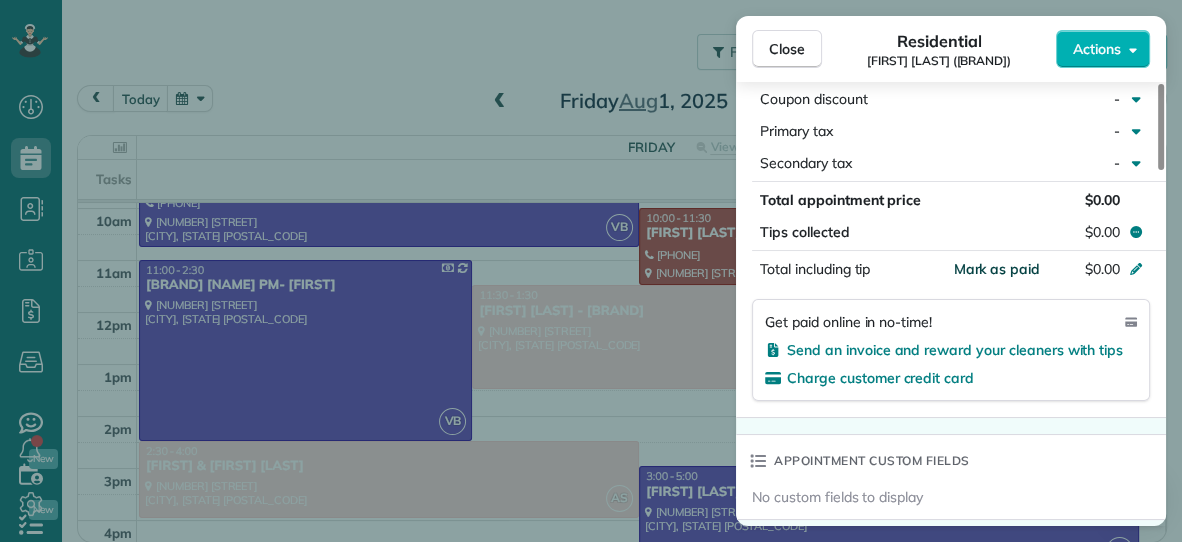 click on "Mark as paid" at bounding box center [996, 269] 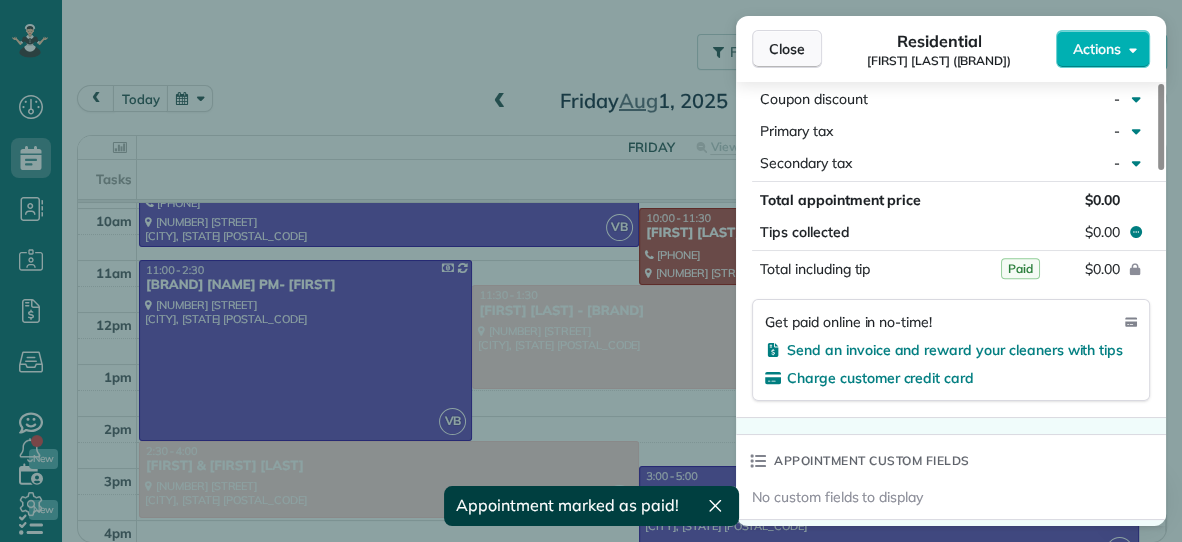 click on "Close" at bounding box center [787, 49] 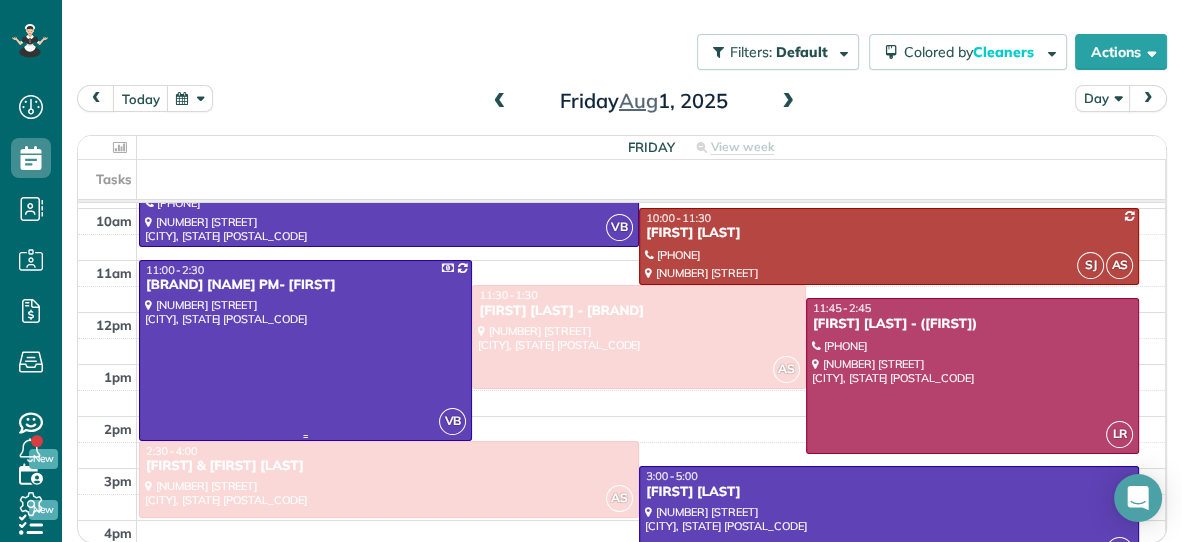 click at bounding box center [305, 350] 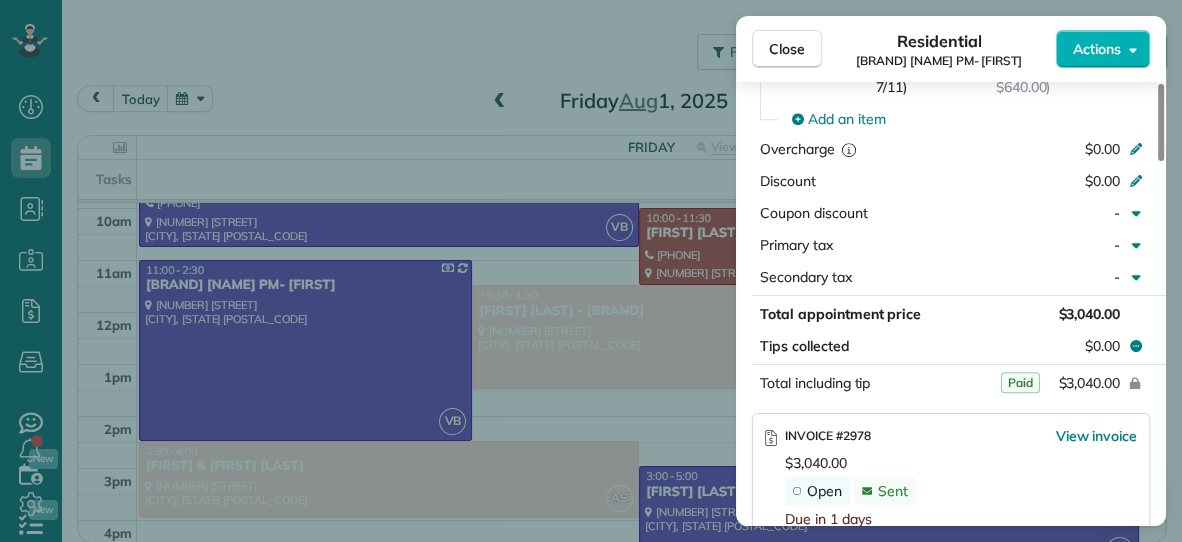 scroll, scrollTop: 1058, scrollLeft: 0, axis: vertical 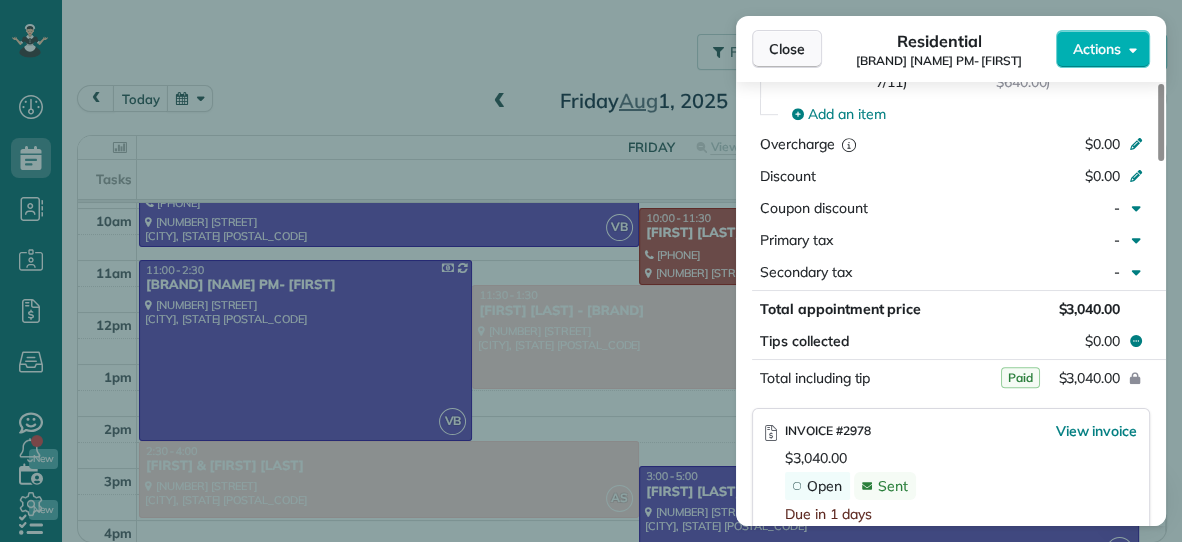 click on "Close" at bounding box center [787, 49] 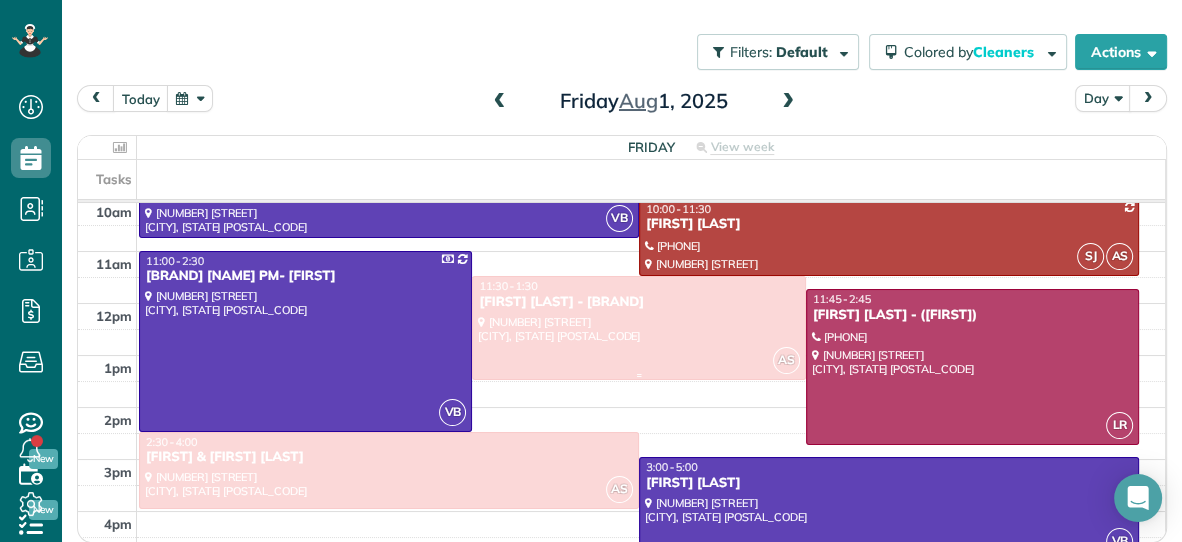 scroll, scrollTop: 269, scrollLeft: 0, axis: vertical 